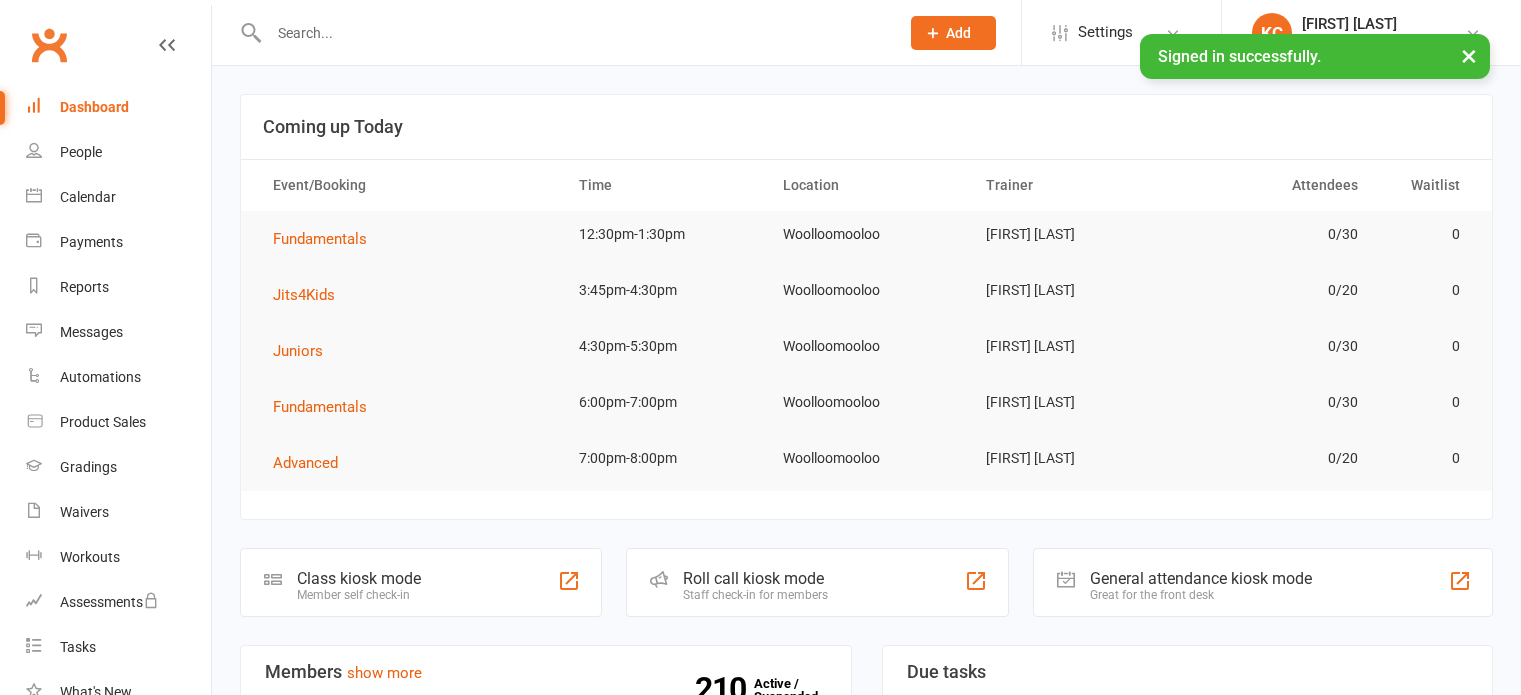 click at bounding box center (574, 33) 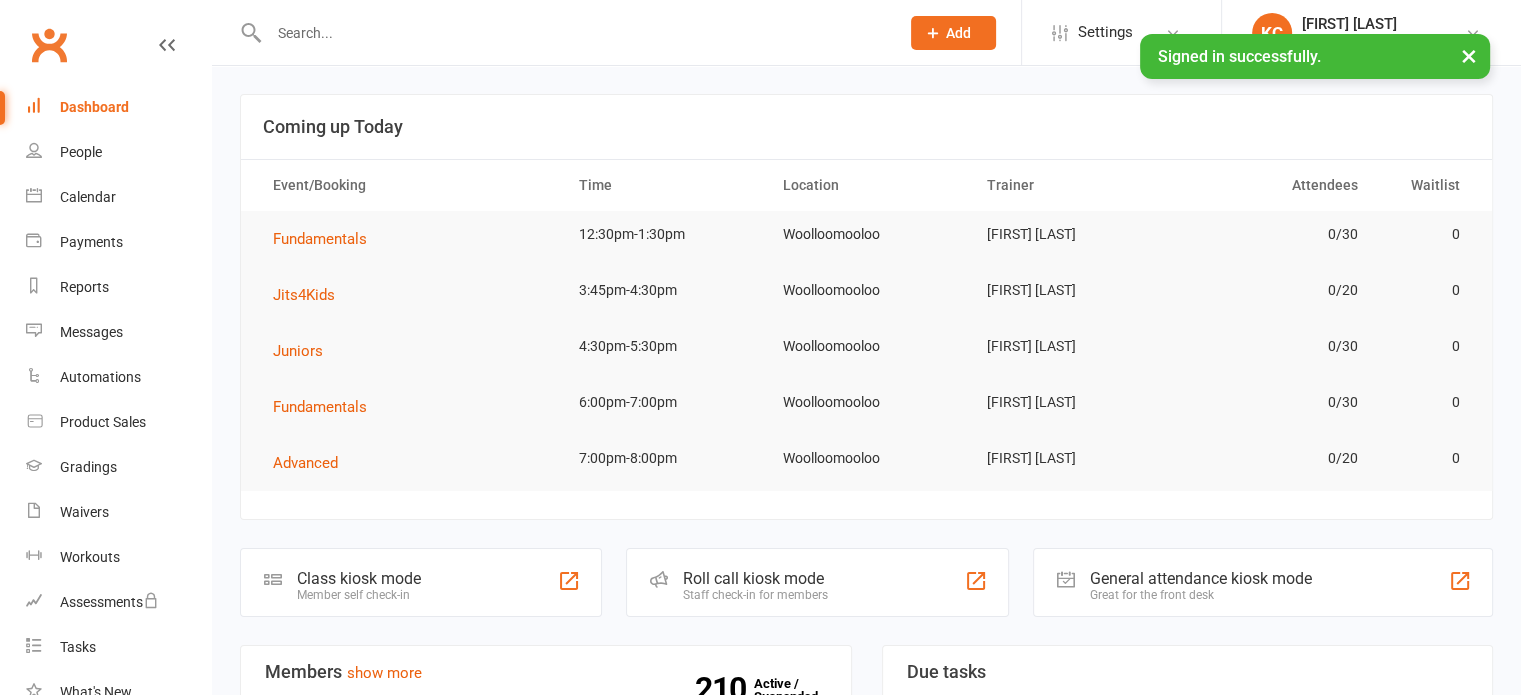 scroll, scrollTop: 0, scrollLeft: 0, axis: both 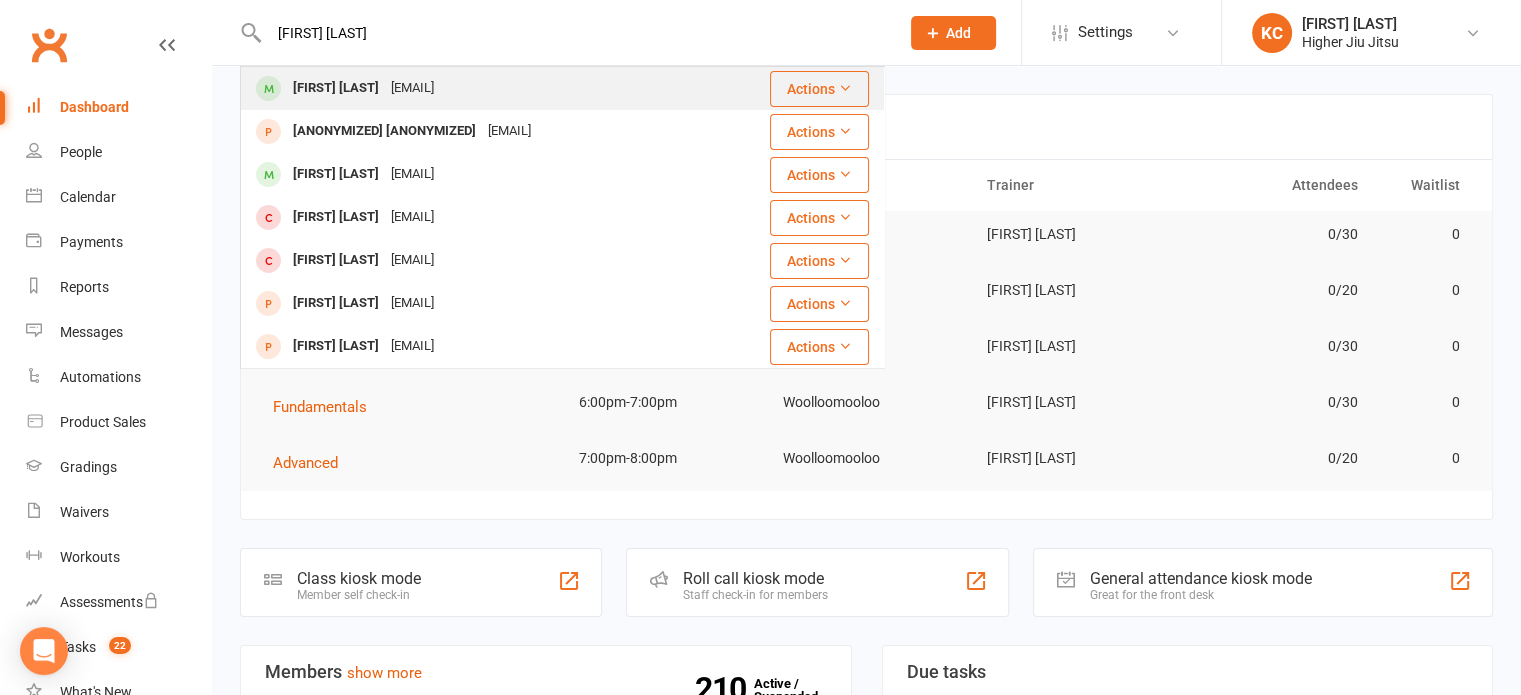 type on "[FIRST] [LAST]" 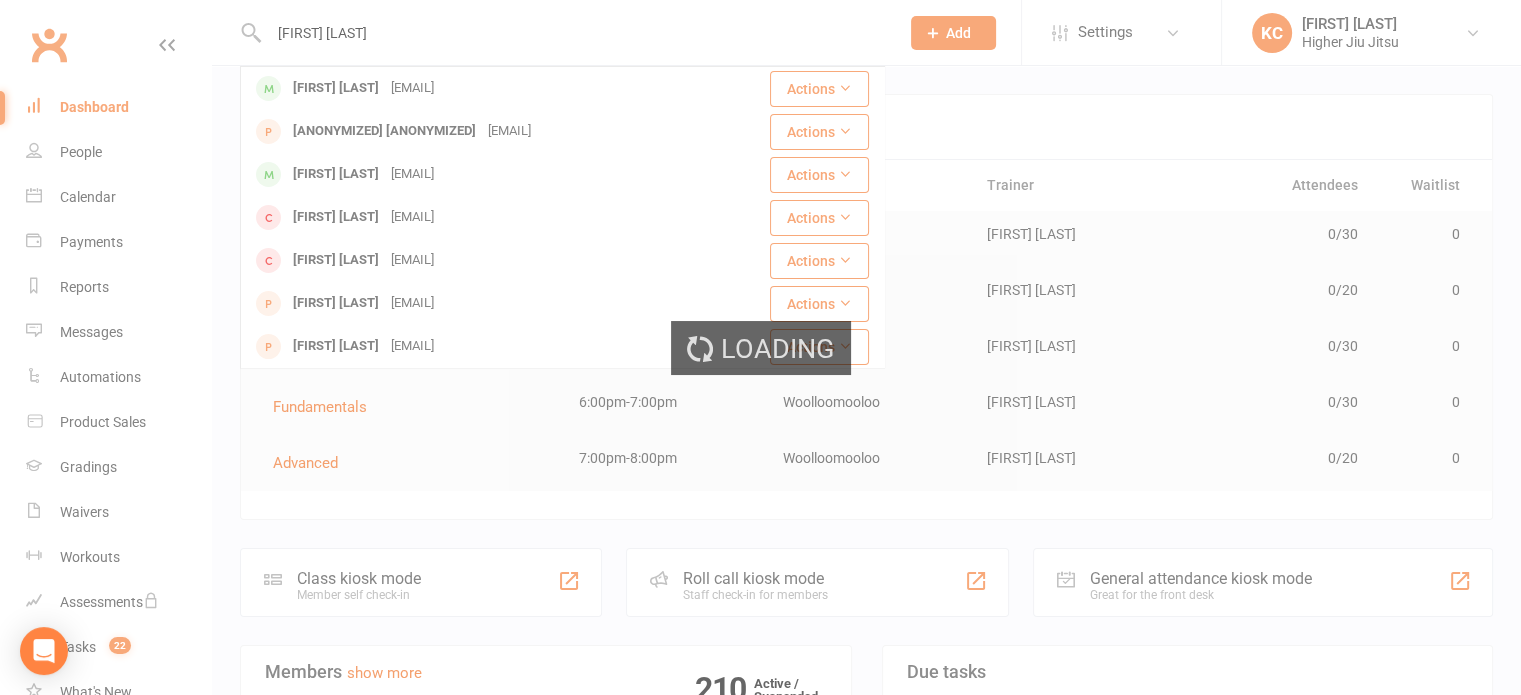 type 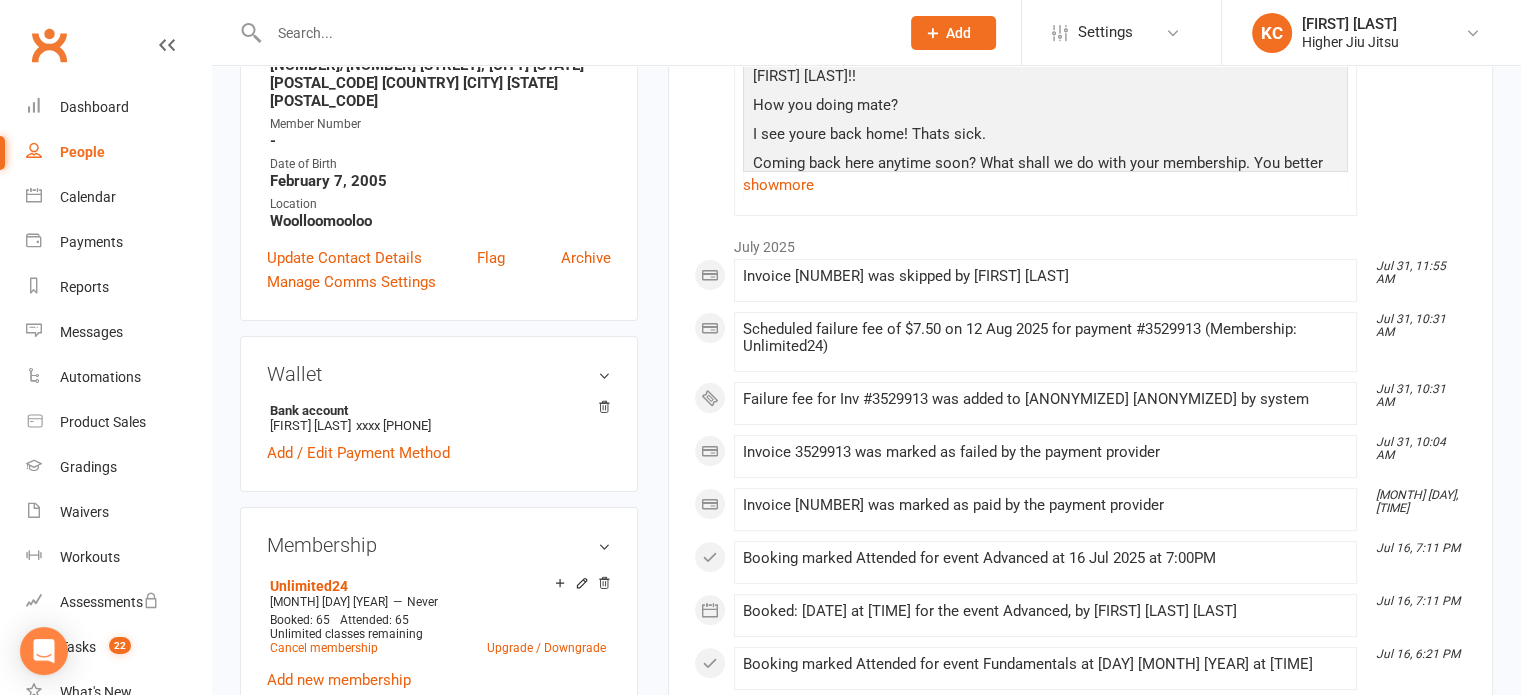 scroll, scrollTop: 300, scrollLeft: 0, axis: vertical 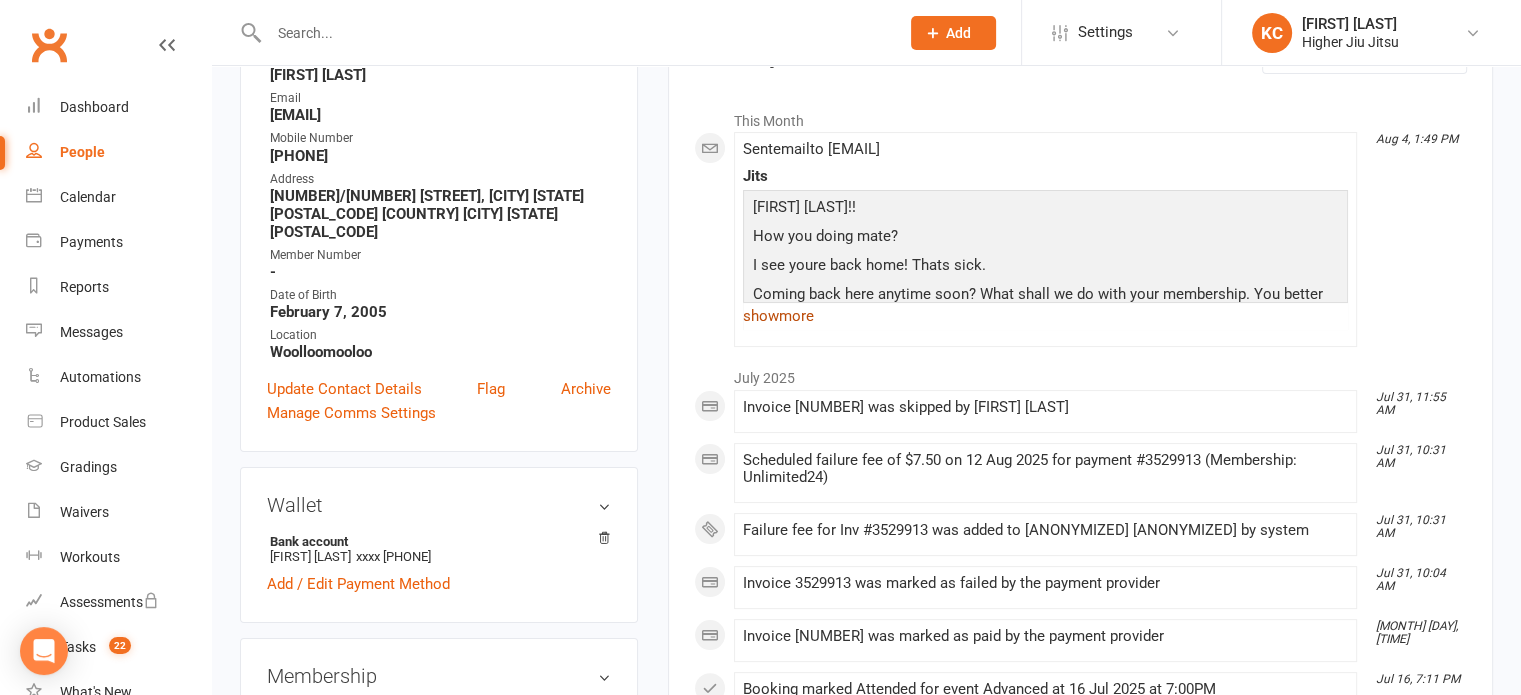 click on "show  more" at bounding box center [1045, 316] 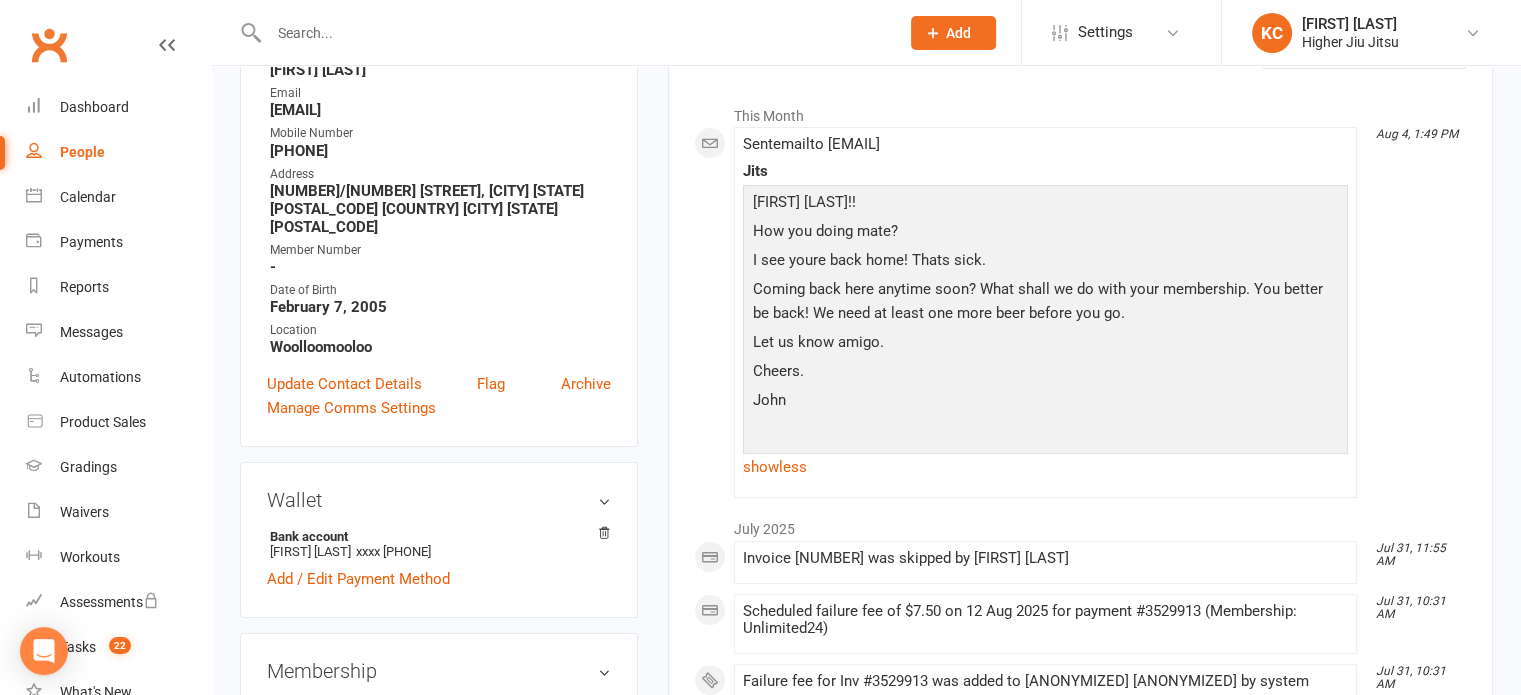 scroll, scrollTop: 200, scrollLeft: 0, axis: vertical 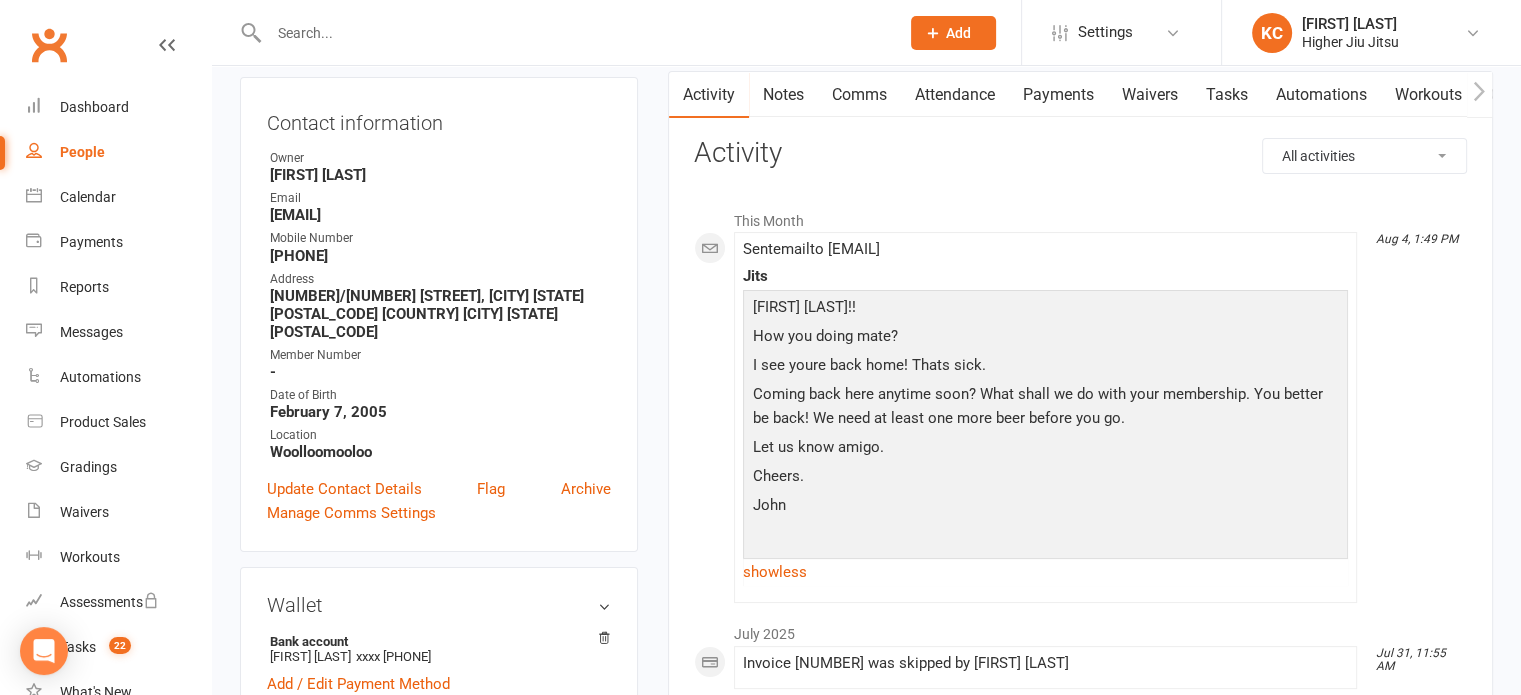 click on "Payments" at bounding box center [1058, 95] 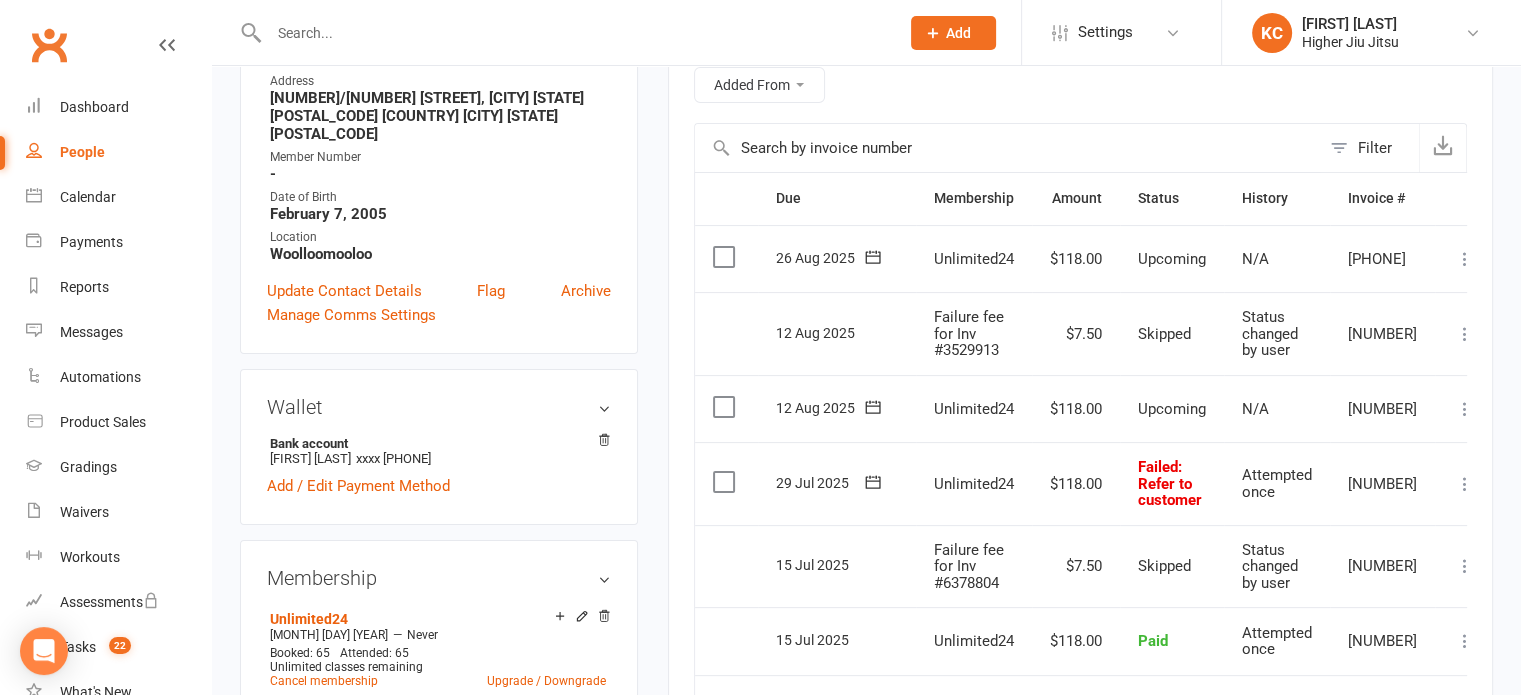 scroll, scrollTop: 400, scrollLeft: 0, axis: vertical 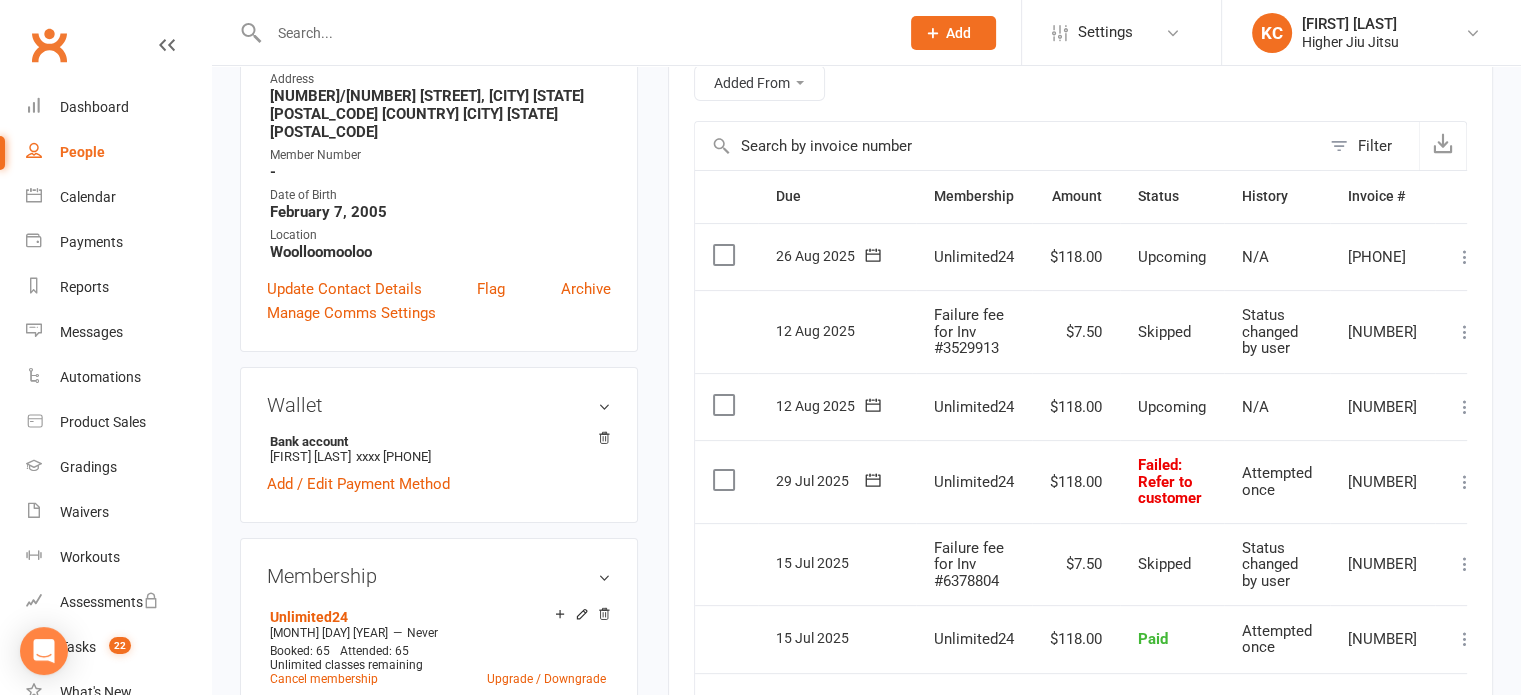 click at bounding box center [726, 480] 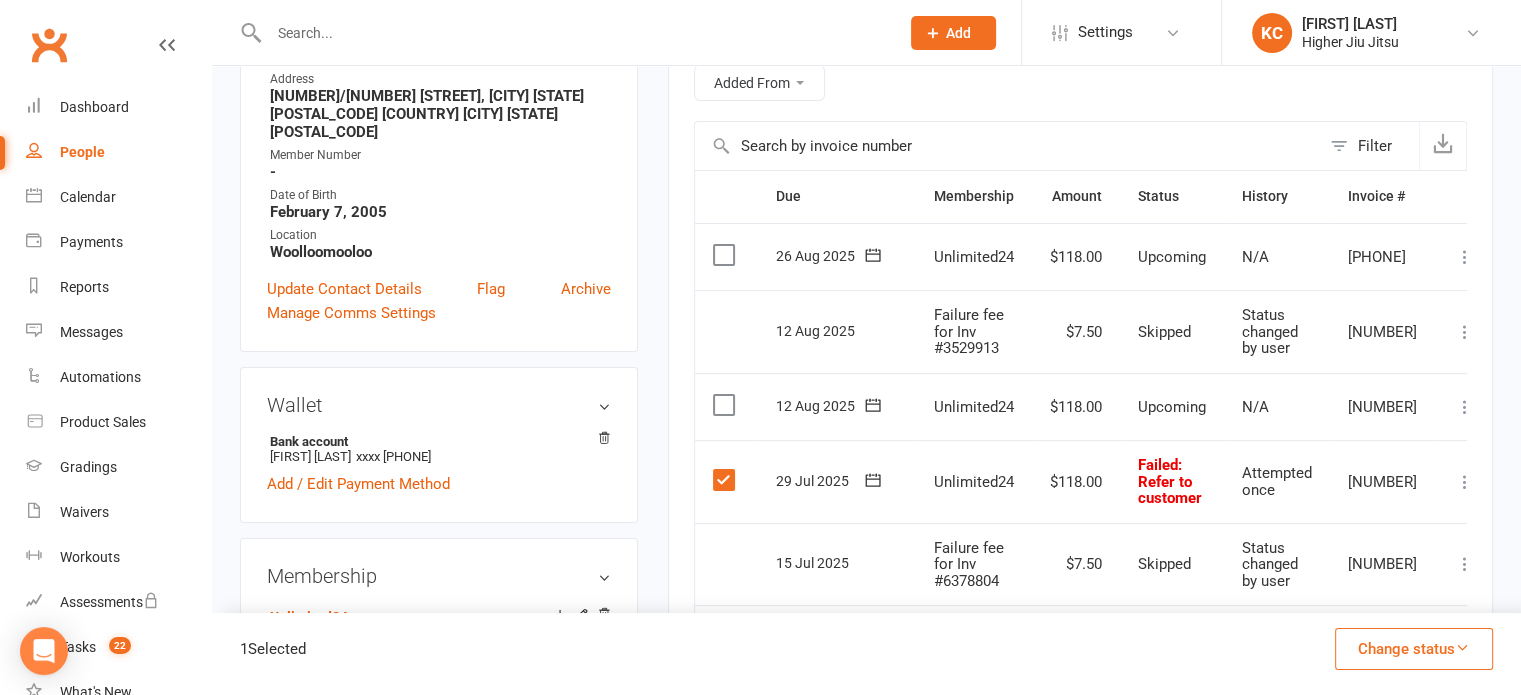 click on "Select this" at bounding box center (726, 407) 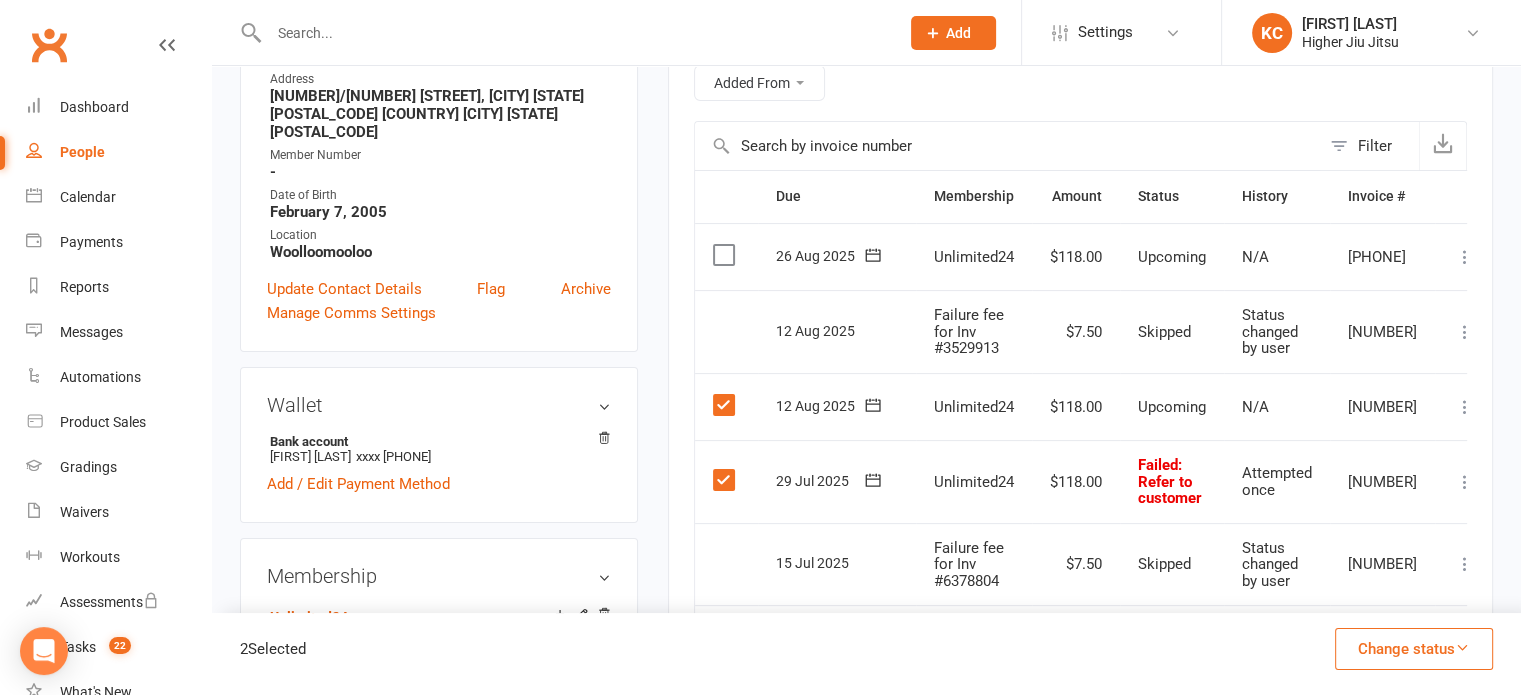 click at bounding box center (726, 255) 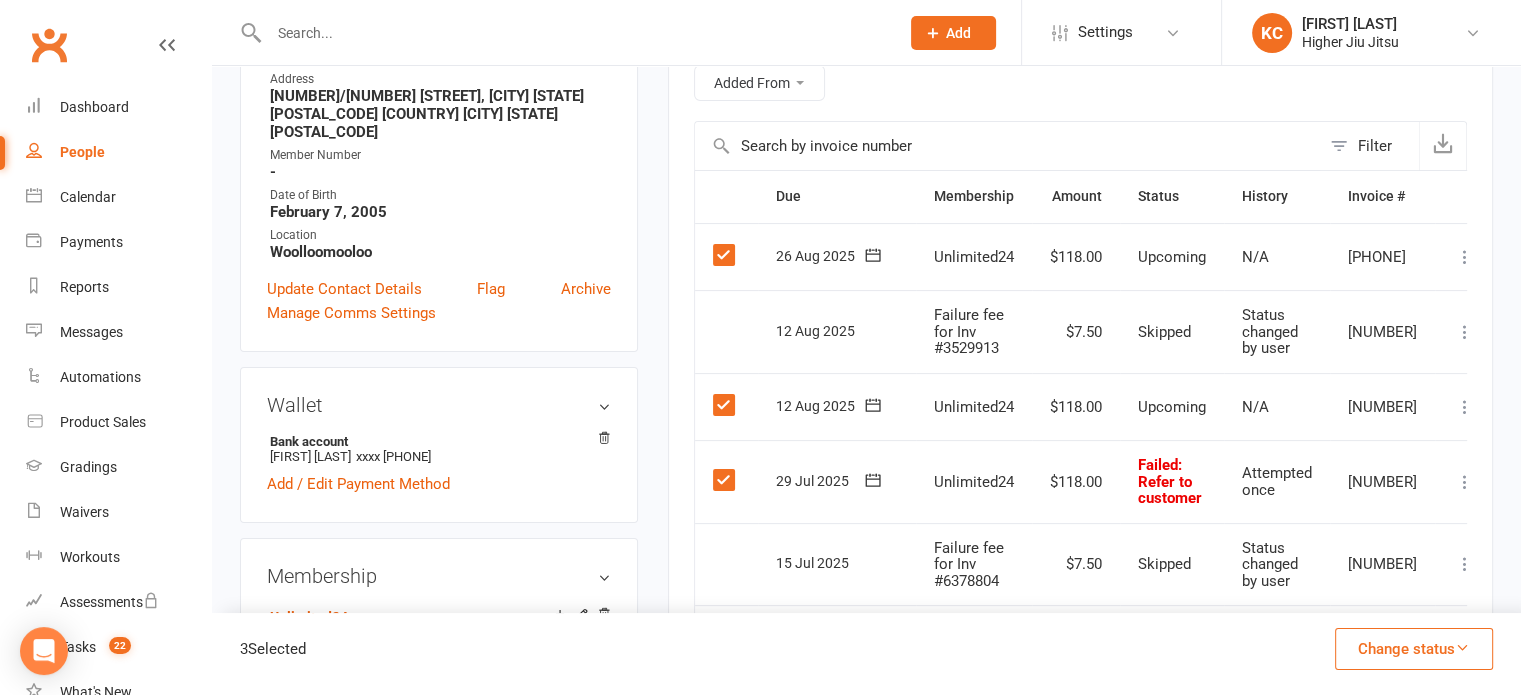 click on "Change status" at bounding box center [1414, 649] 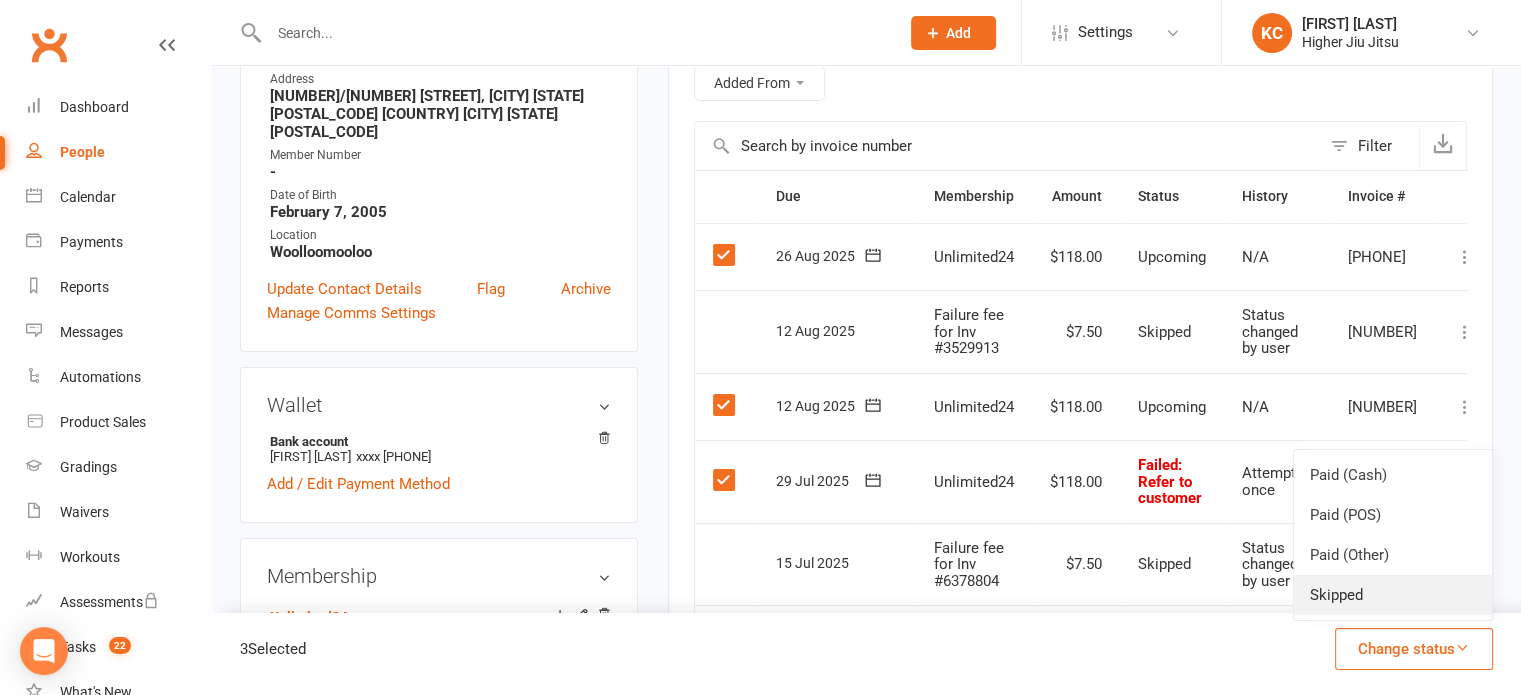 click on "Skipped" at bounding box center [1393, 595] 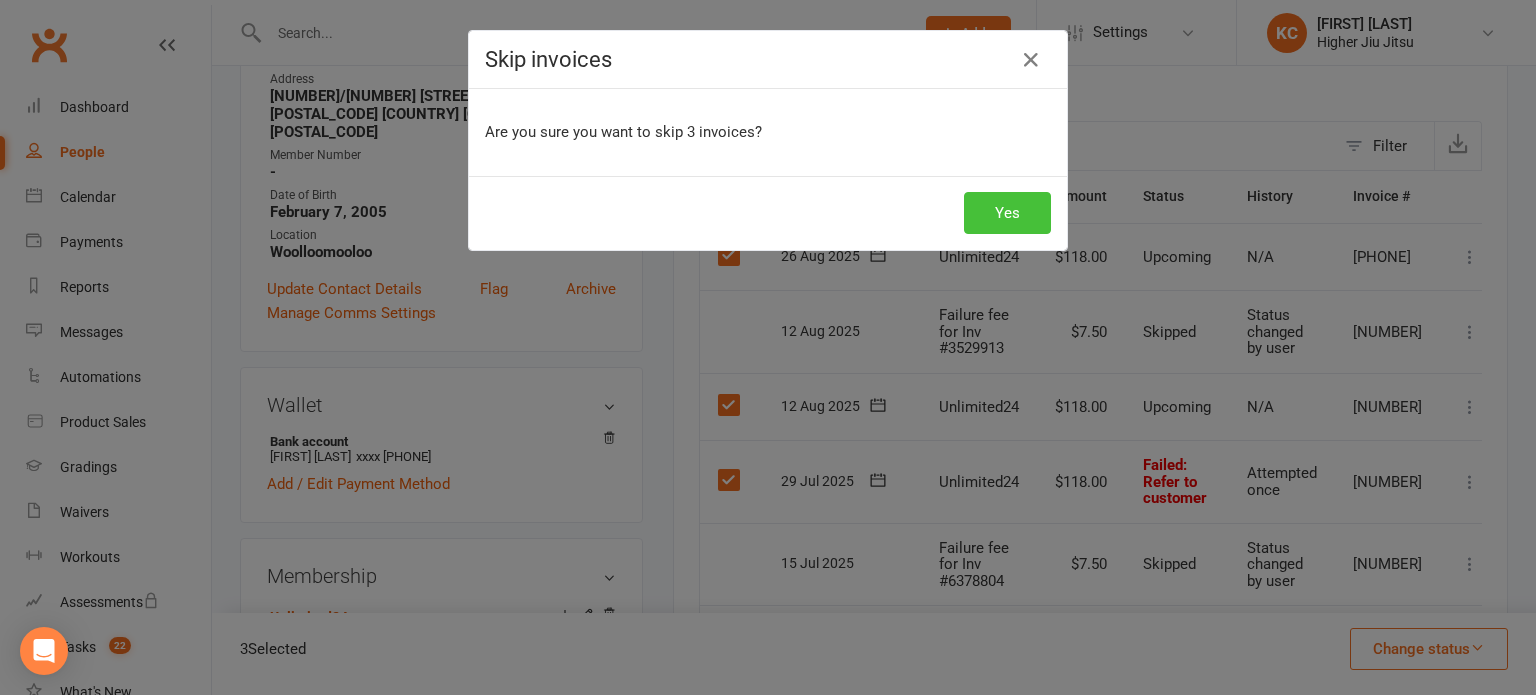 click on "Yes" at bounding box center [1007, 213] 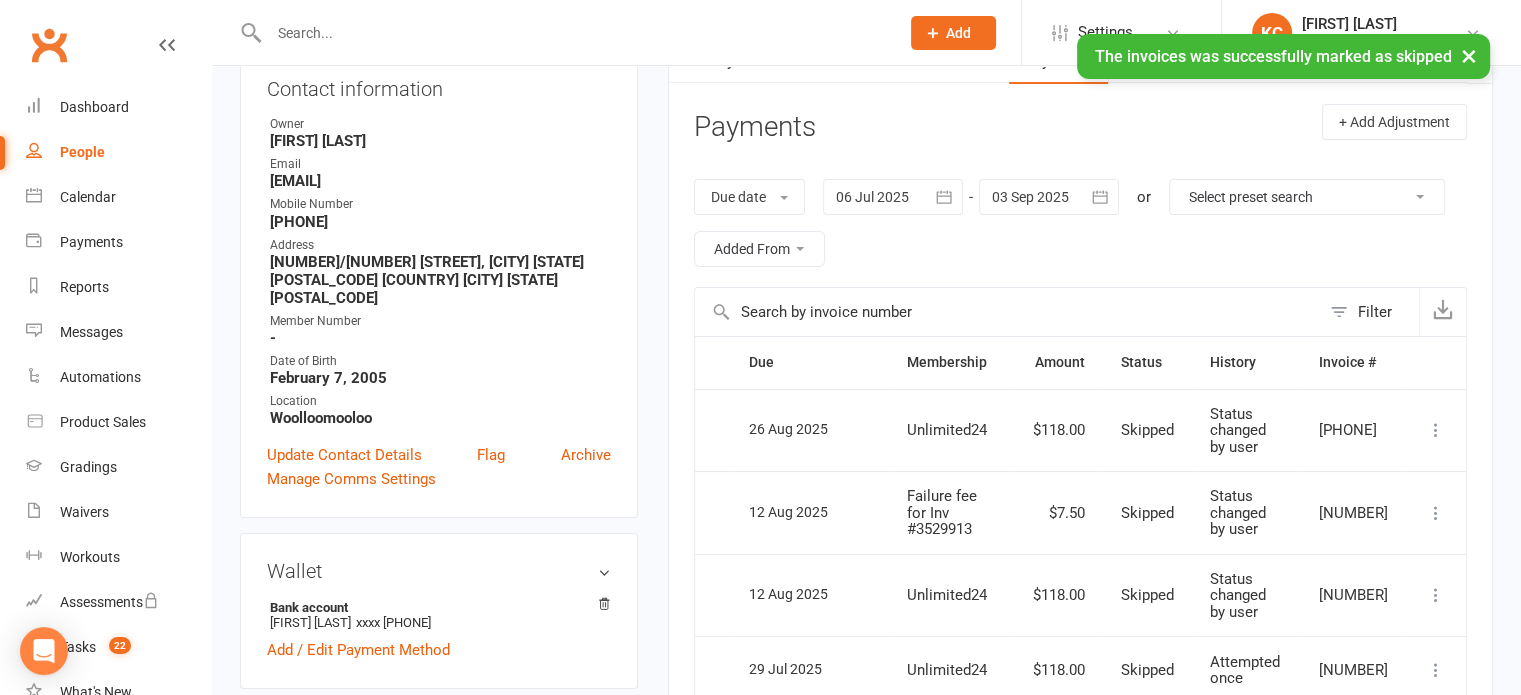 scroll, scrollTop: 200, scrollLeft: 0, axis: vertical 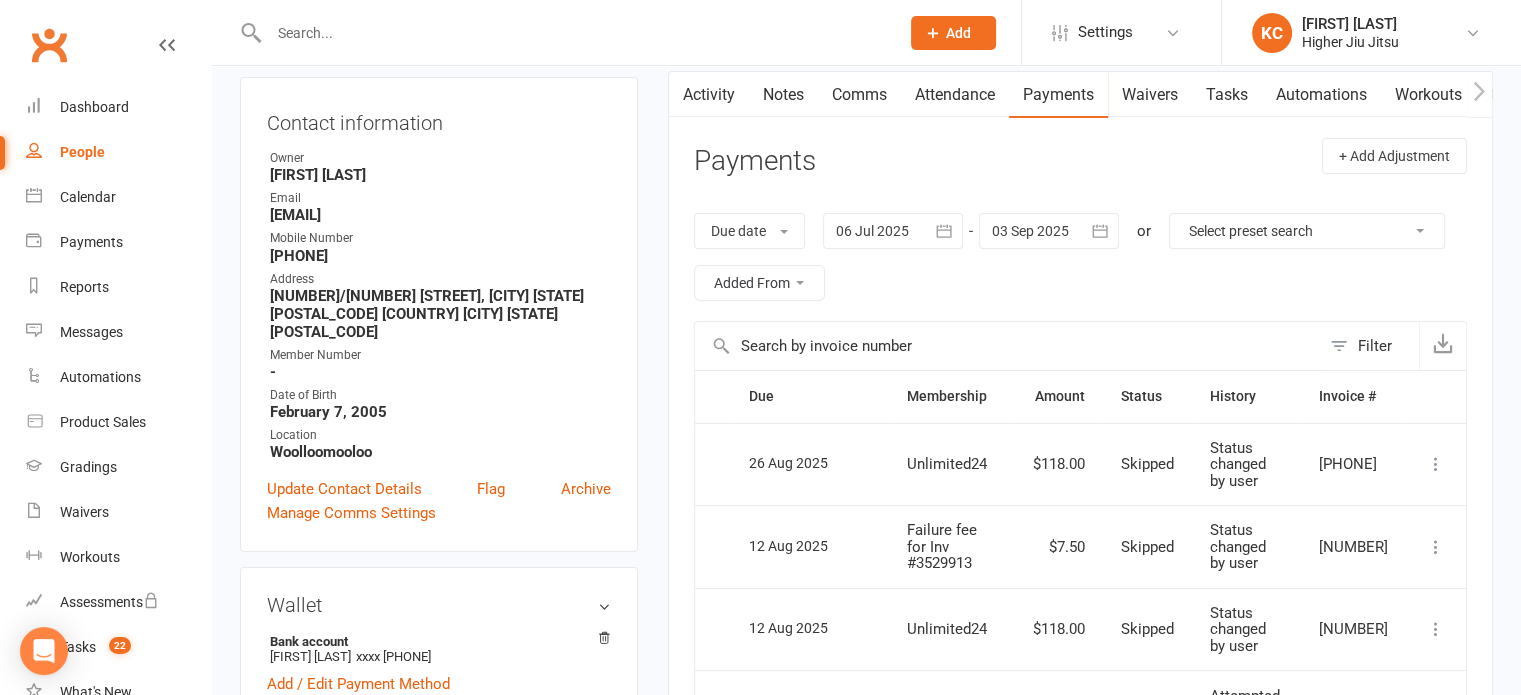 click 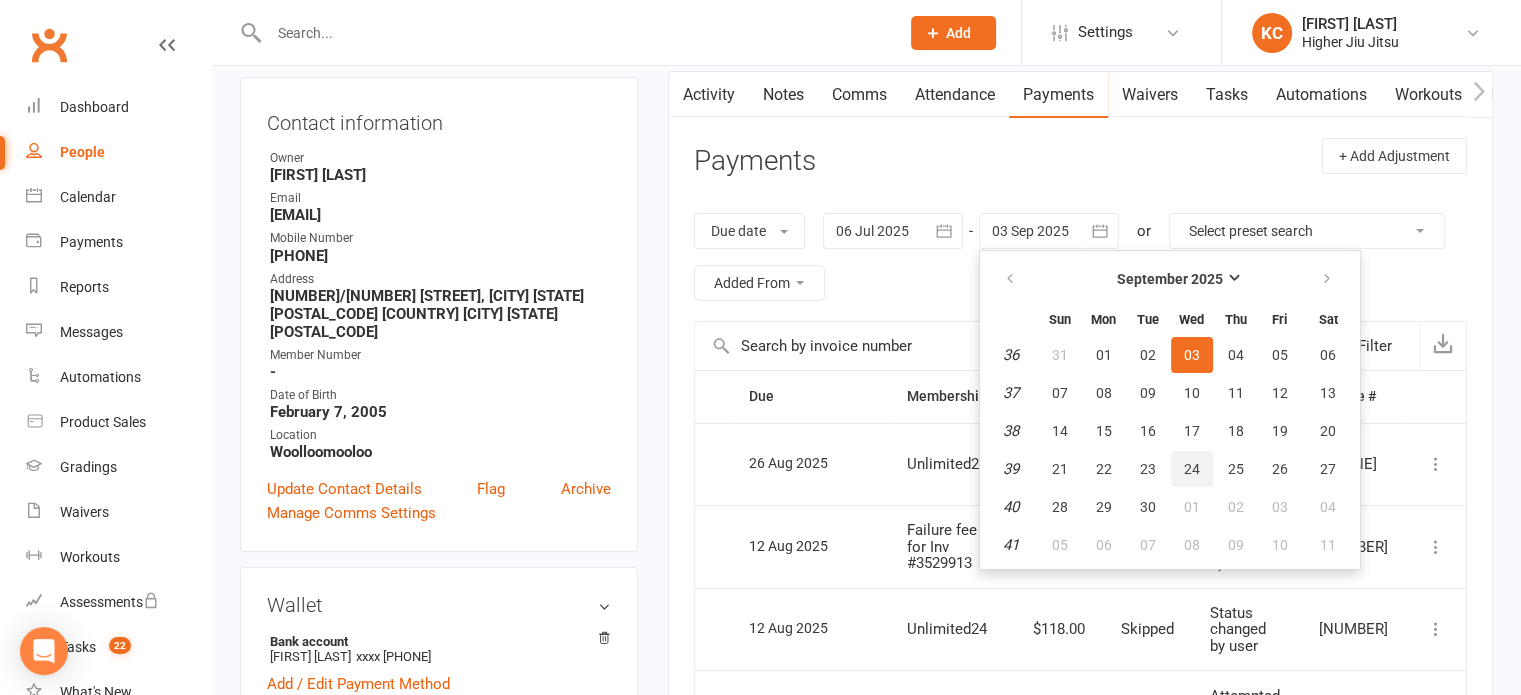 click on "24" at bounding box center (1192, 469) 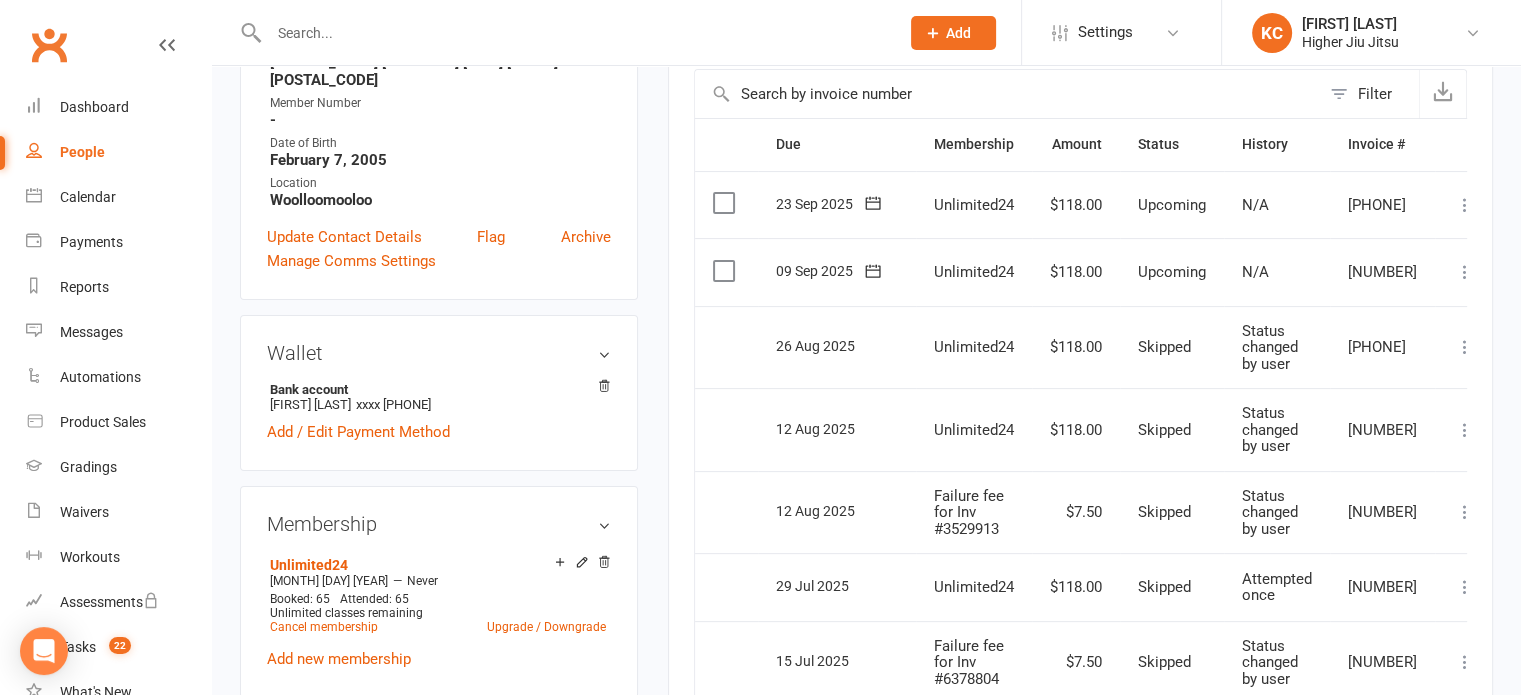 scroll, scrollTop: 500, scrollLeft: 0, axis: vertical 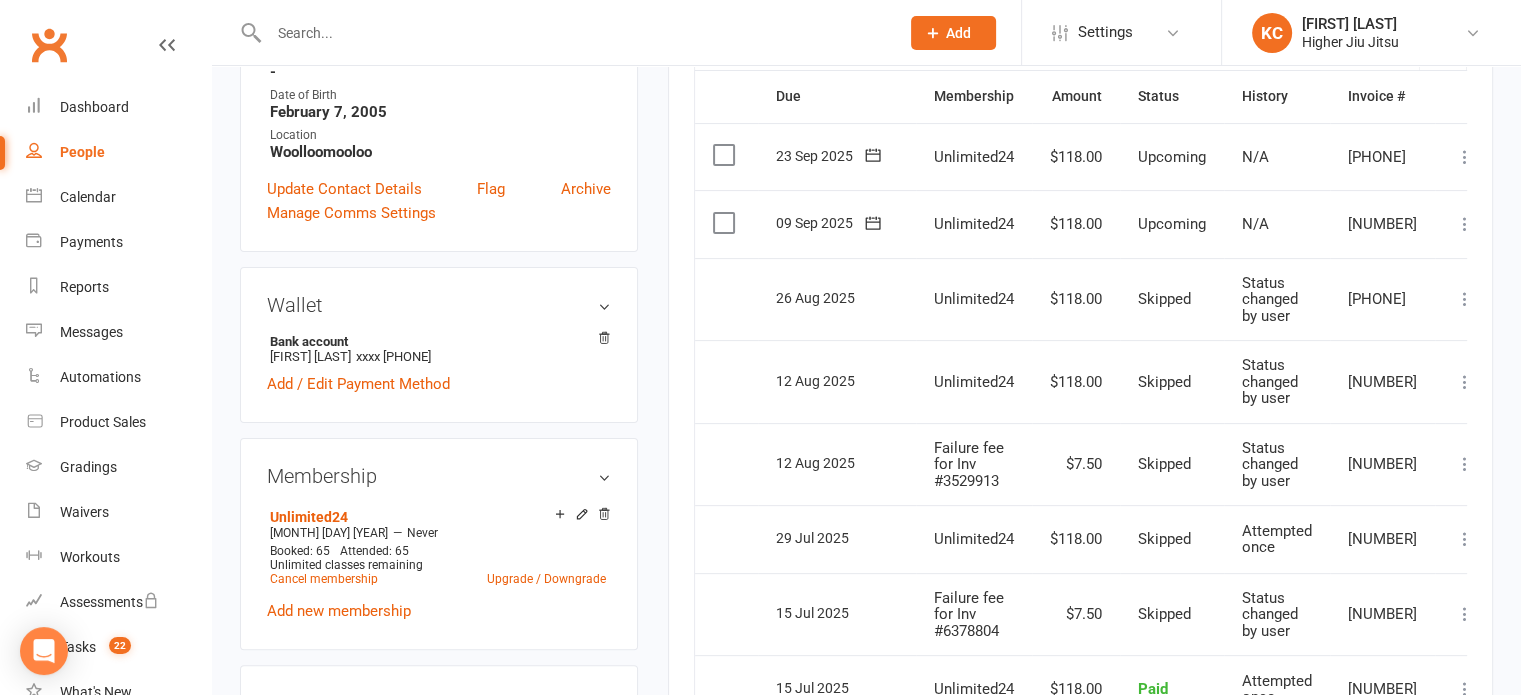 click at bounding box center (726, 223) 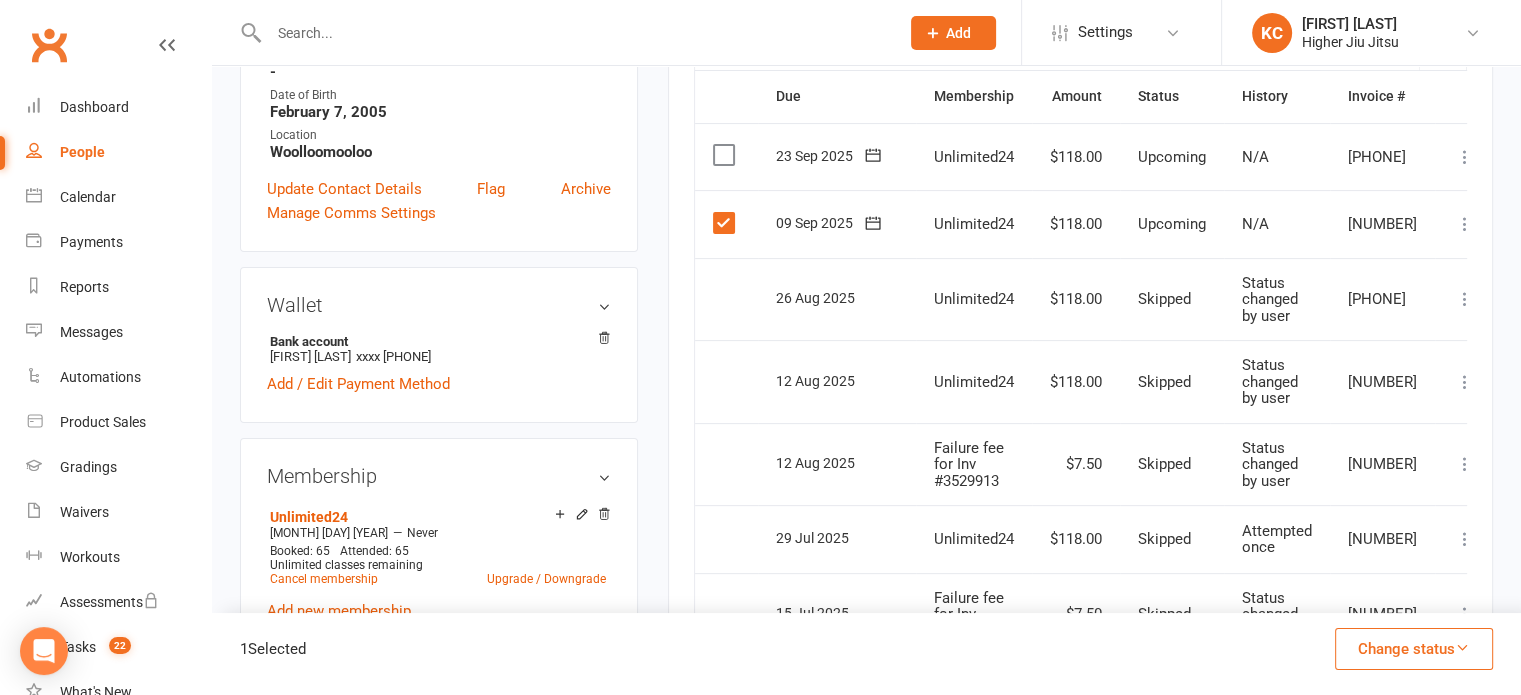 drag, startPoint x: 722, startPoint y: 152, endPoint x: 751, endPoint y: 183, distance: 42.44997 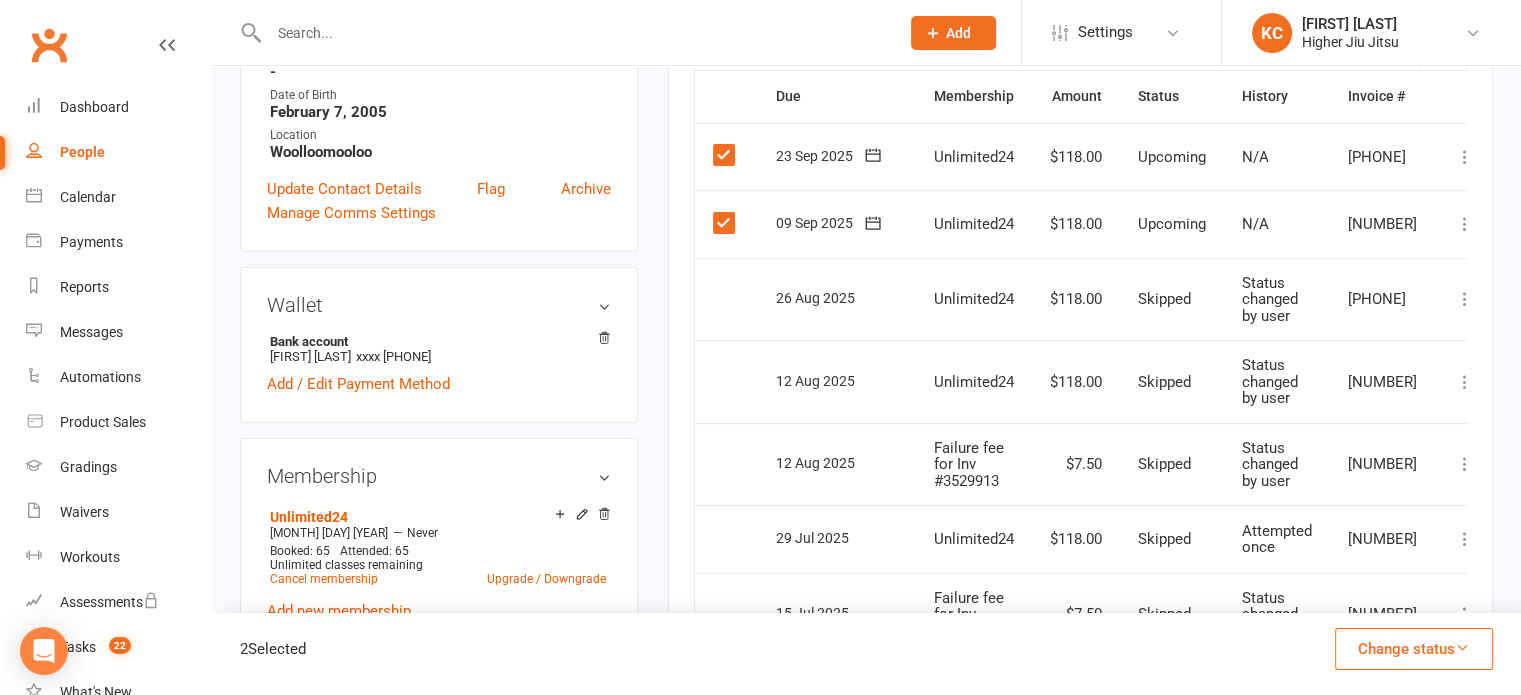 click on "Change status" at bounding box center [1414, 649] 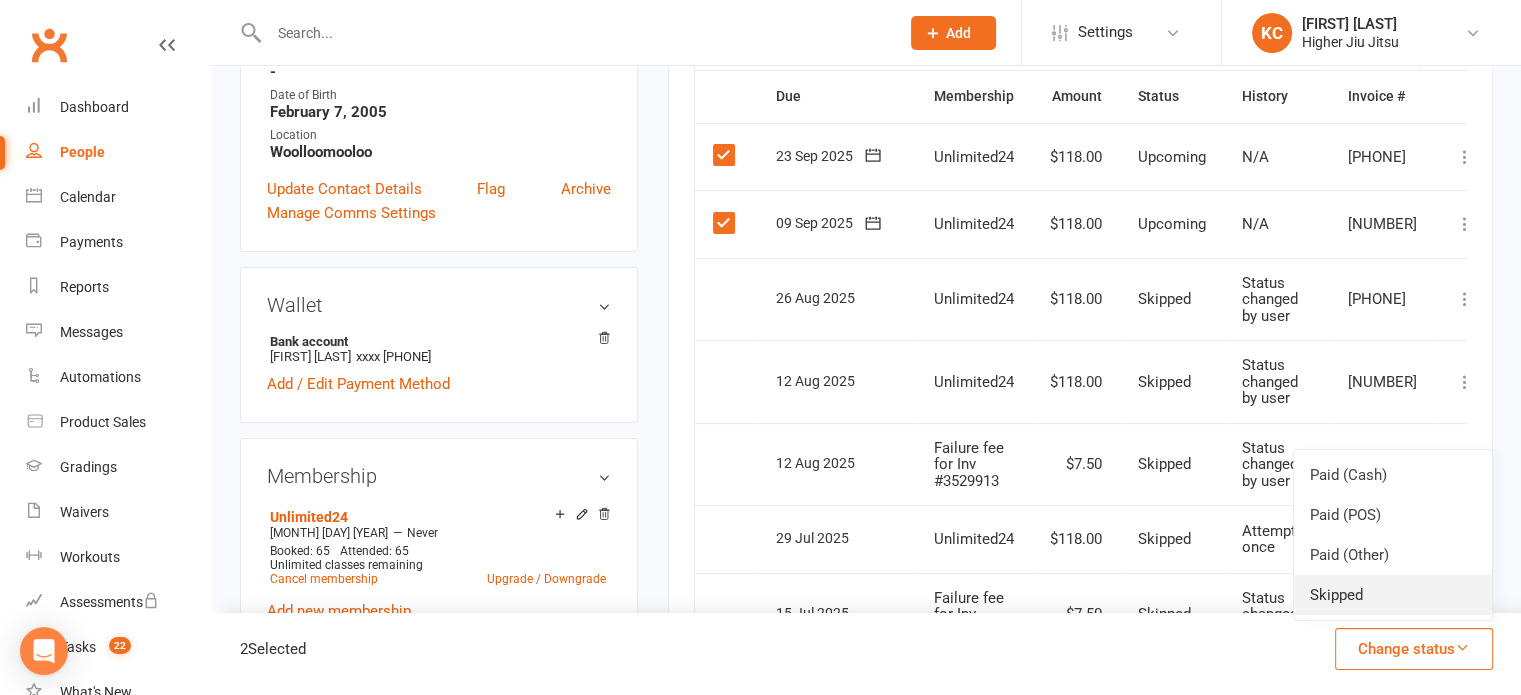 click on "Skipped" at bounding box center (1393, 595) 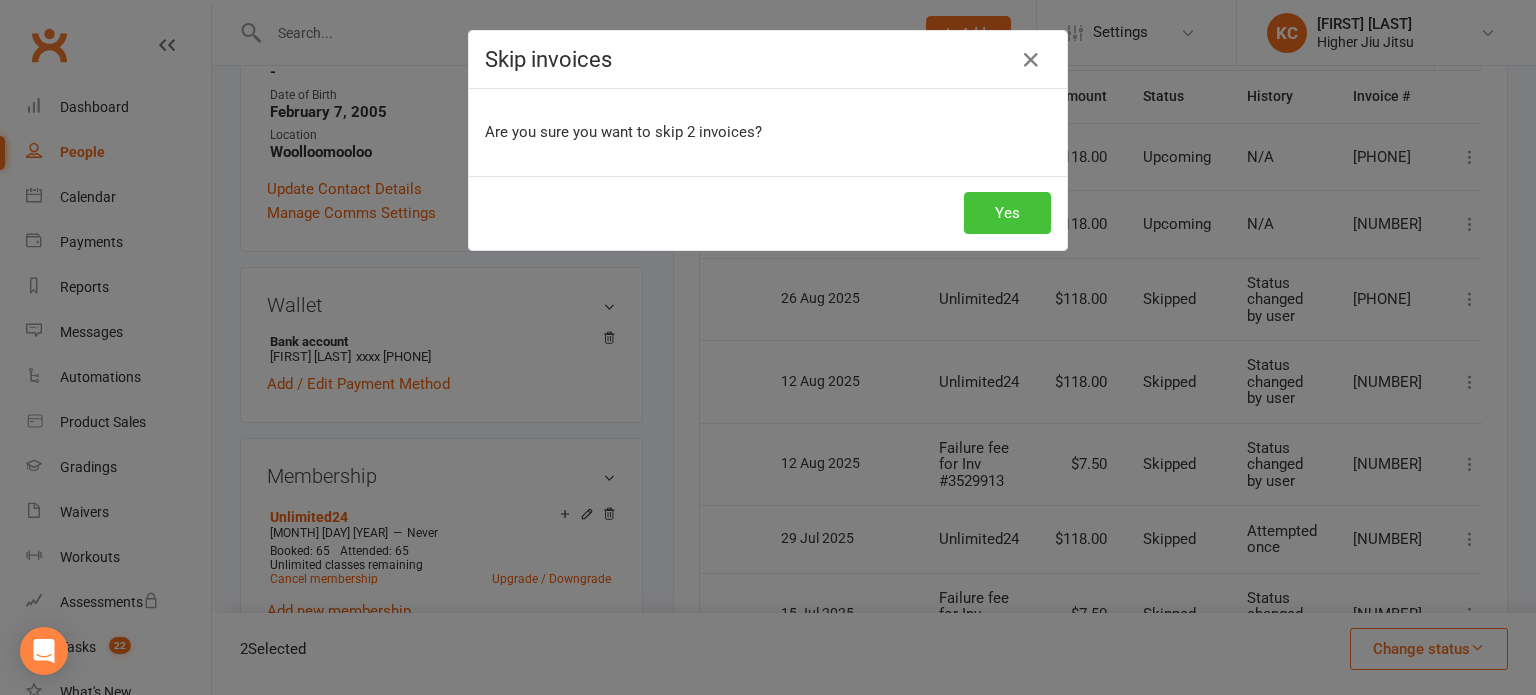 click on "Yes" at bounding box center [1007, 213] 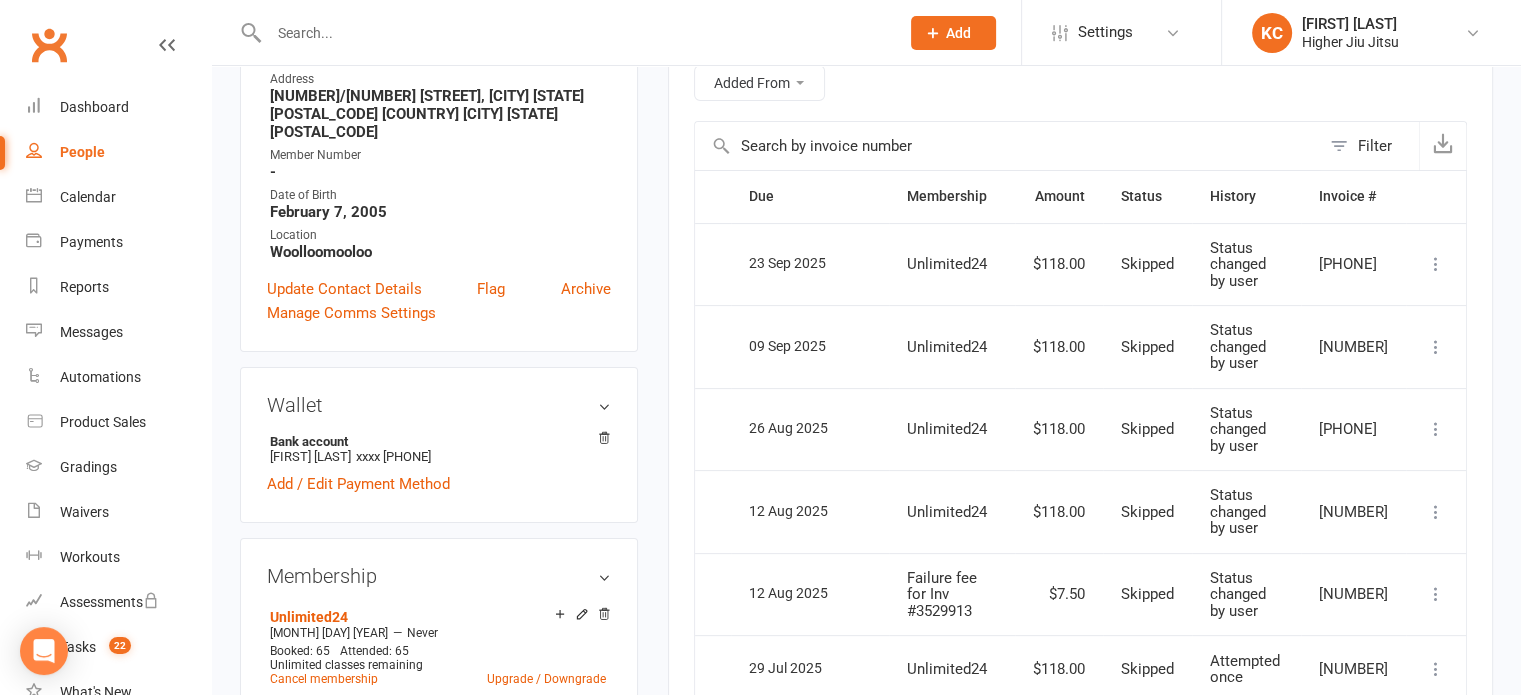scroll, scrollTop: 400, scrollLeft: 0, axis: vertical 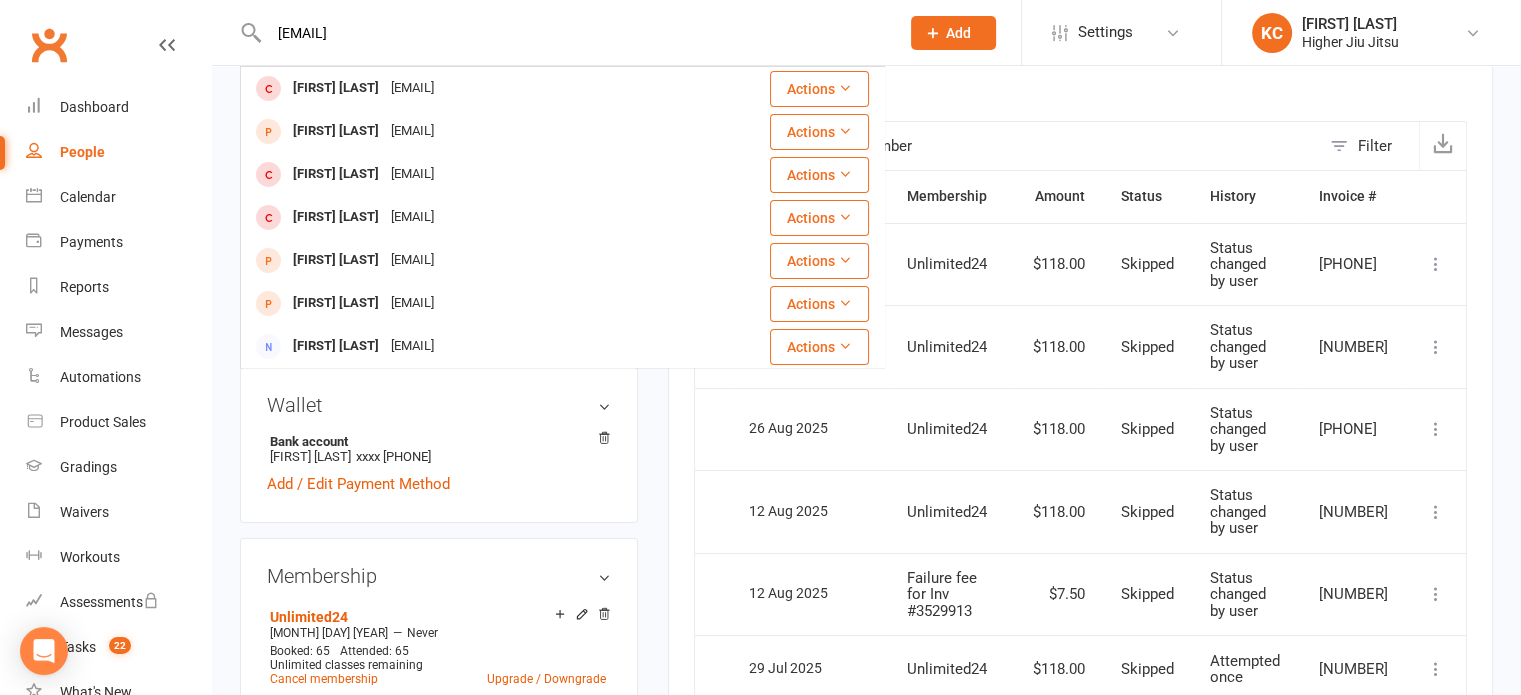 click on "[EMAIL]" at bounding box center [574, 33] 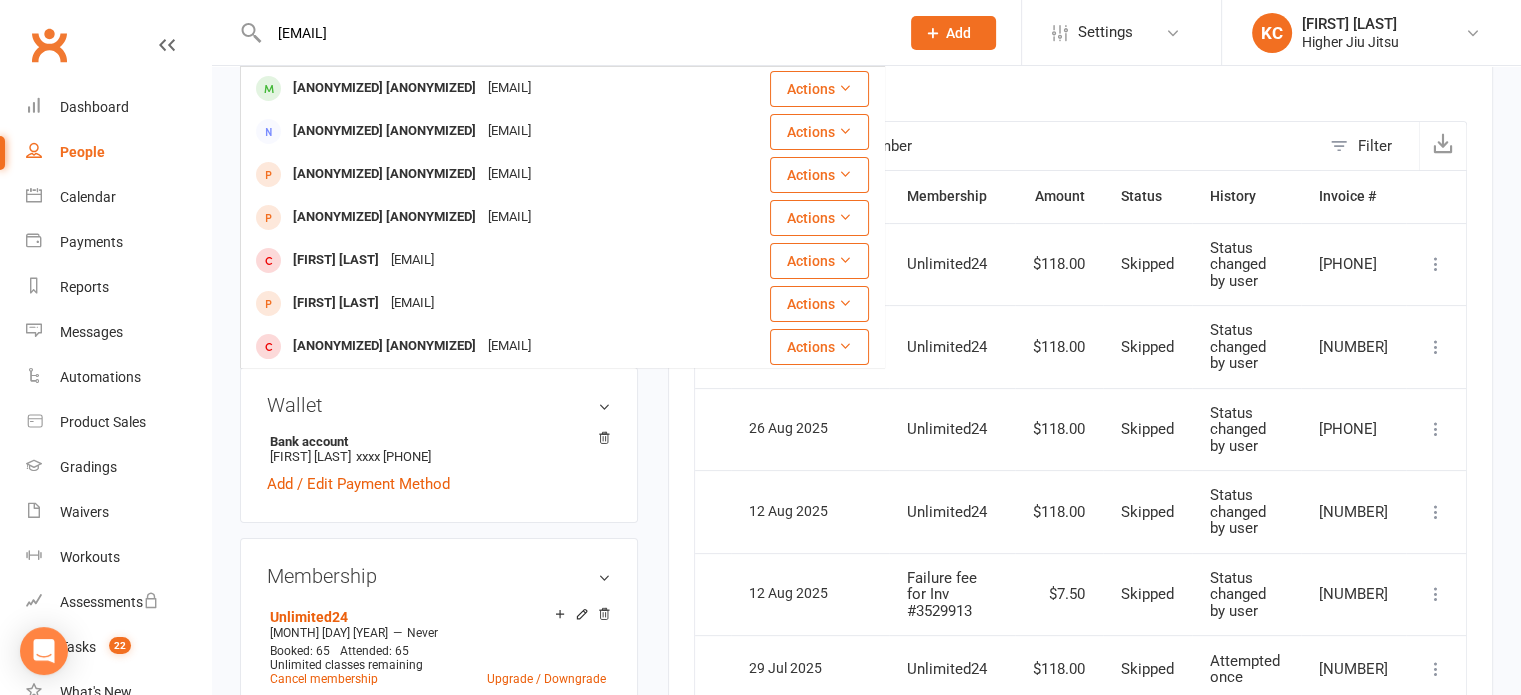 type on "[EMAIL]" 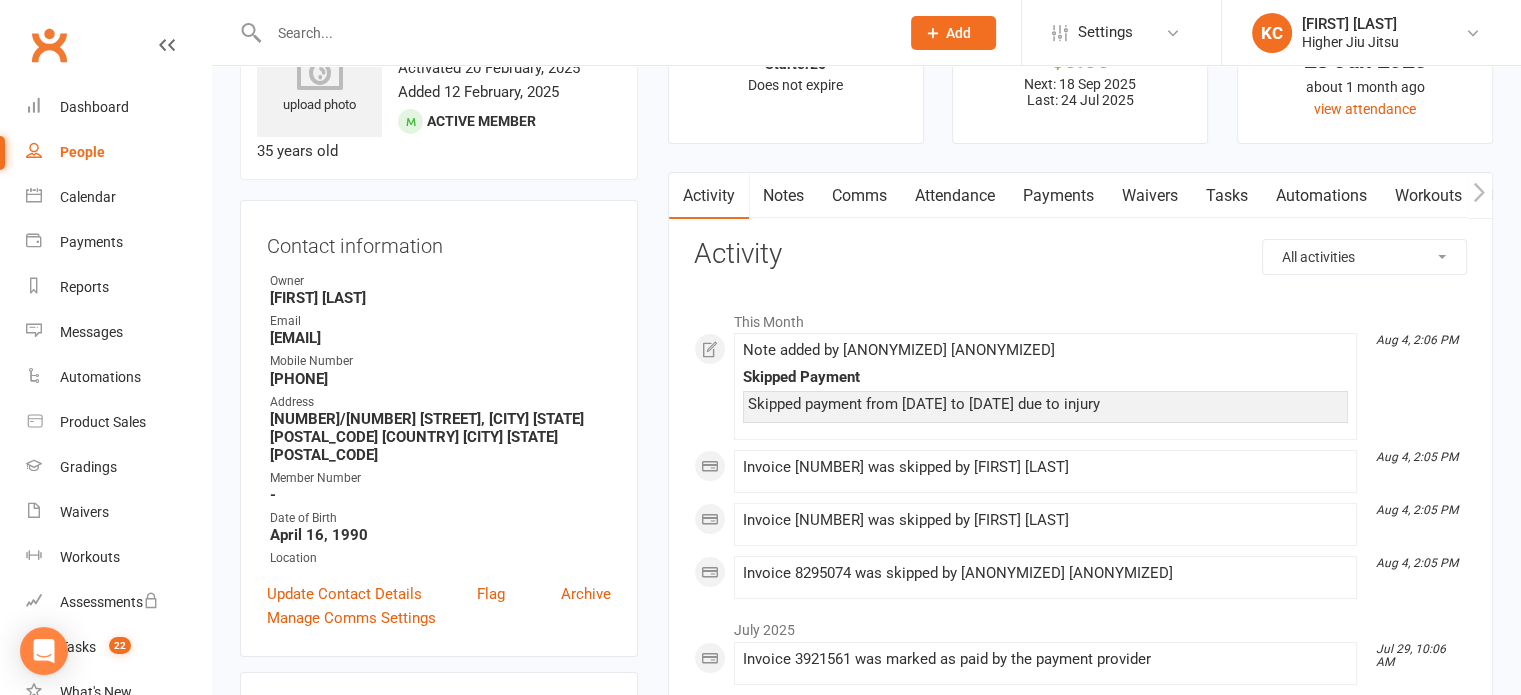 scroll, scrollTop: 100, scrollLeft: 0, axis: vertical 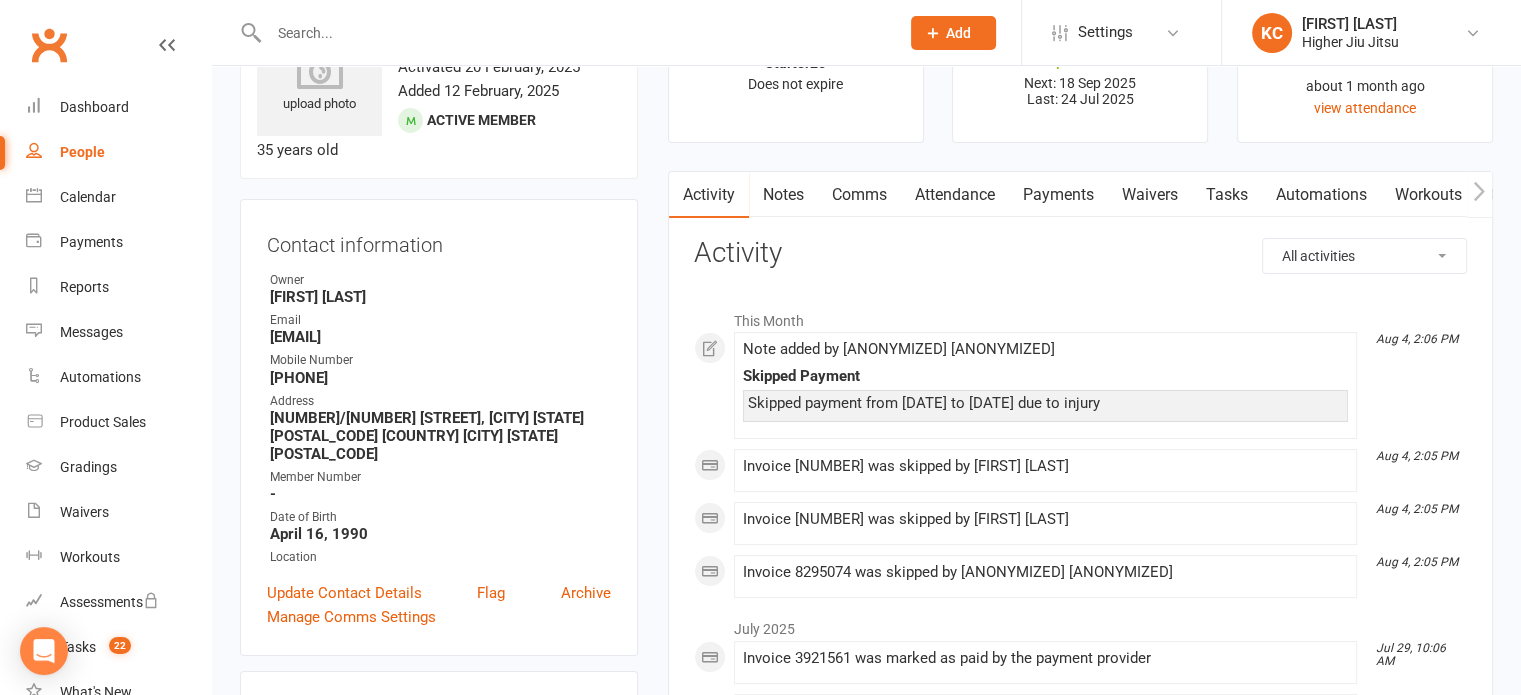 click on "Payments" at bounding box center (1058, 195) 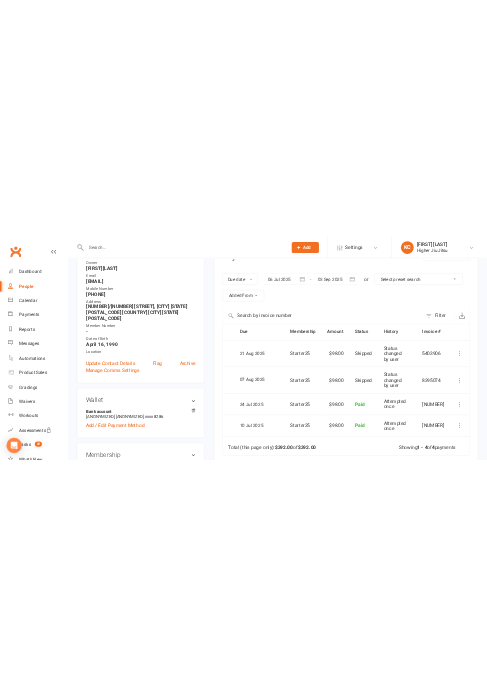 scroll, scrollTop: 200, scrollLeft: 0, axis: vertical 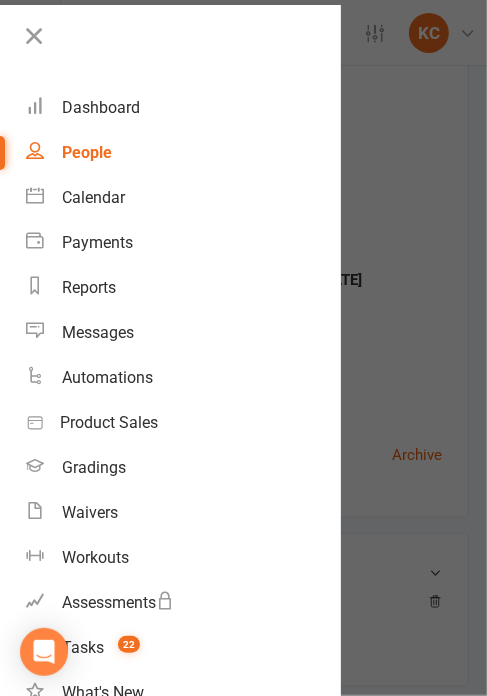 click at bounding box center (243, 348) 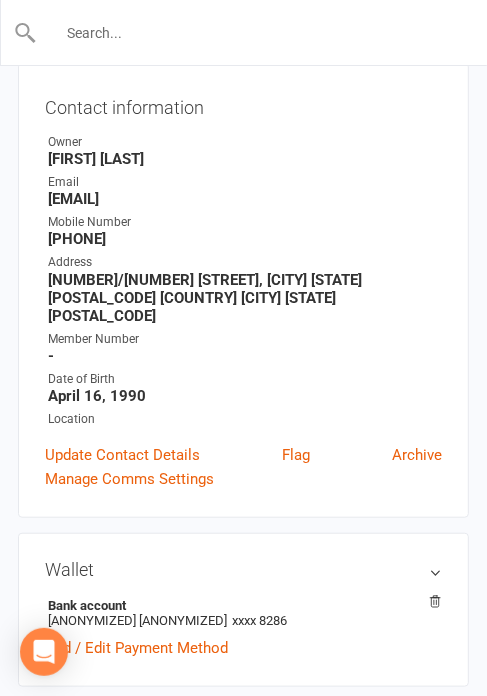 click at bounding box center [244, 33] 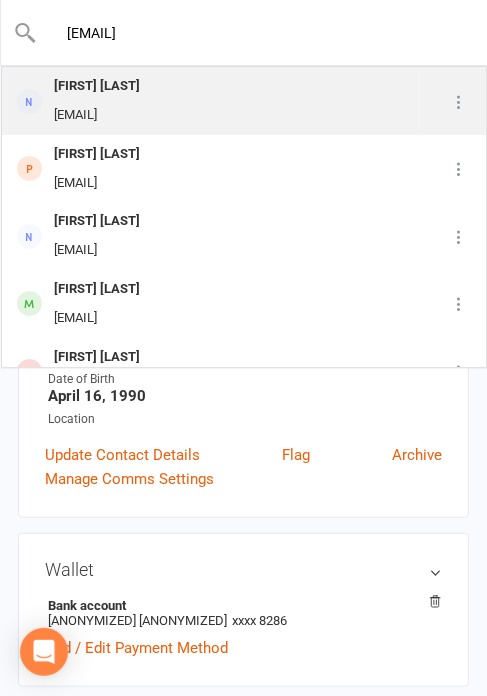 type on "[EMAIL]" 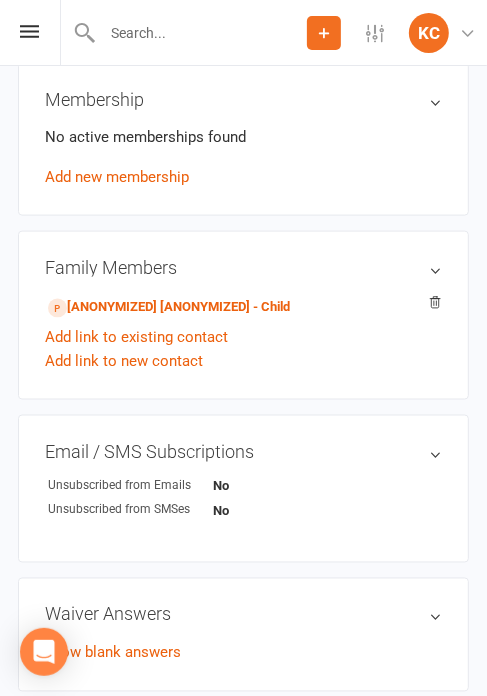 scroll, scrollTop: 800, scrollLeft: 0, axis: vertical 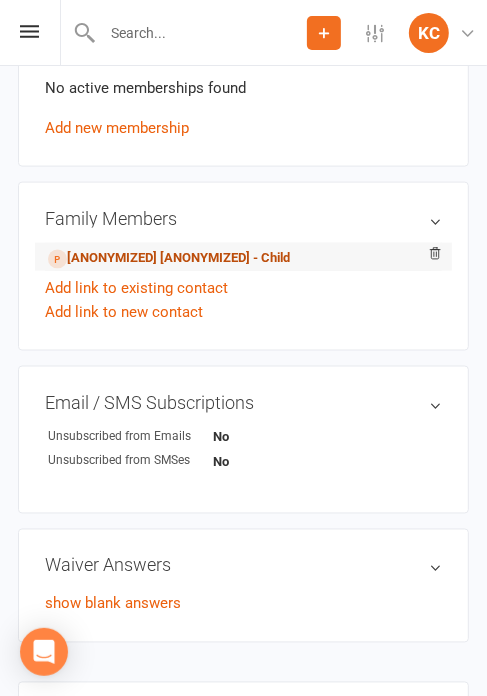 click on "[ANONYMIZED] [ANONYMIZED] - Child" at bounding box center (169, 258) 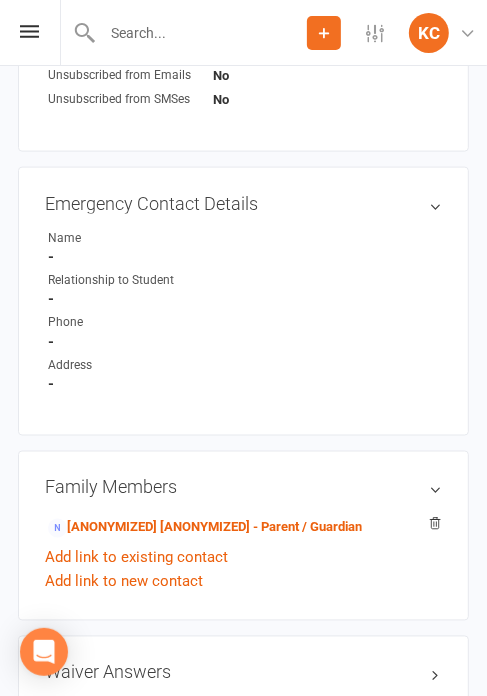 scroll, scrollTop: 0, scrollLeft: 0, axis: both 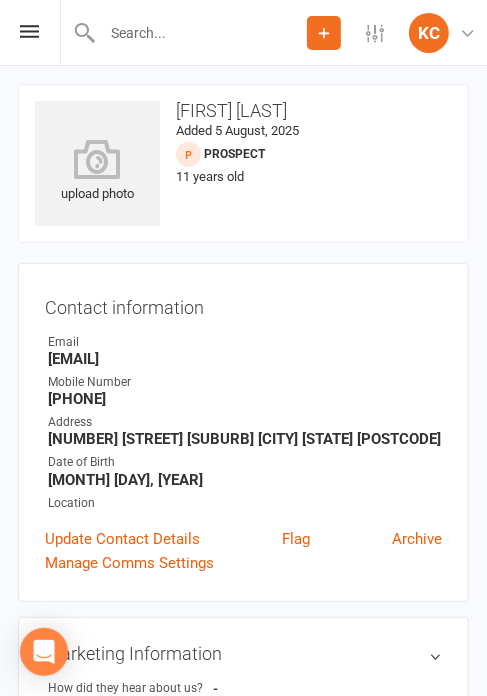 click on "upload photo [ANONYMIZED] [ANONYMIZED] Added [DATE], [YEAR] prospect [AGE] years old Contact information Owner Email [EMAIL] Mobile Number [PHONE] Address [NUMBER] [STREET] [SUBURB] [CITY] [STATE] [POSTCODE] Date of Birth [MONTH] [DAY], [YEAR] Location Update Contact Details Flag Archive Manage Comms Settings" at bounding box center [243, 343] 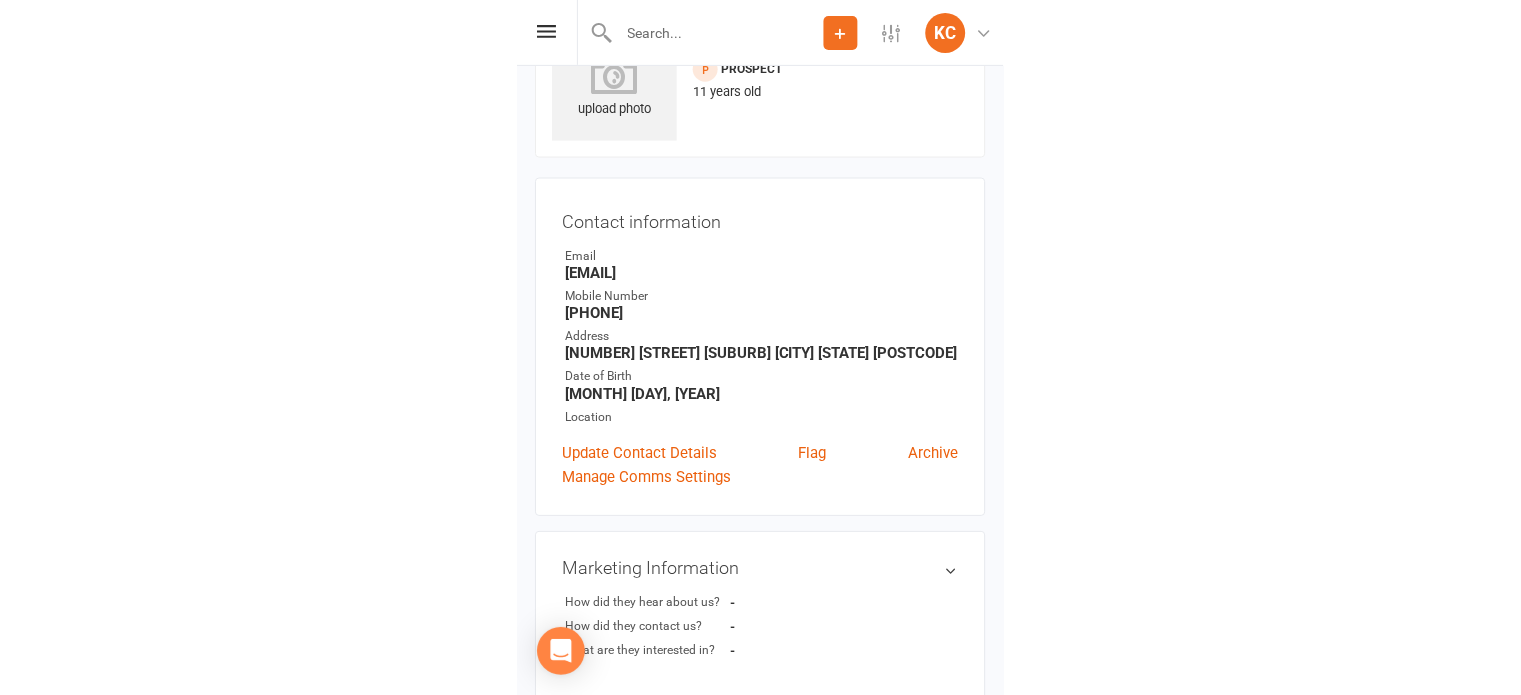 scroll, scrollTop: 0, scrollLeft: 0, axis: both 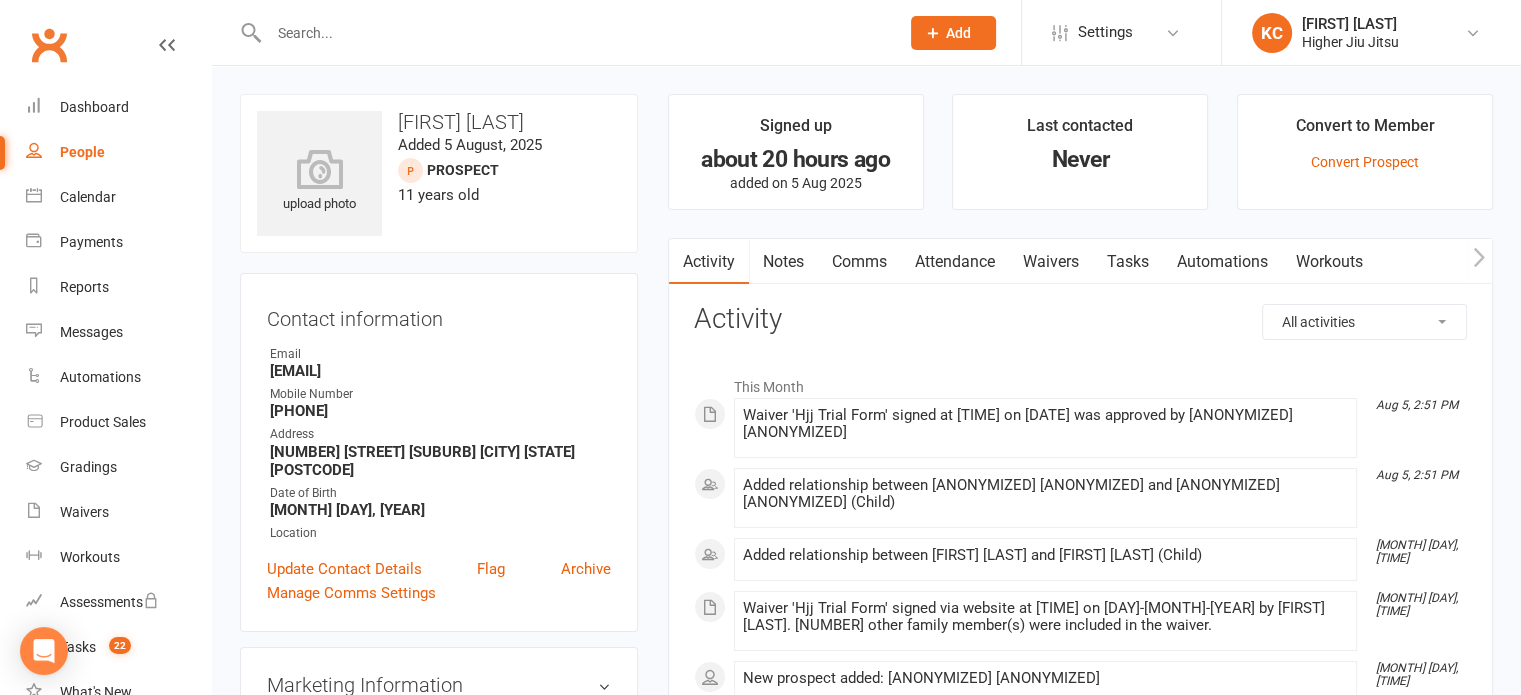 click at bounding box center [574, 33] 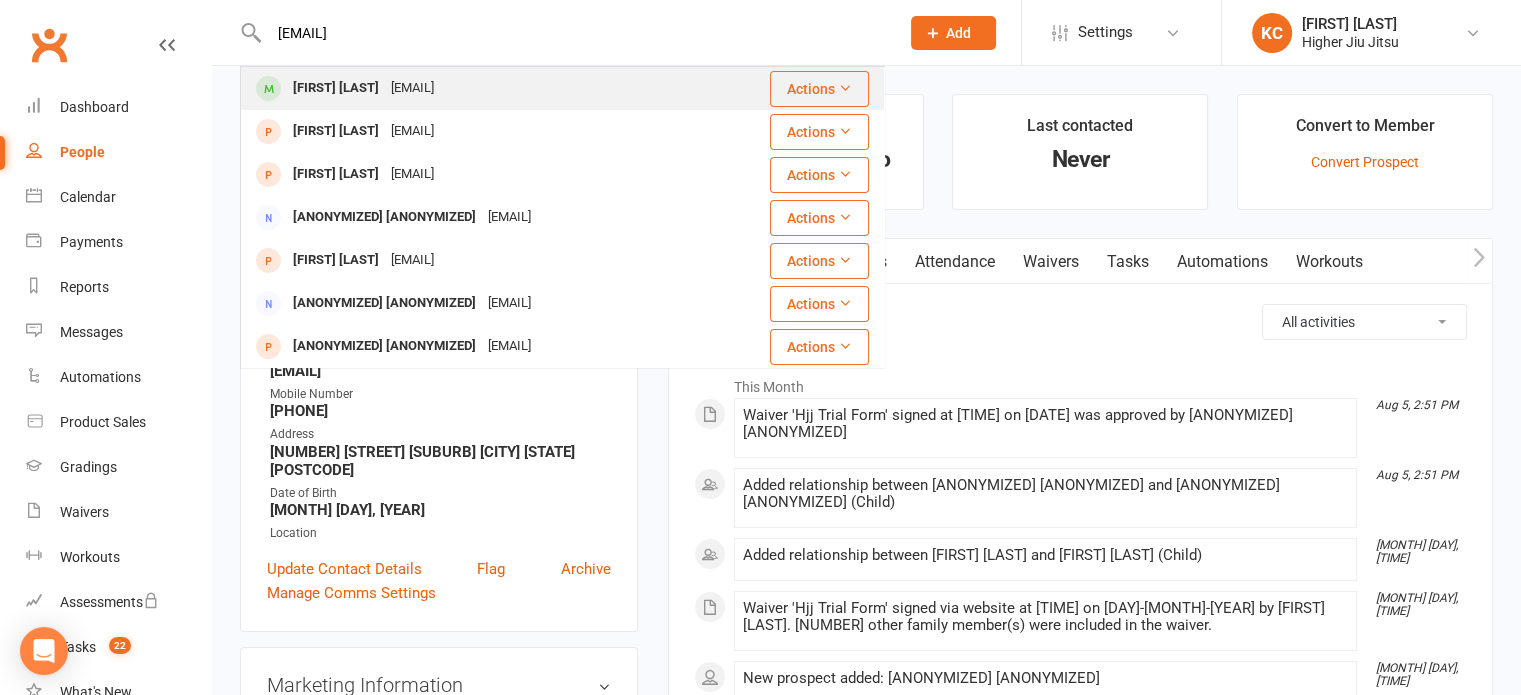 type on "[EMAIL]" 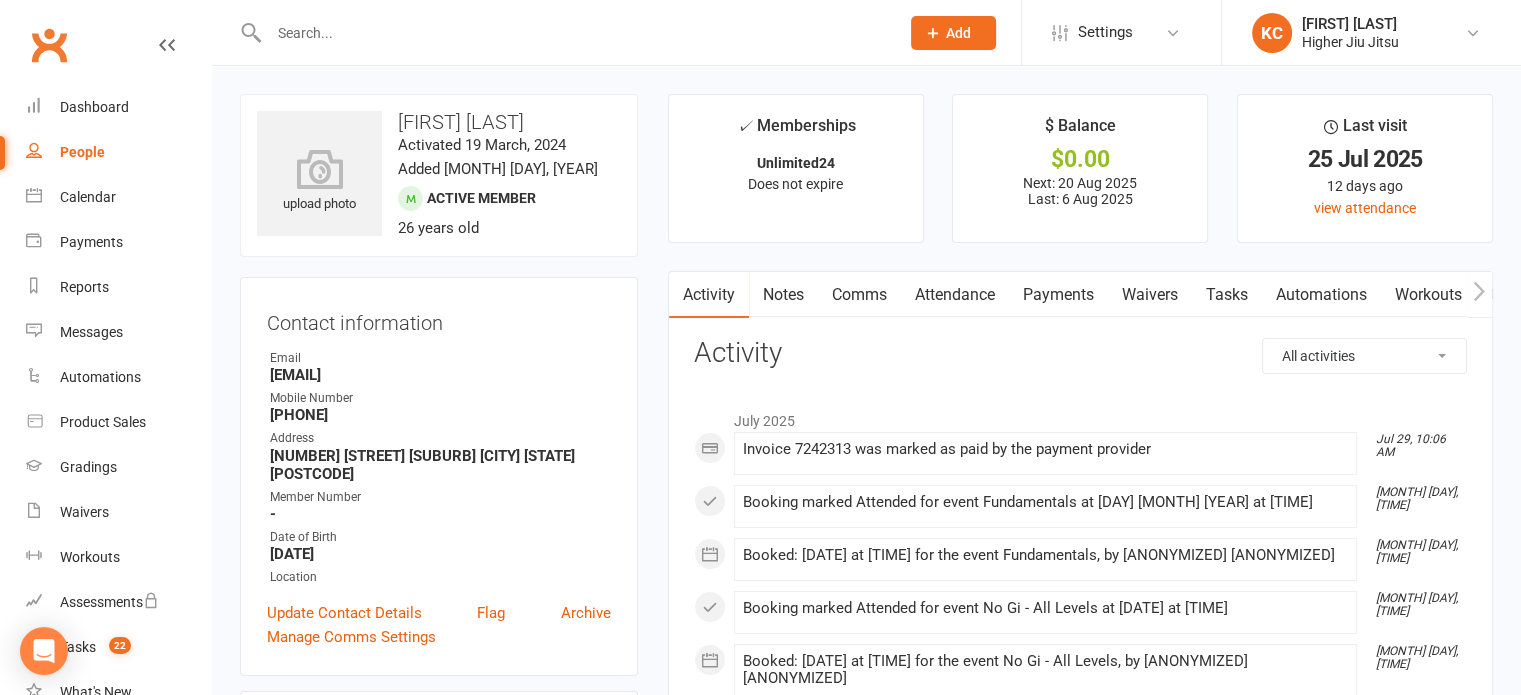 click on "Payments" at bounding box center (1058, 295) 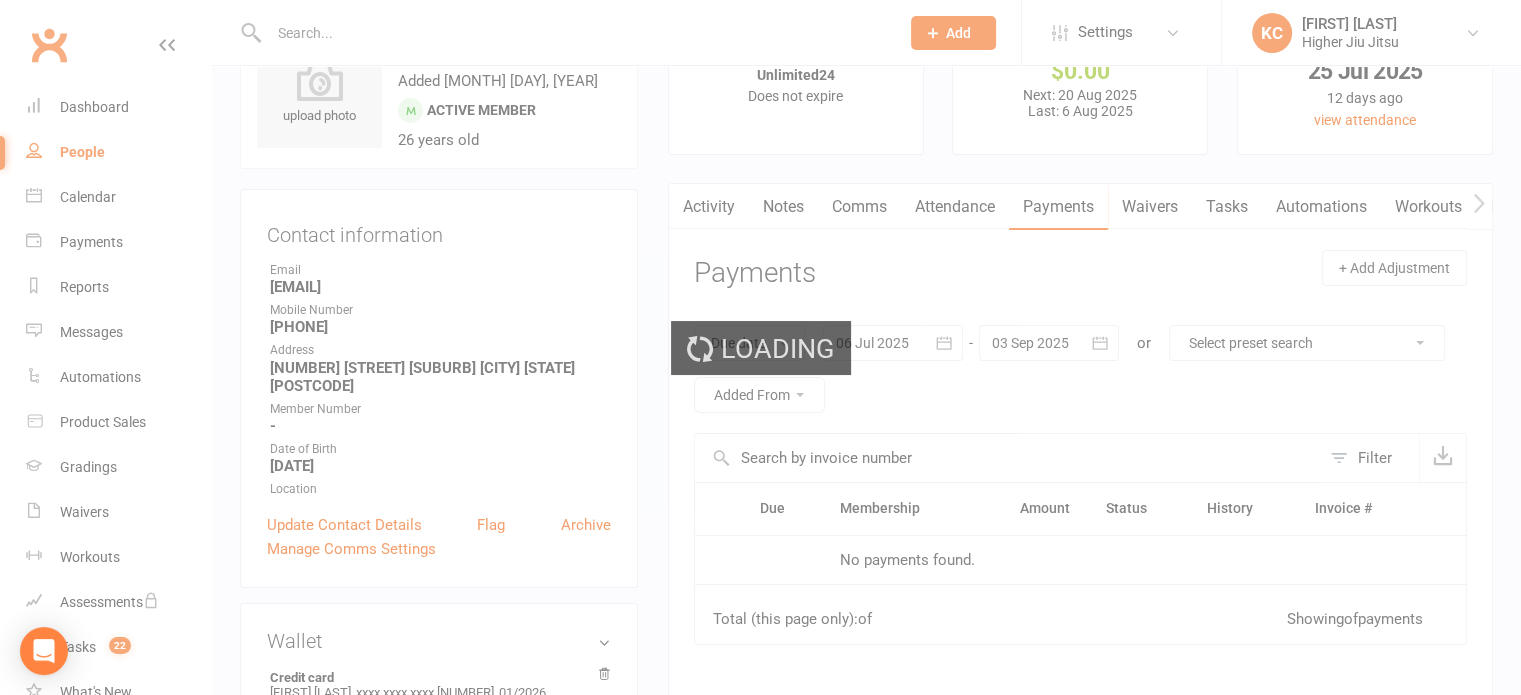 scroll, scrollTop: 300, scrollLeft: 0, axis: vertical 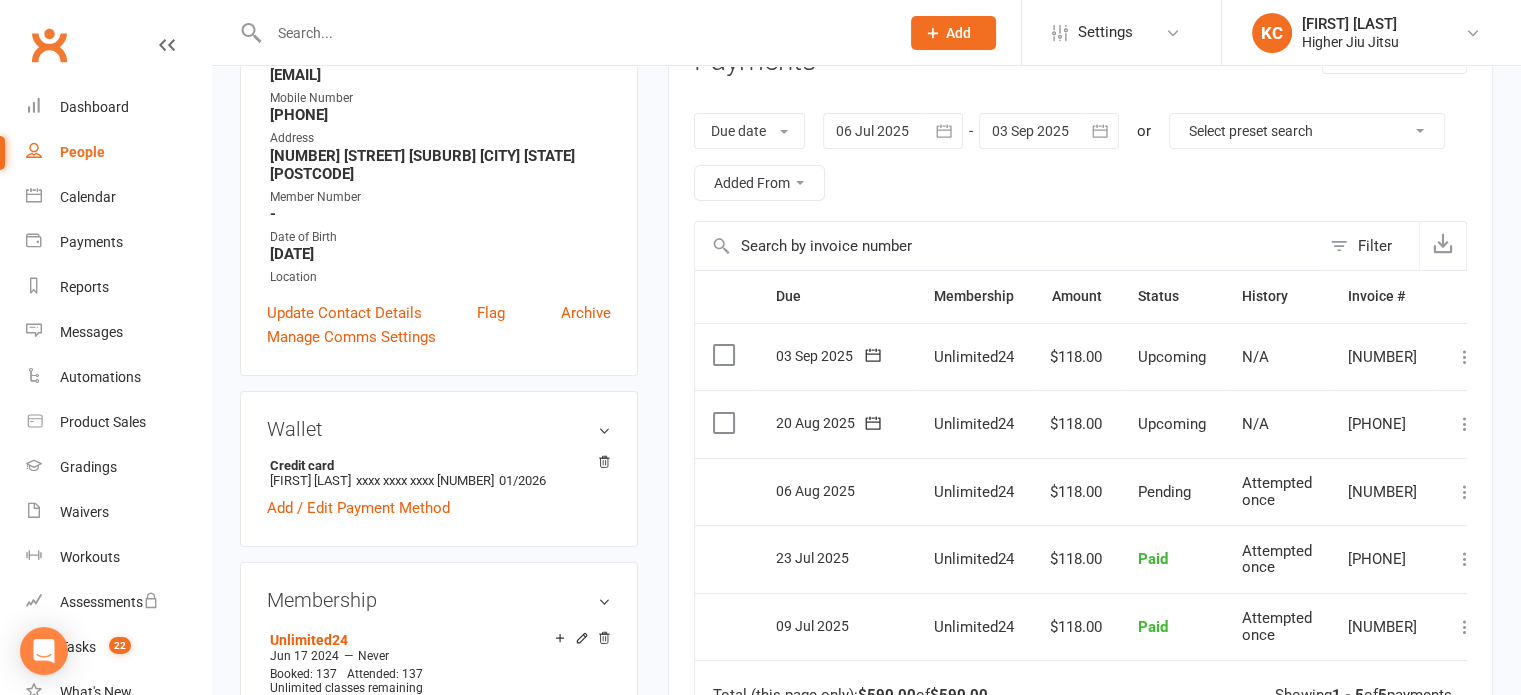 drag, startPoint x: 1094, startPoint y: 124, endPoint x: 1120, endPoint y: 170, distance: 52.83938 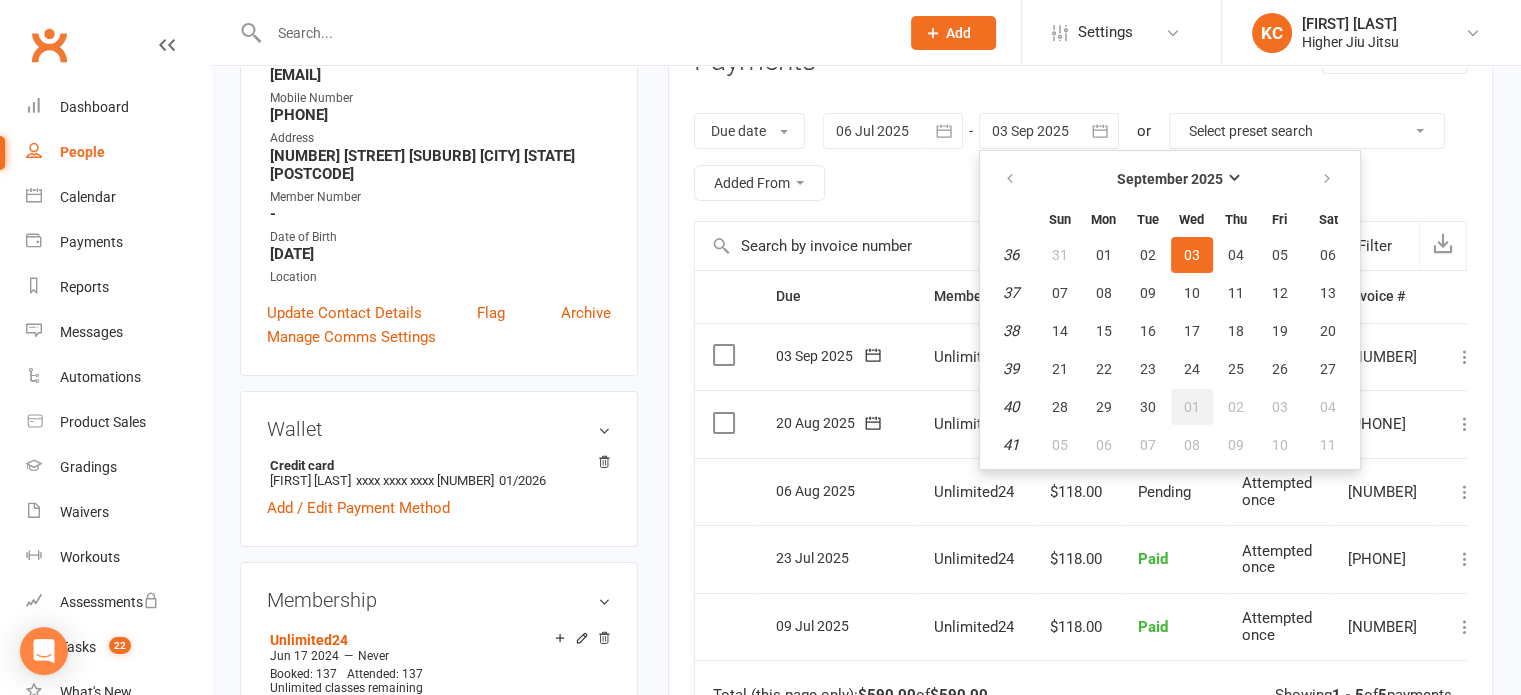 click on "01" at bounding box center [1192, 407] 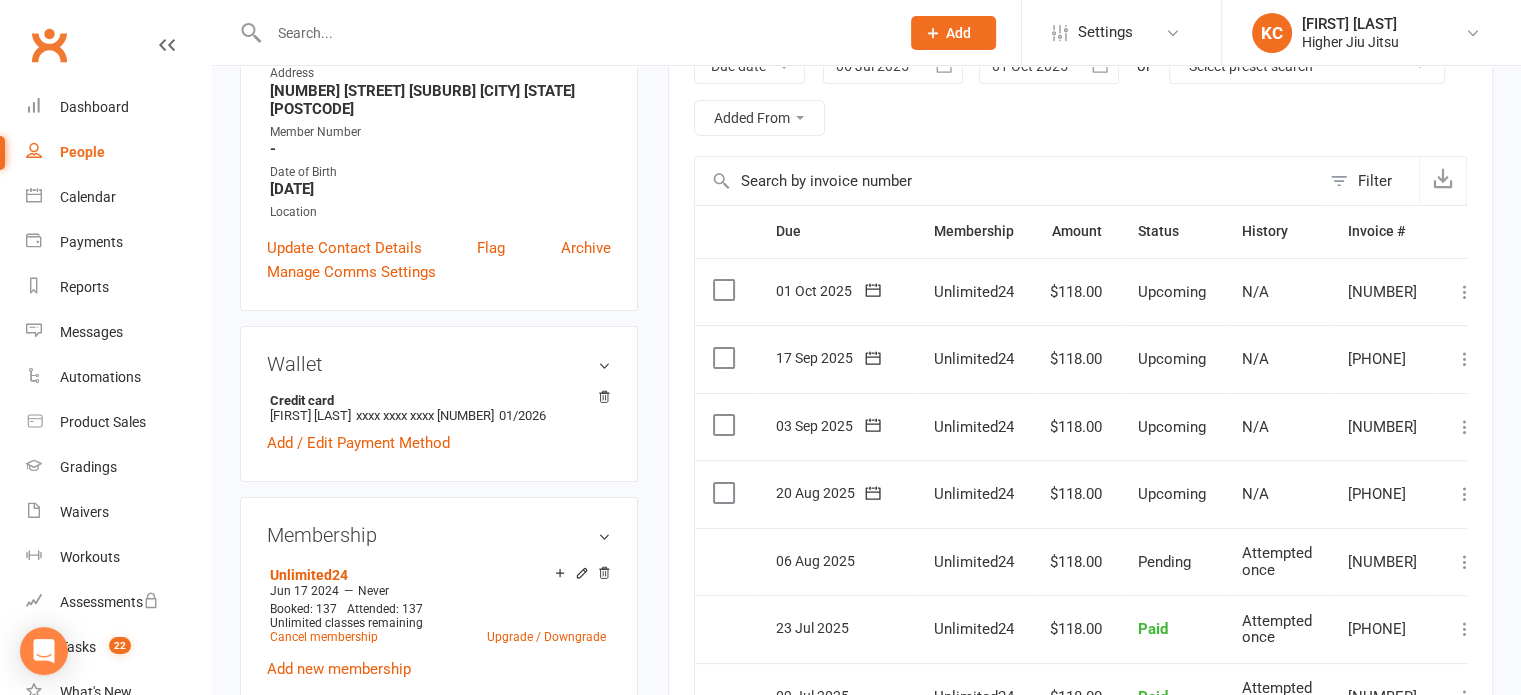 scroll, scrollTop: 400, scrollLeft: 0, axis: vertical 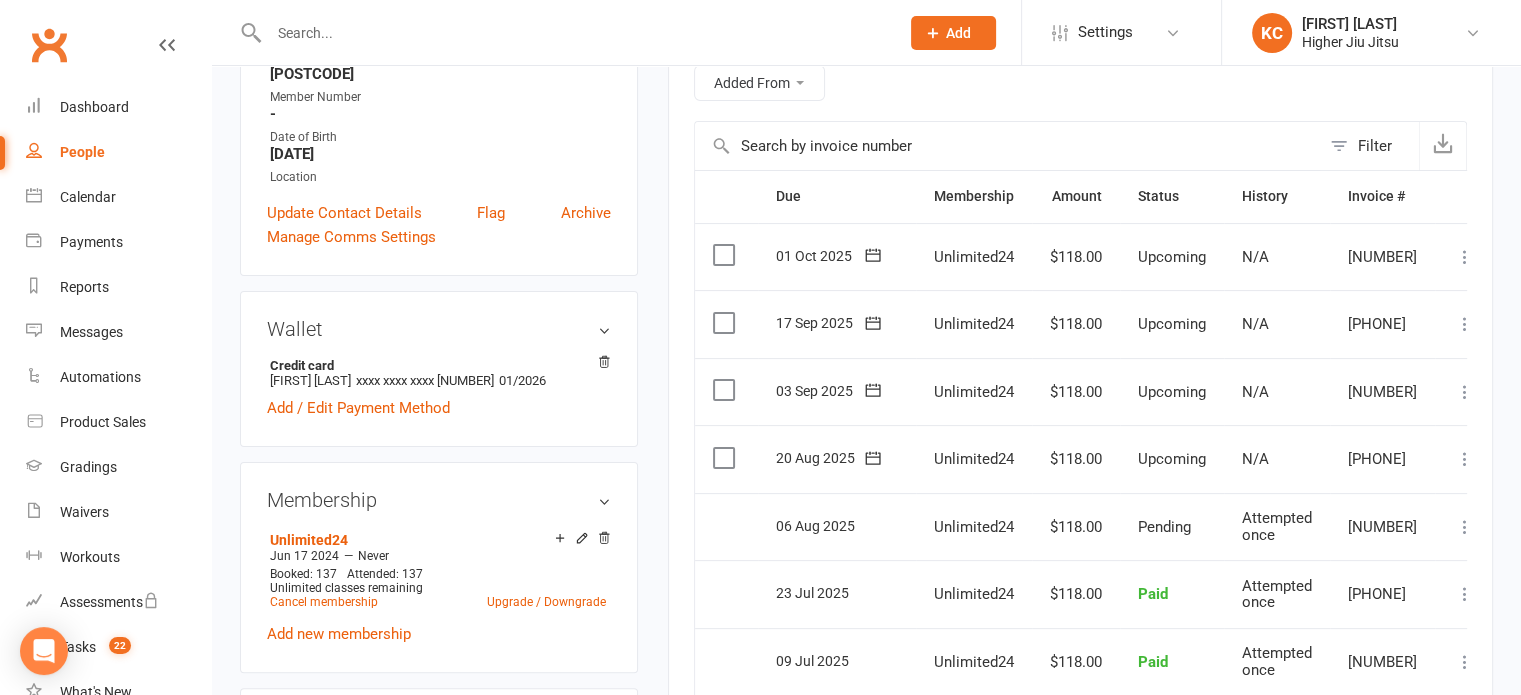click at bounding box center [726, 458] 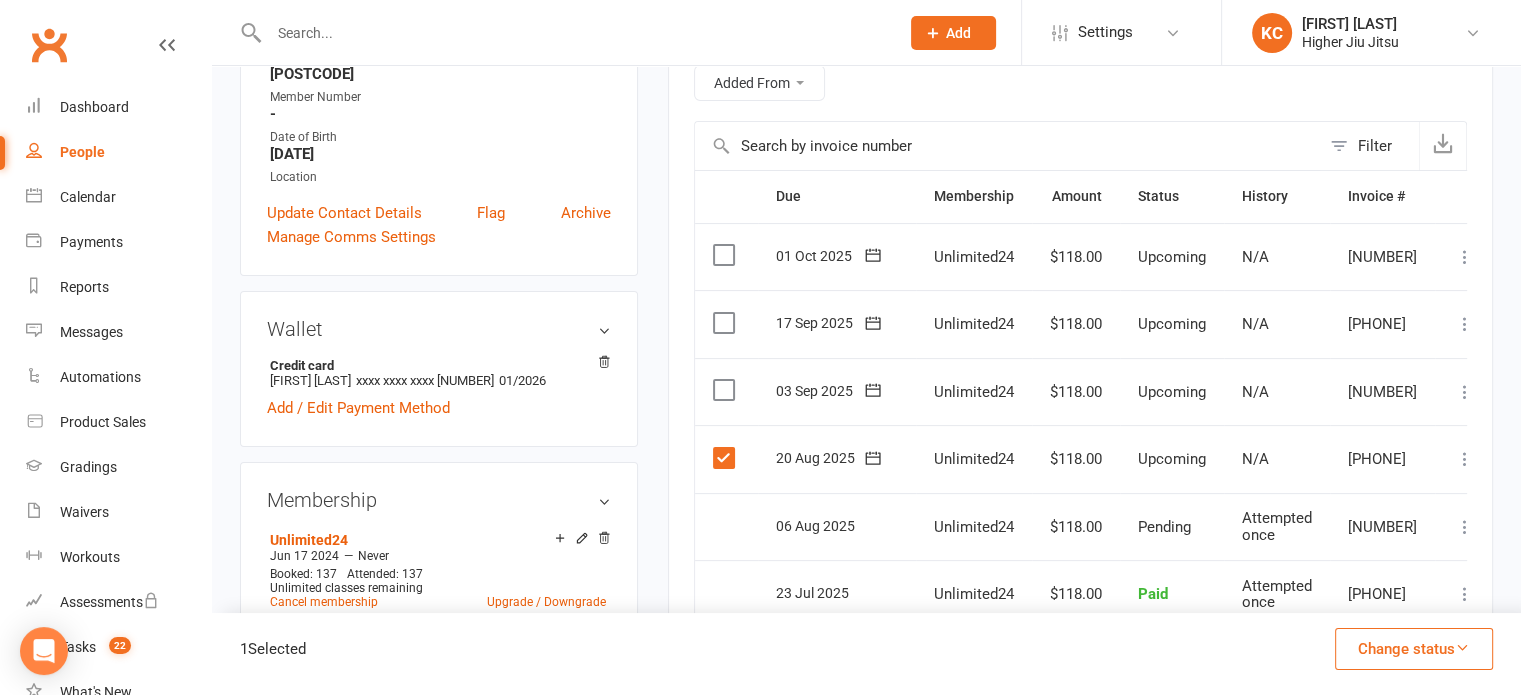 drag, startPoint x: 715, startPoint y: 380, endPoint x: 725, endPoint y: 368, distance: 15.6205 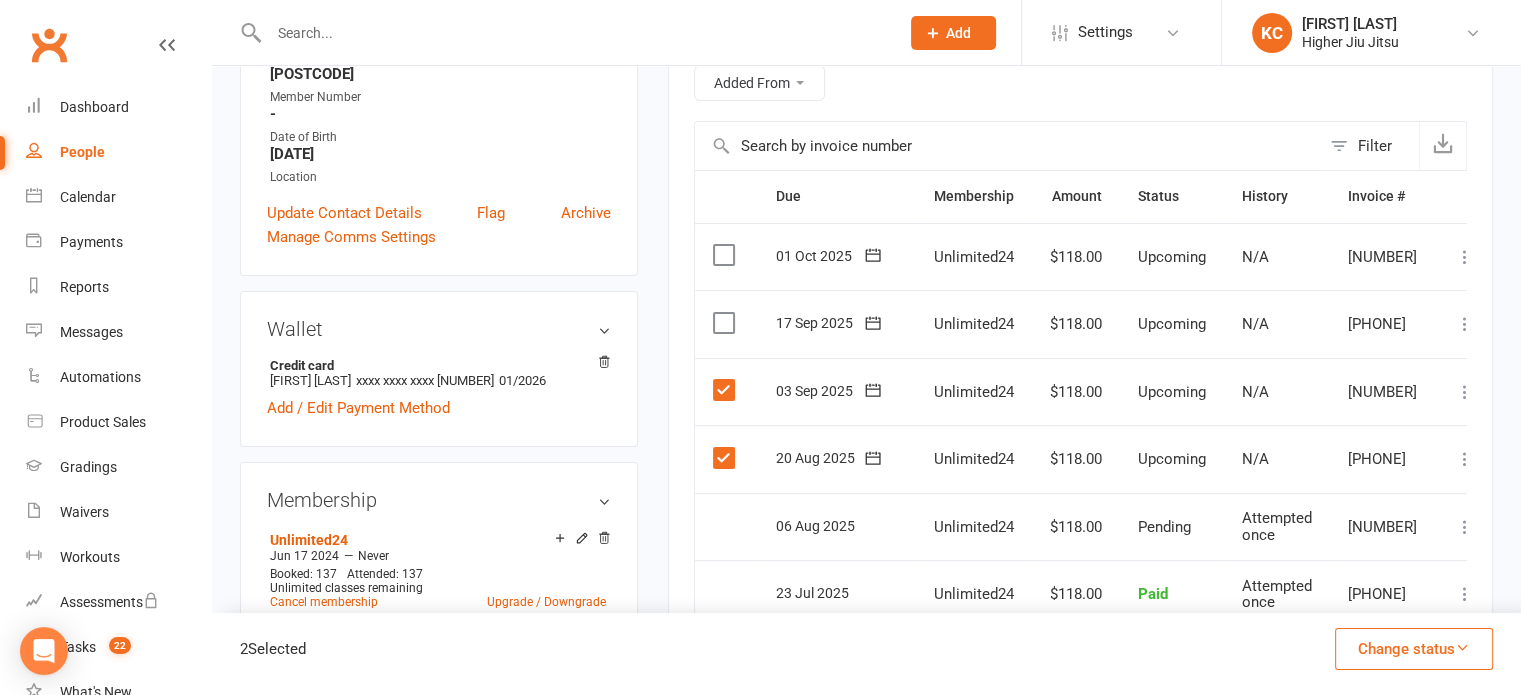 click at bounding box center (726, 323) 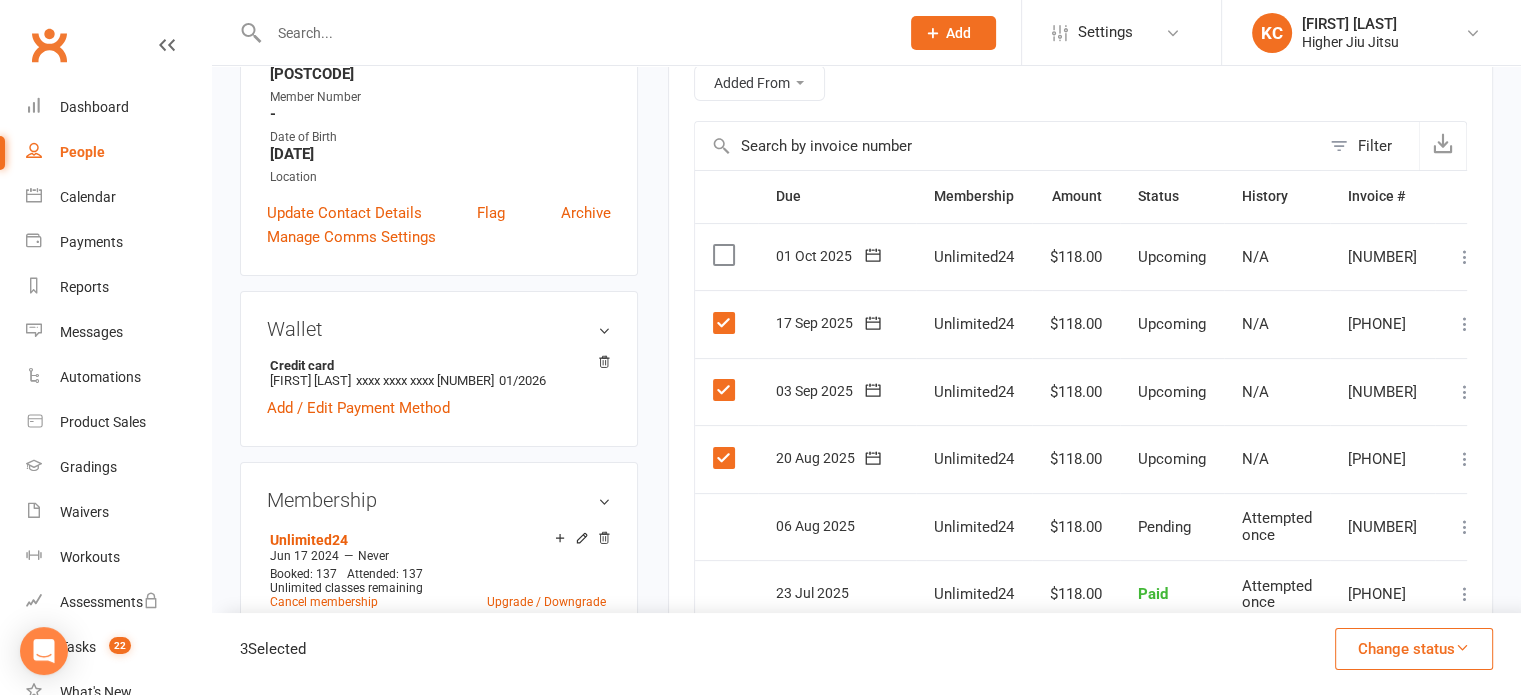 click on "Change status" at bounding box center [1414, 649] 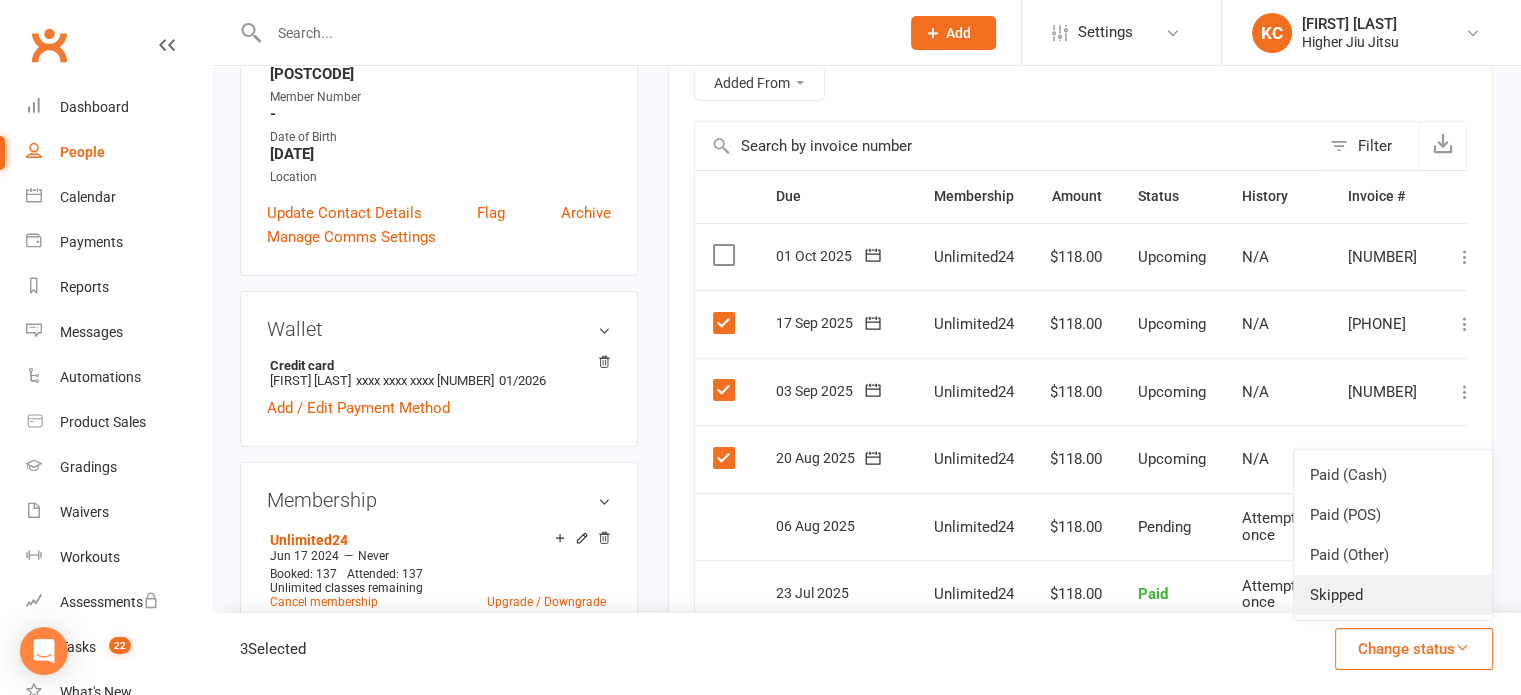 click on "Skipped" at bounding box center [1393, 595] 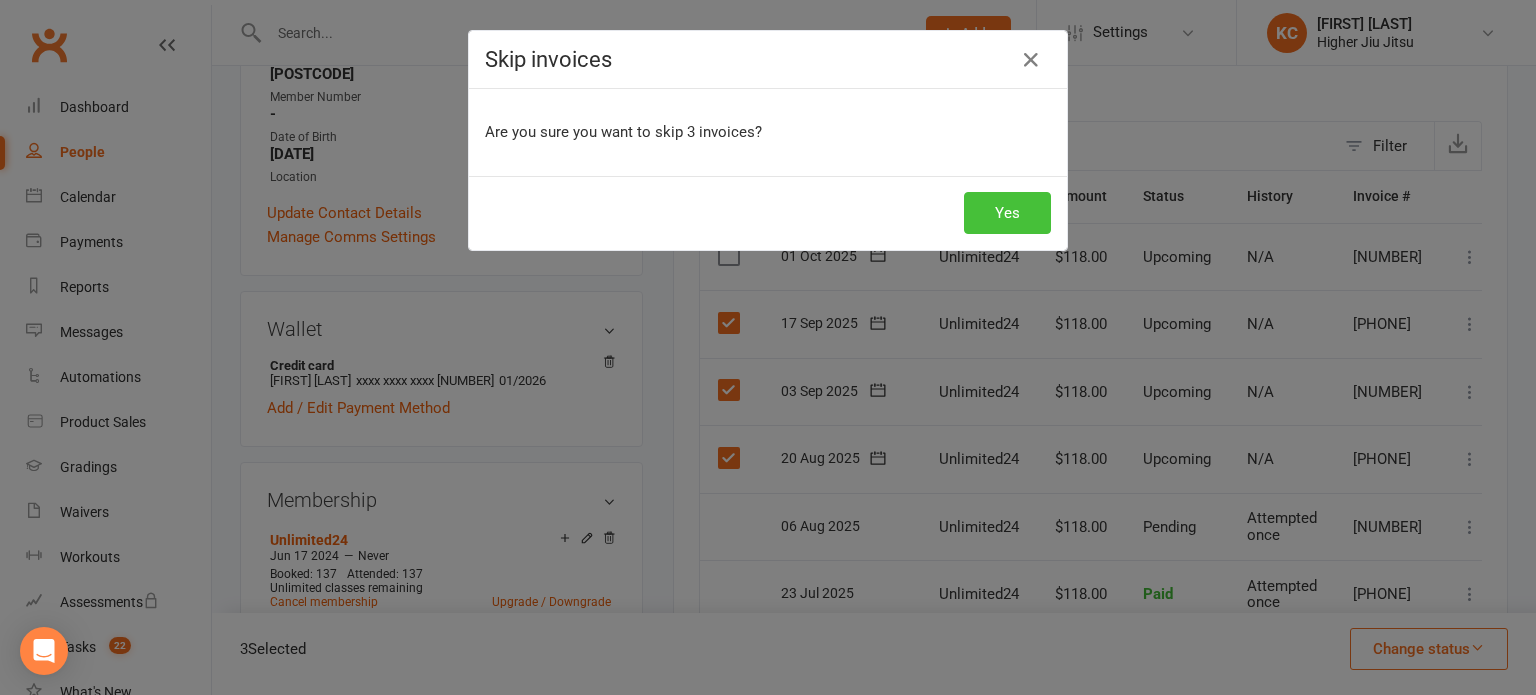 click on "Yes" at bounding box center [1007, 213] 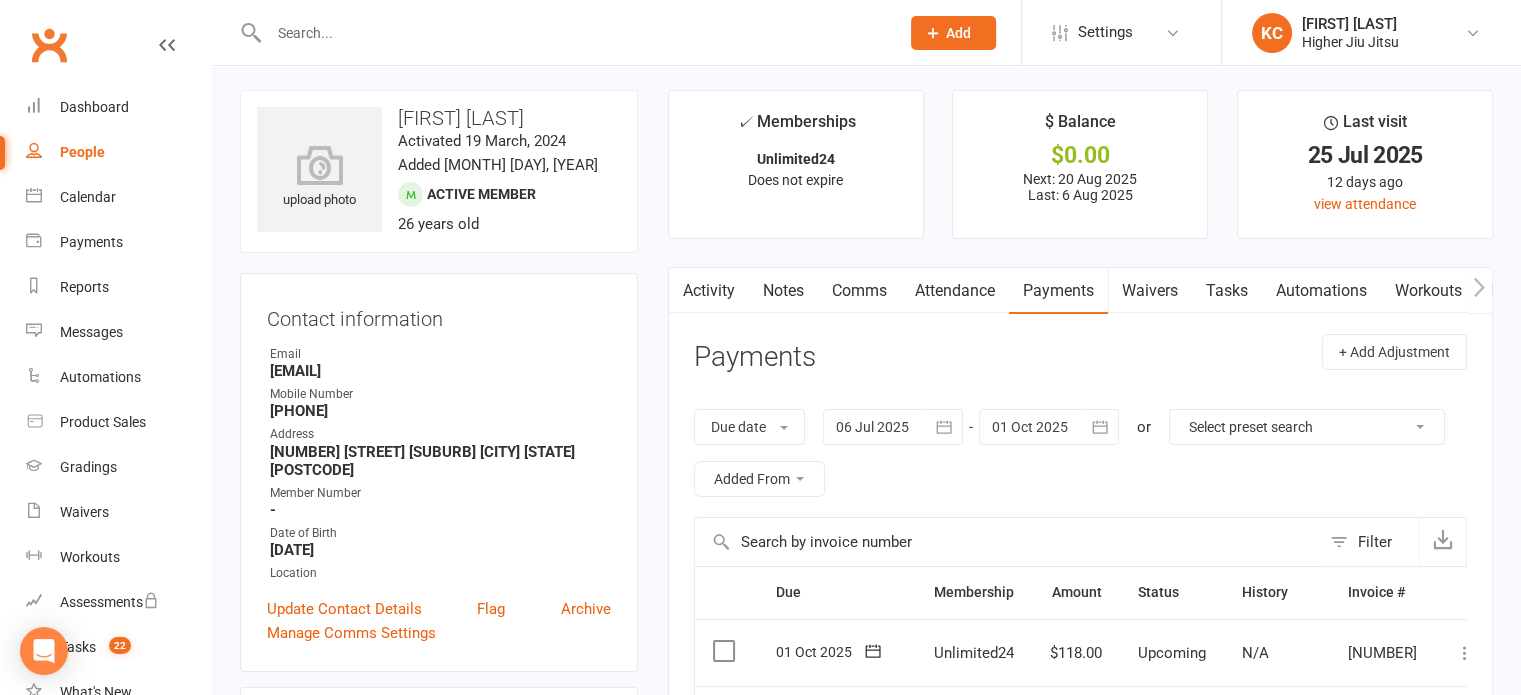 scroll, scrollTop: 0, scrollLeft: 0, axis: both 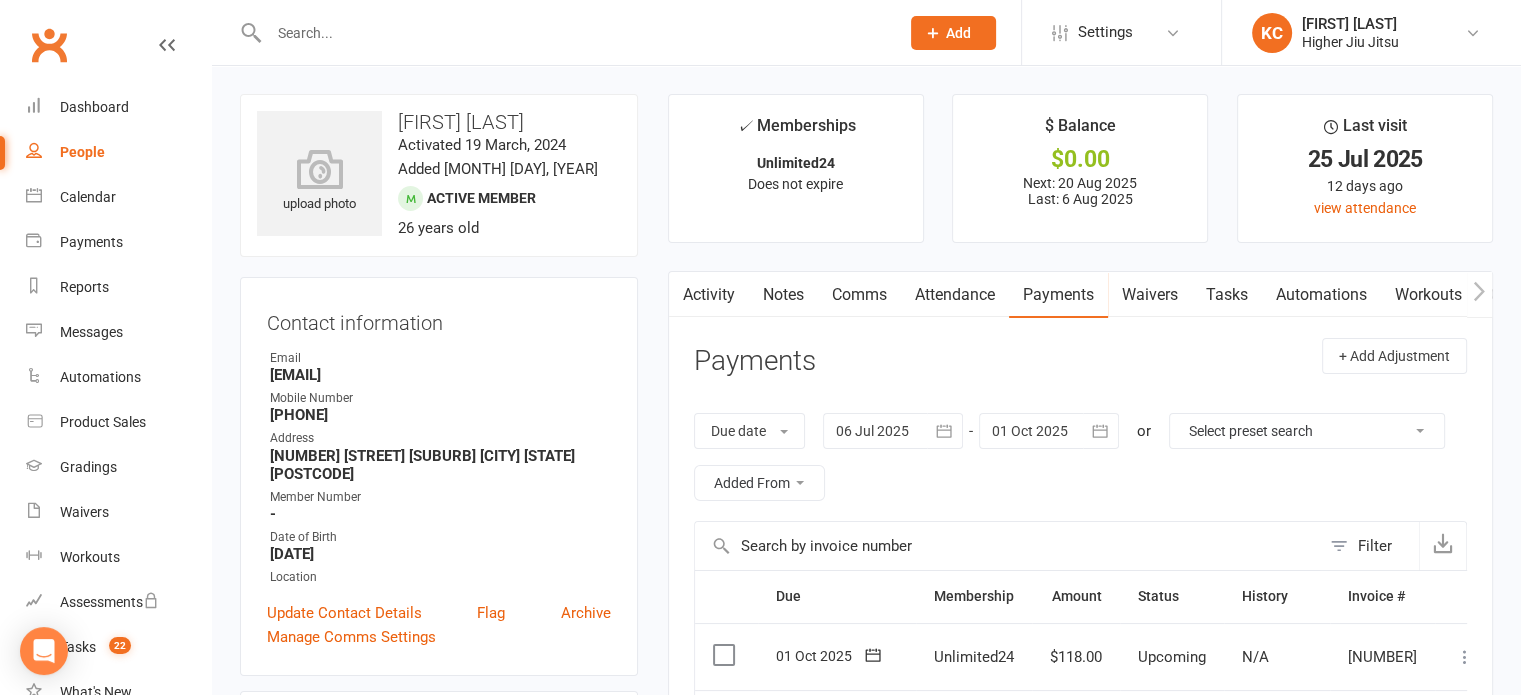 click on "Comms" at bounding box center (859, 295) 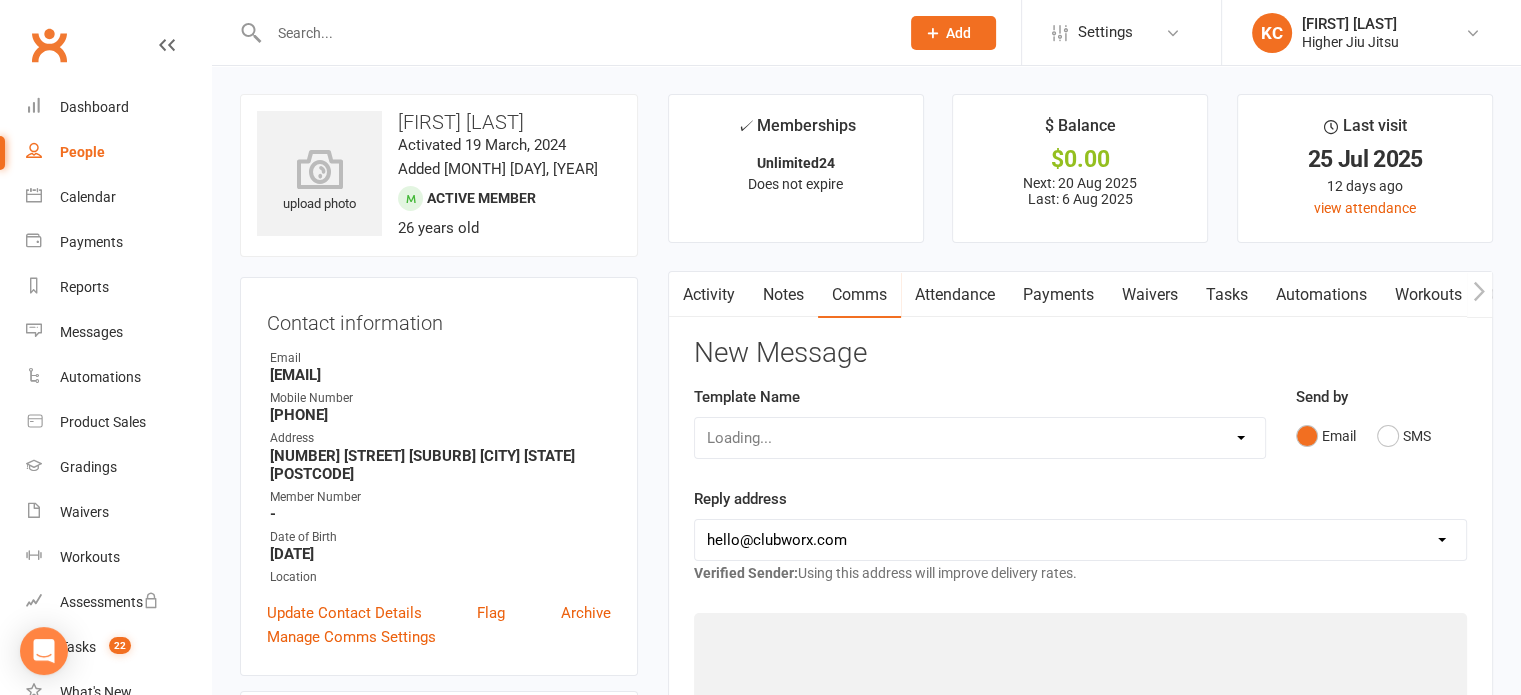 click on "Notes" at bounding box center (783, 295) 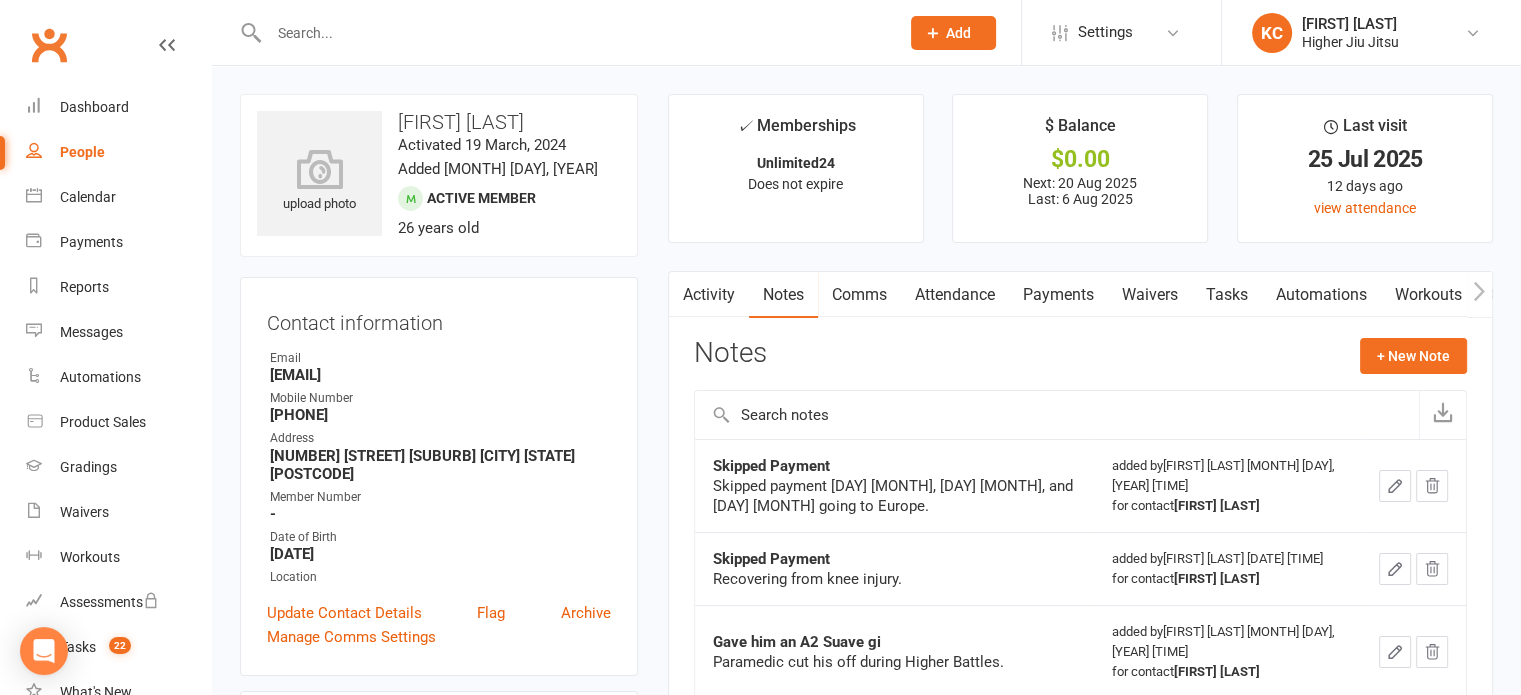 click on "Payments" at bounding box center (1058, 295) 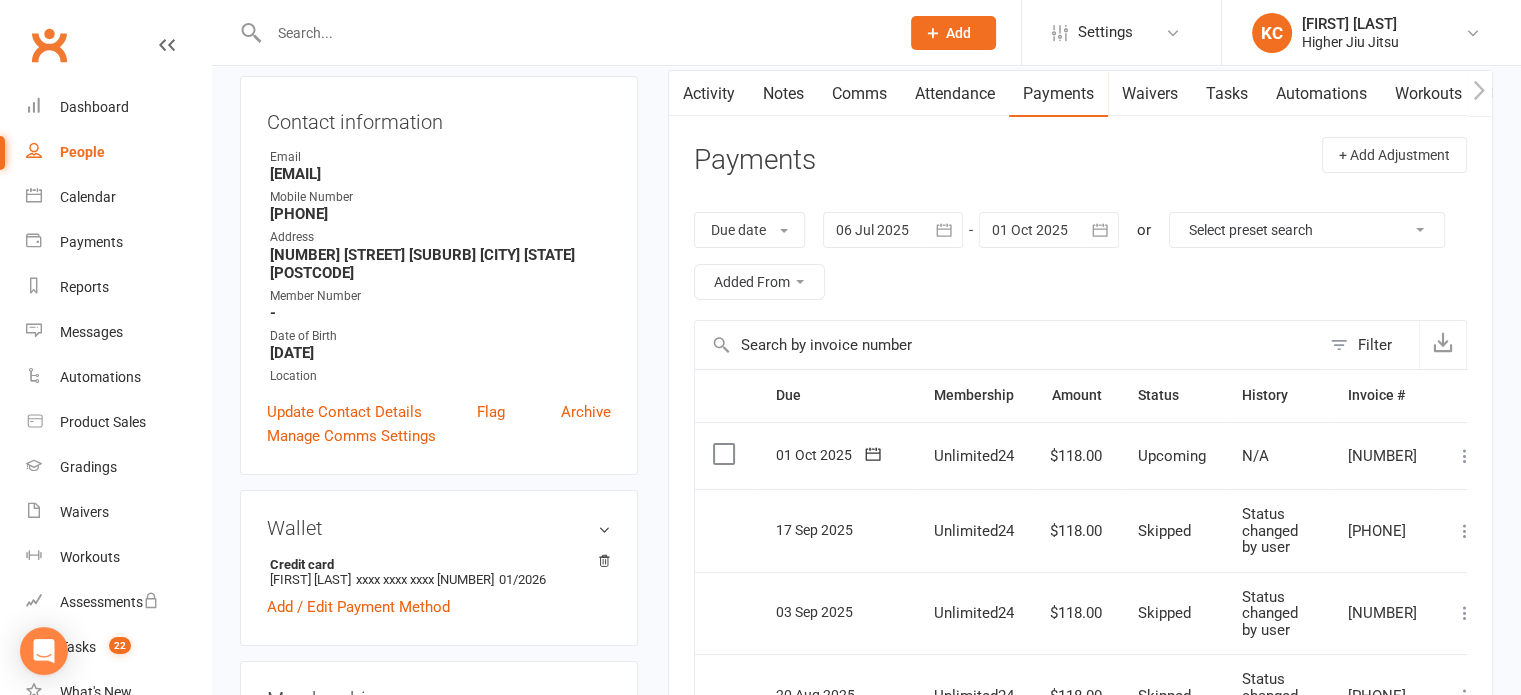 scroll, scrollTop: 200, scrollLeft: 0, axis: vertical 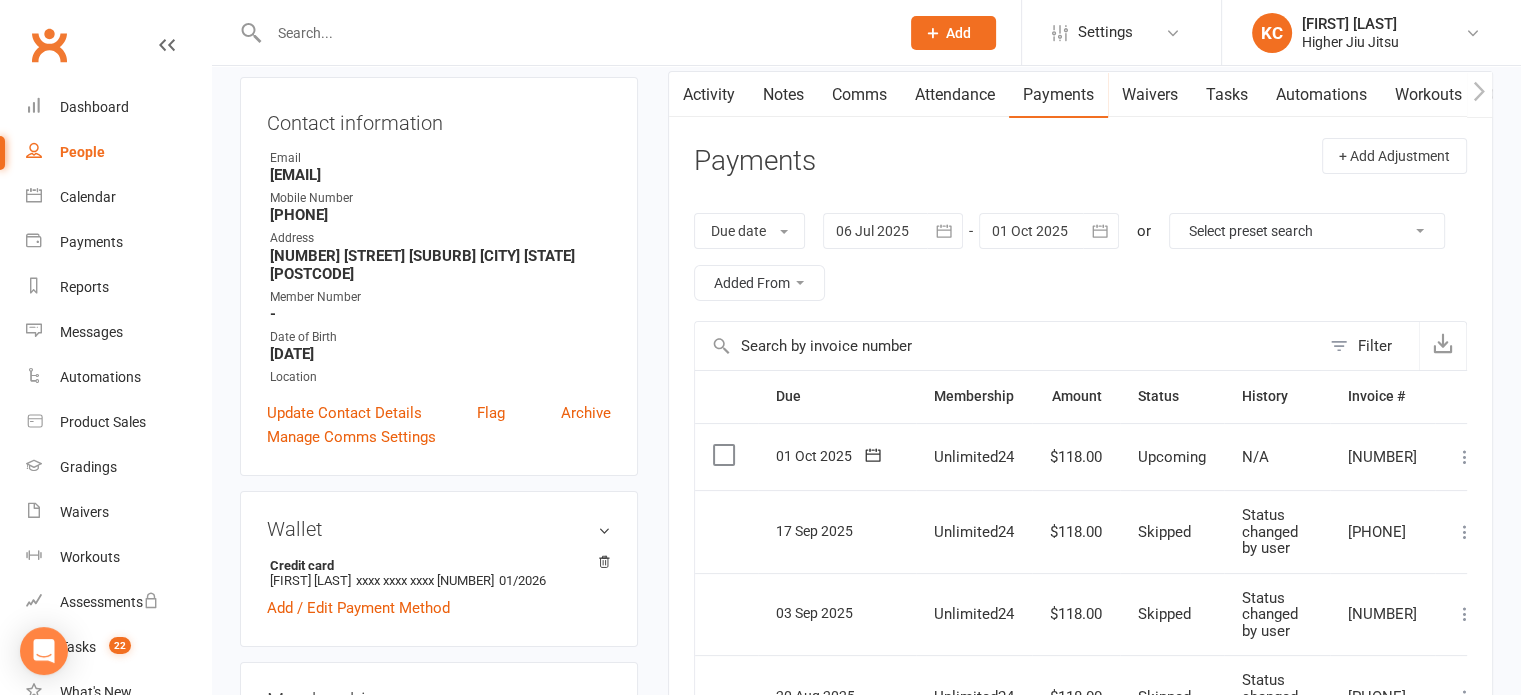 click on "Attendance" at bounding box center [955, 95] 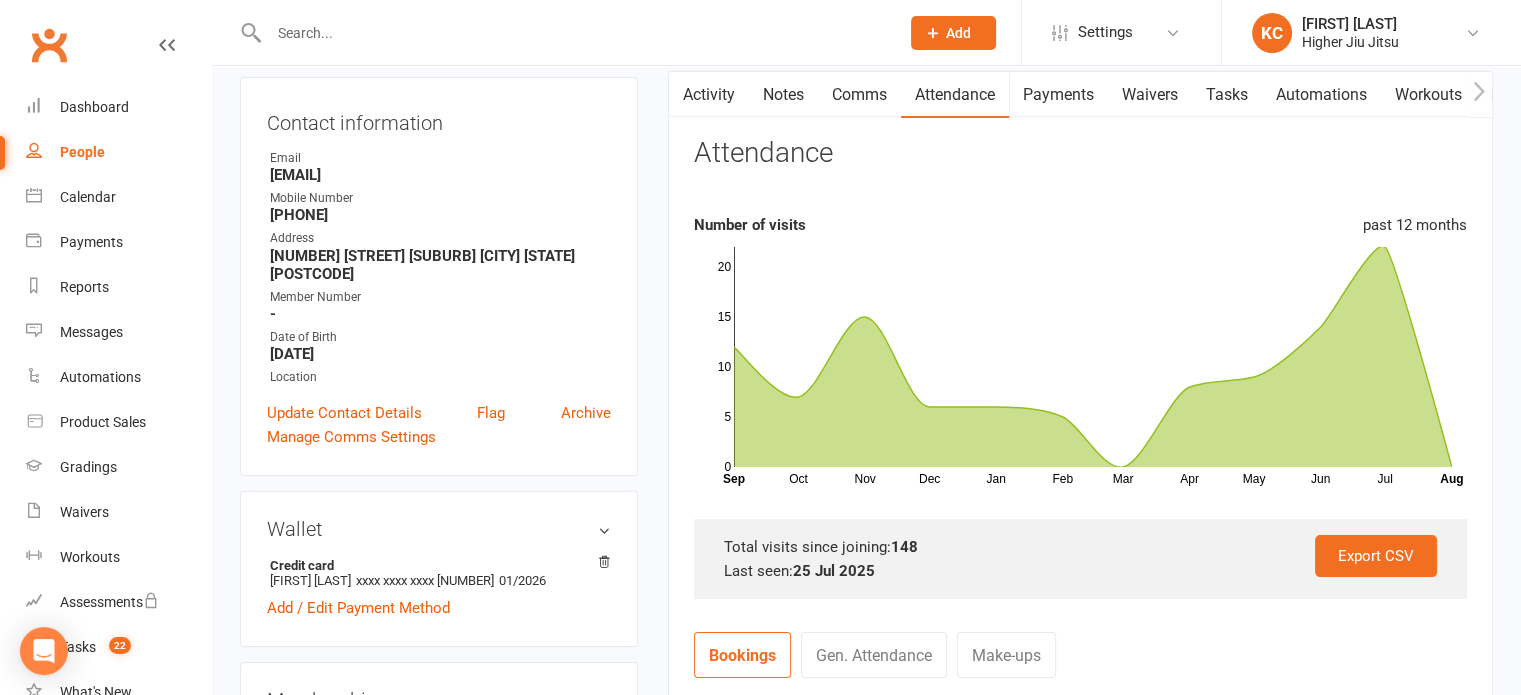 click on "Notes" at bounding box center (783, 95) 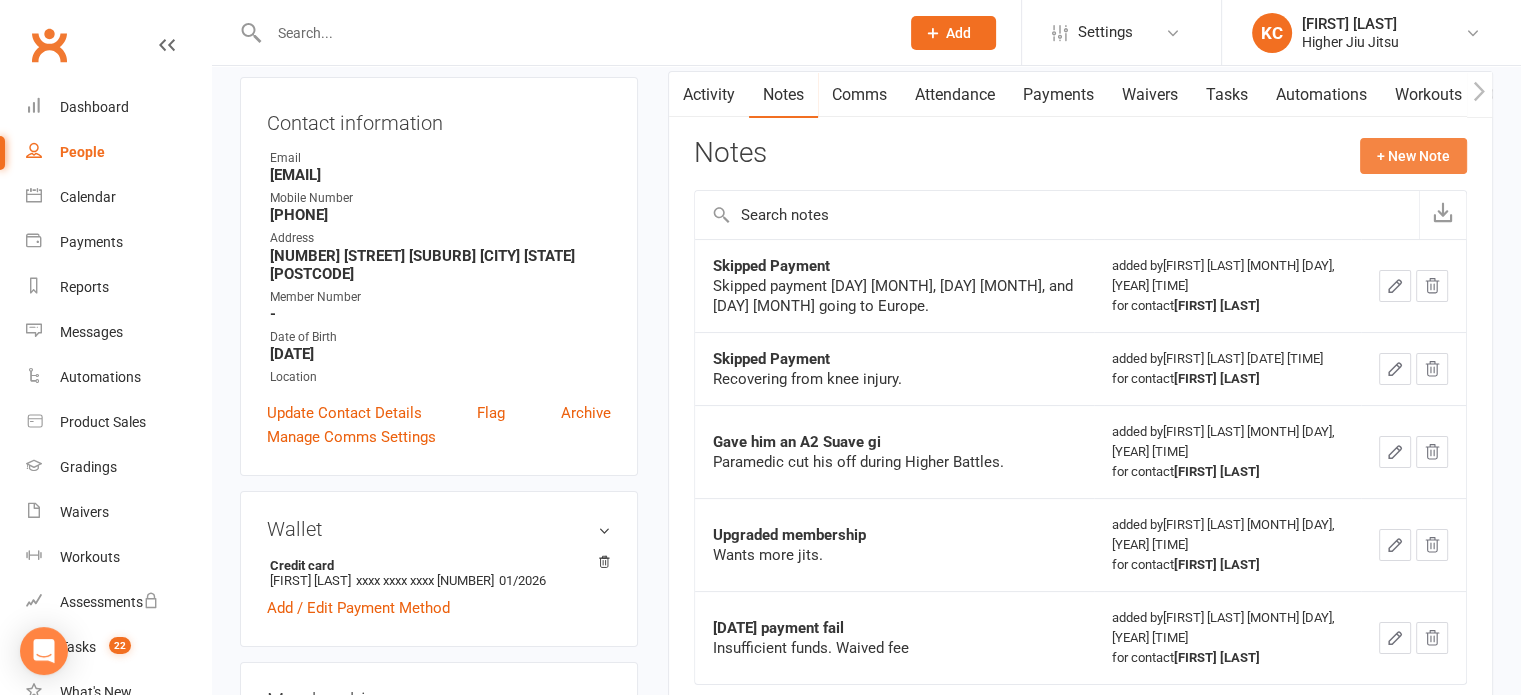 click on "+ New Note" 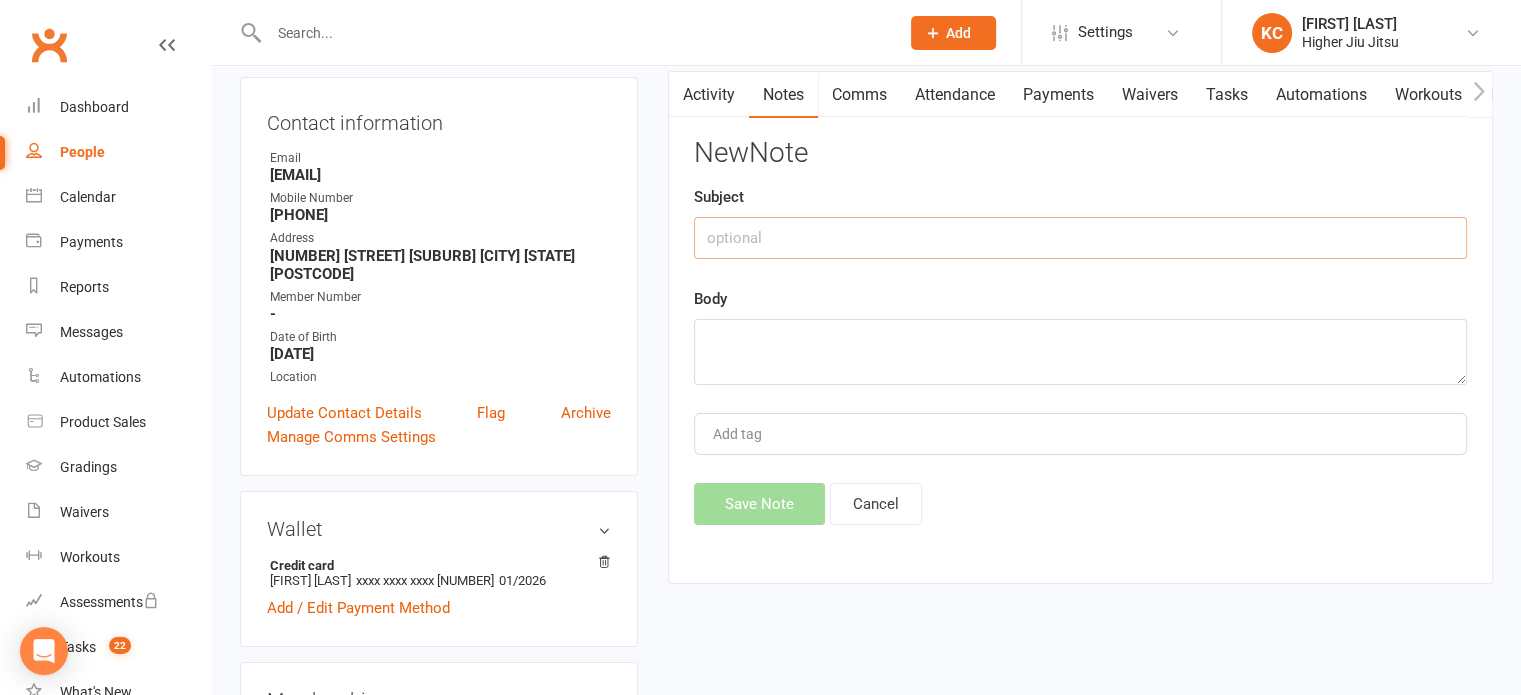 click 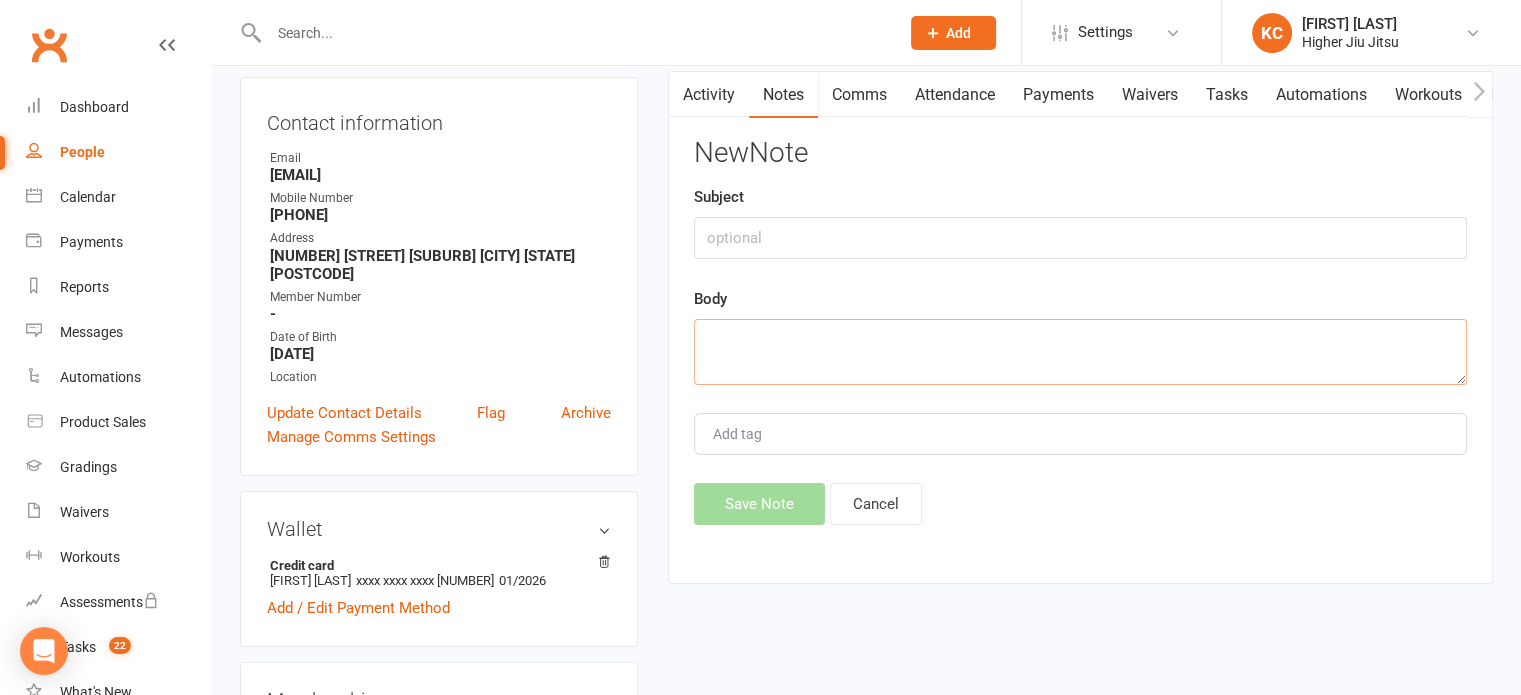 click 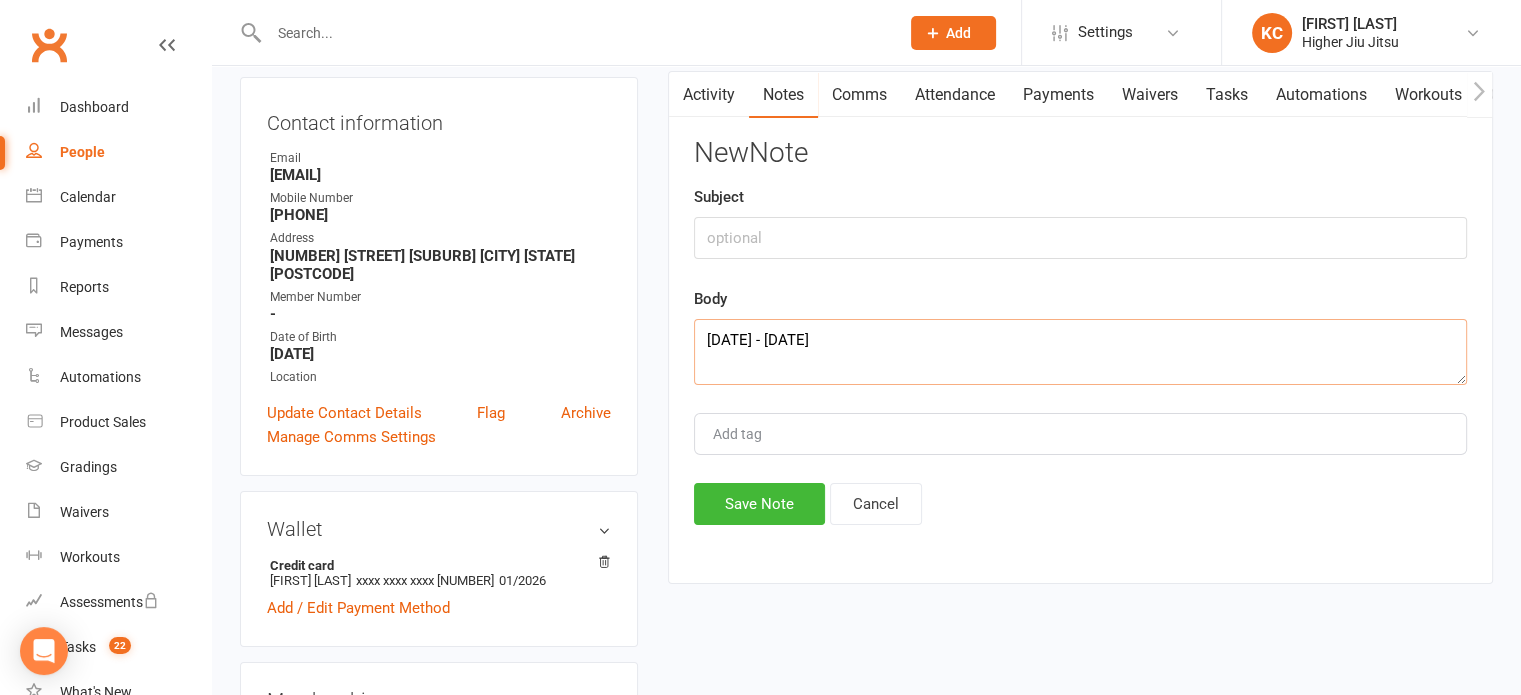 type on "[DATE] - [DATE]" 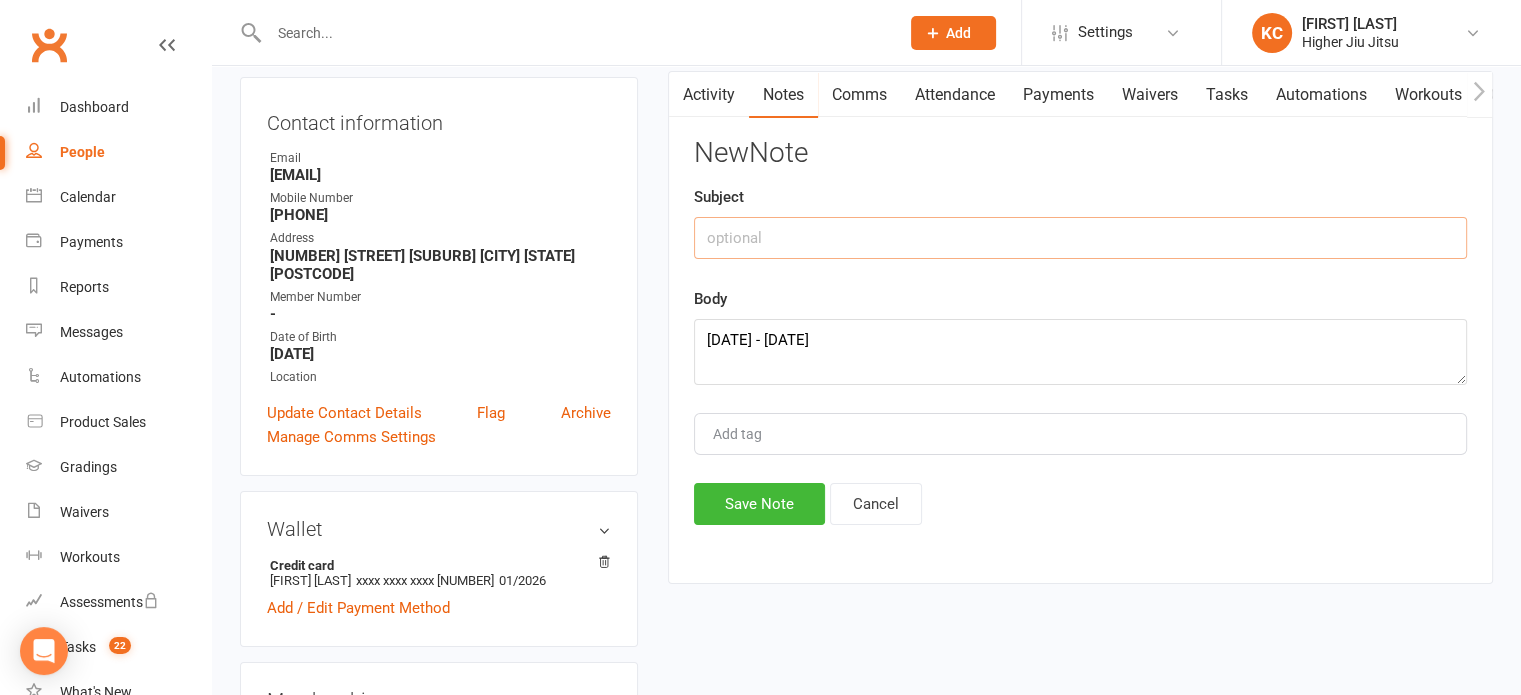 click 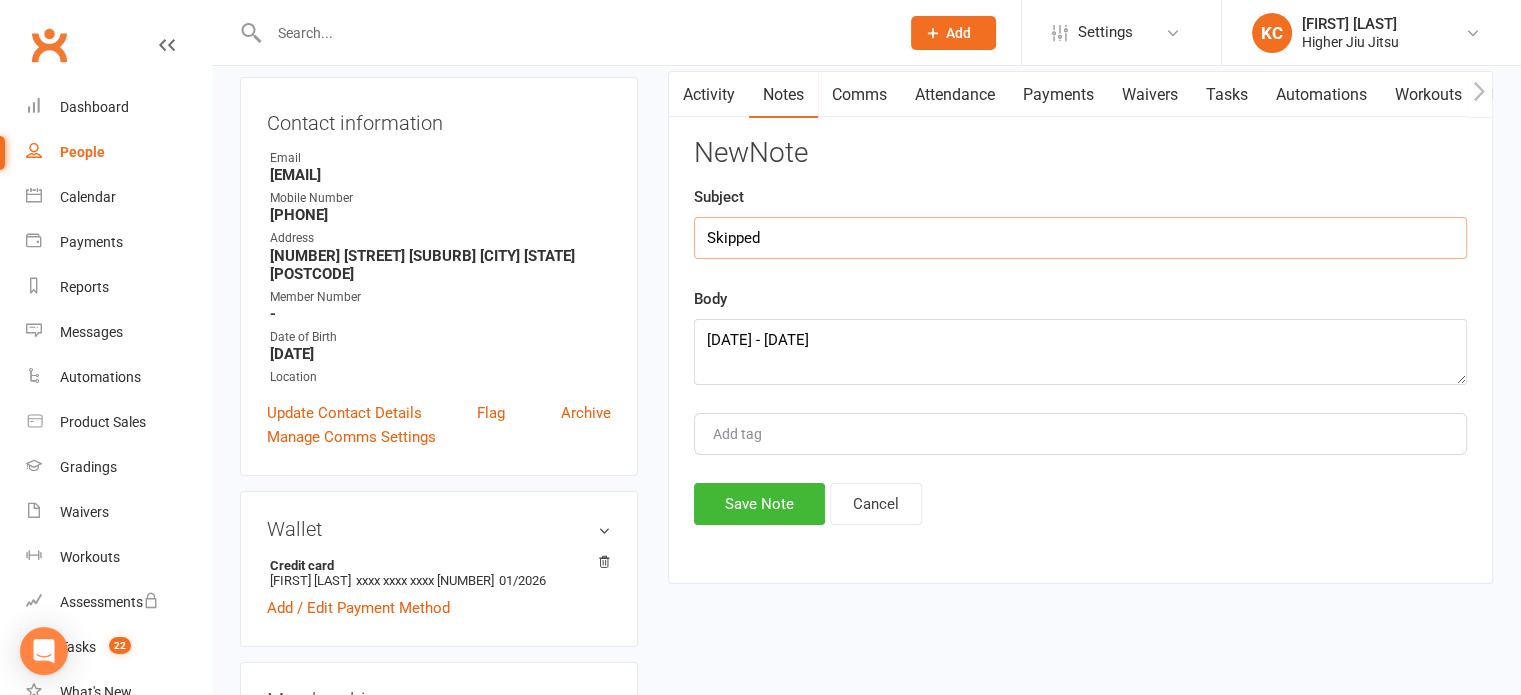 type on "Skipped" 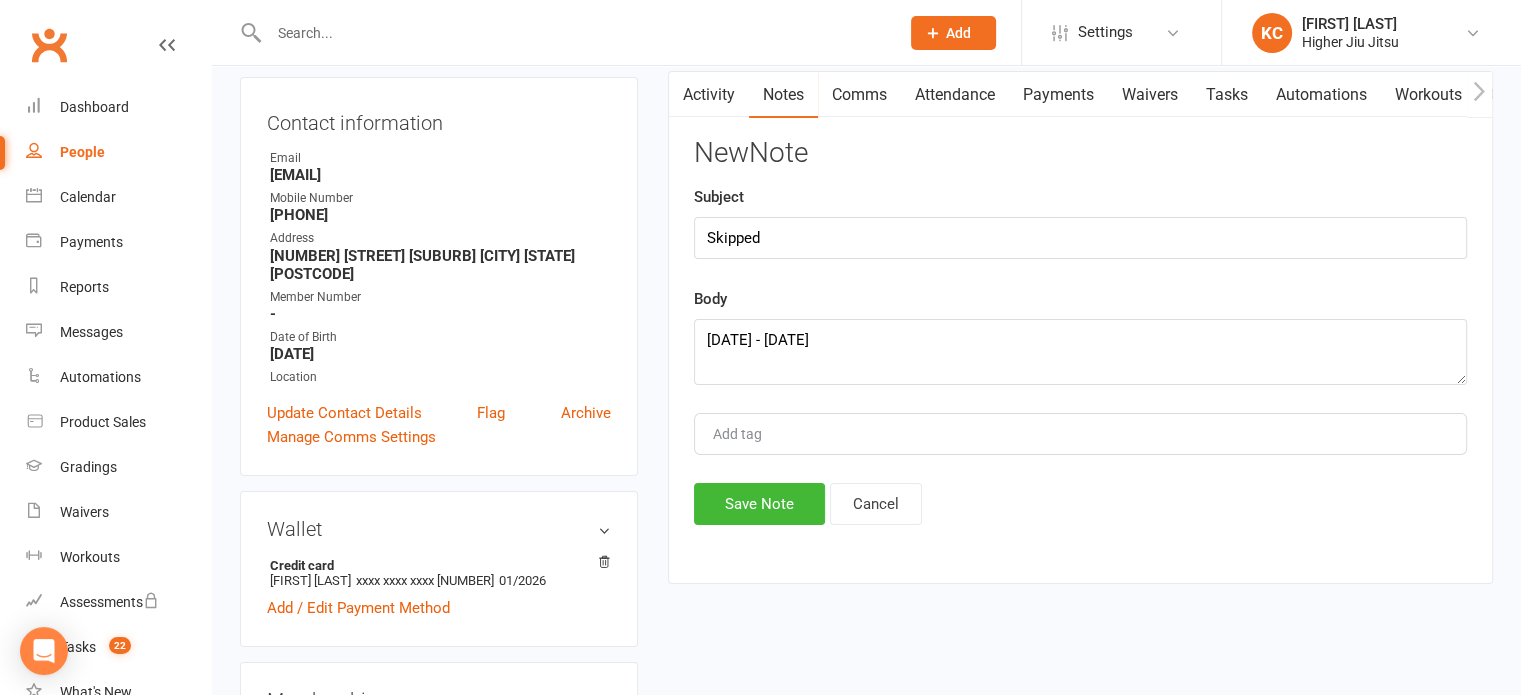 click on "New  Note" 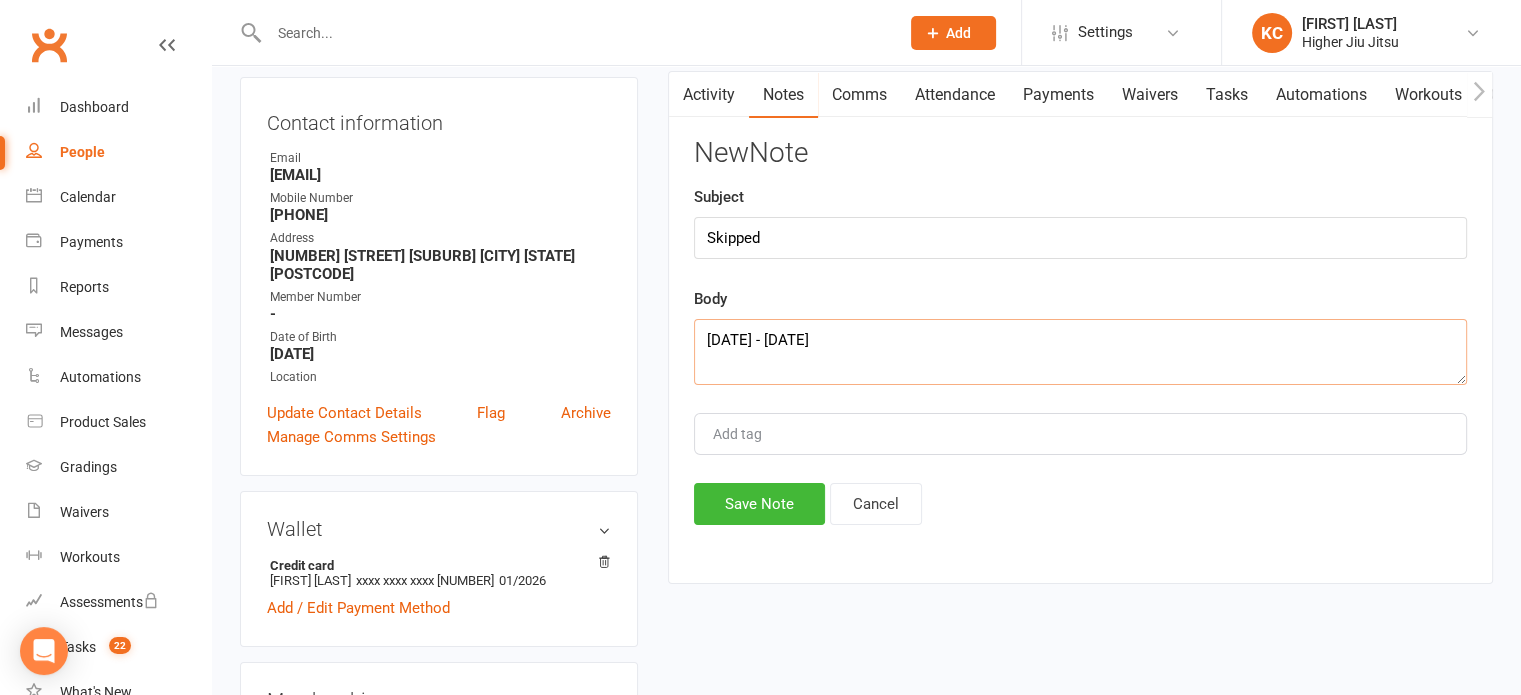 click on "[DATE] - [DATE]" 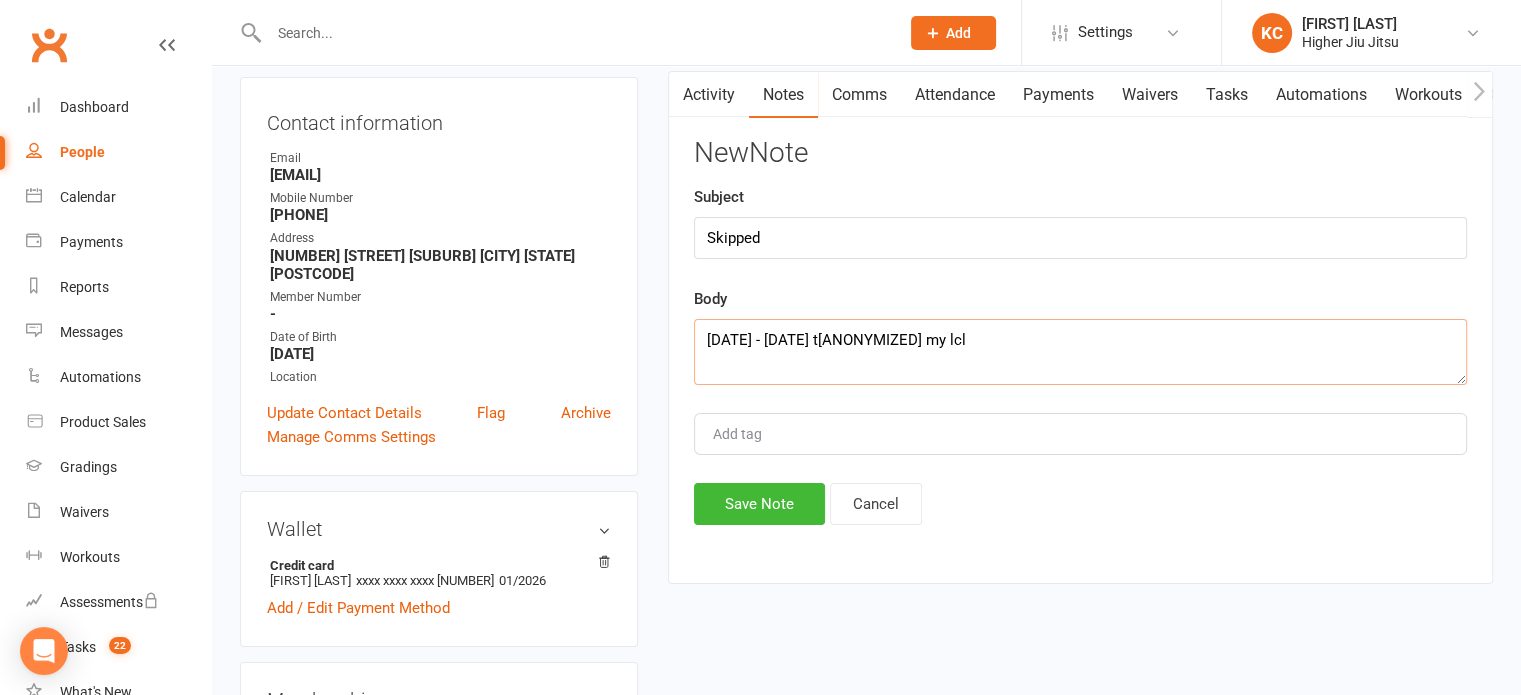 drag, startPoint x: 887, startPoint y: 340, endPoint x: 1020, endPoint y: 354, distance: 133.73482 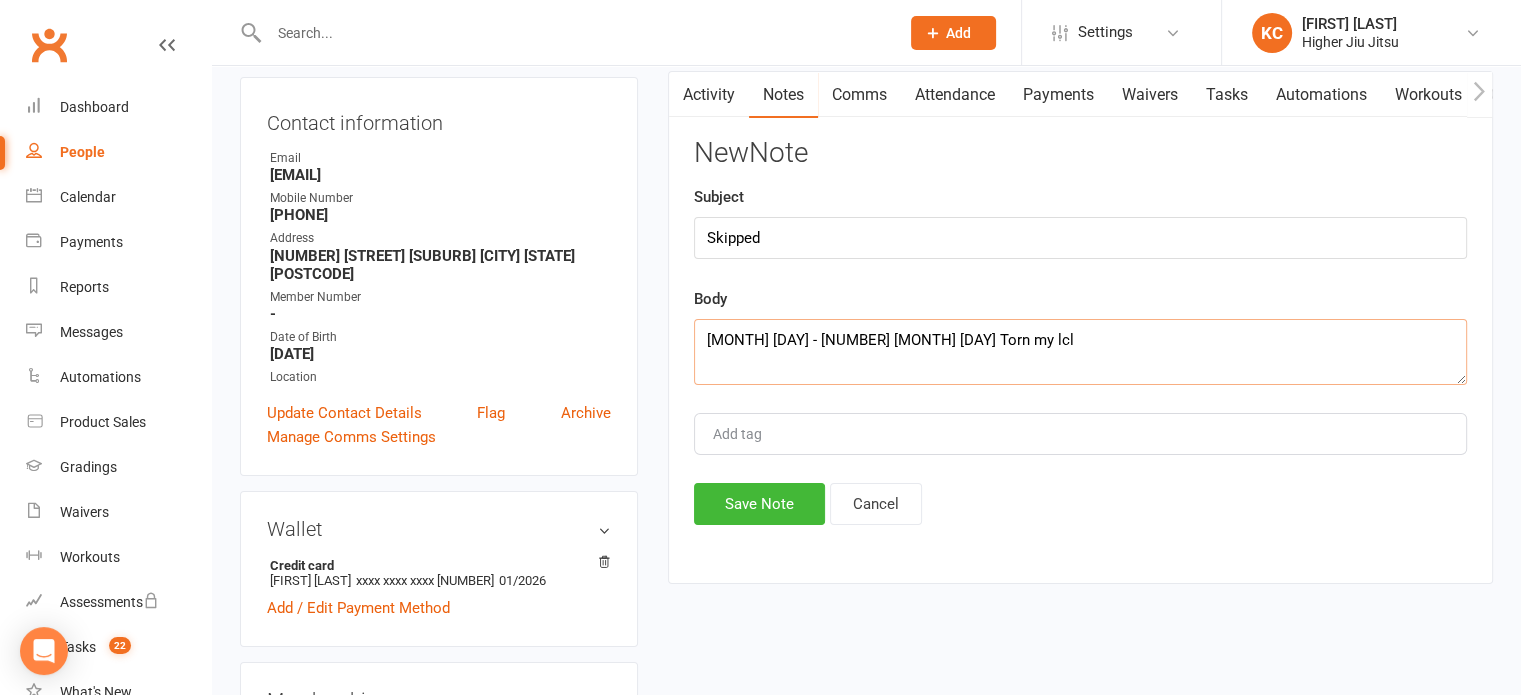 click on "[MONTH] [DAY] - [NUMBER] [MONTH] [DAY] Torn my lcl" 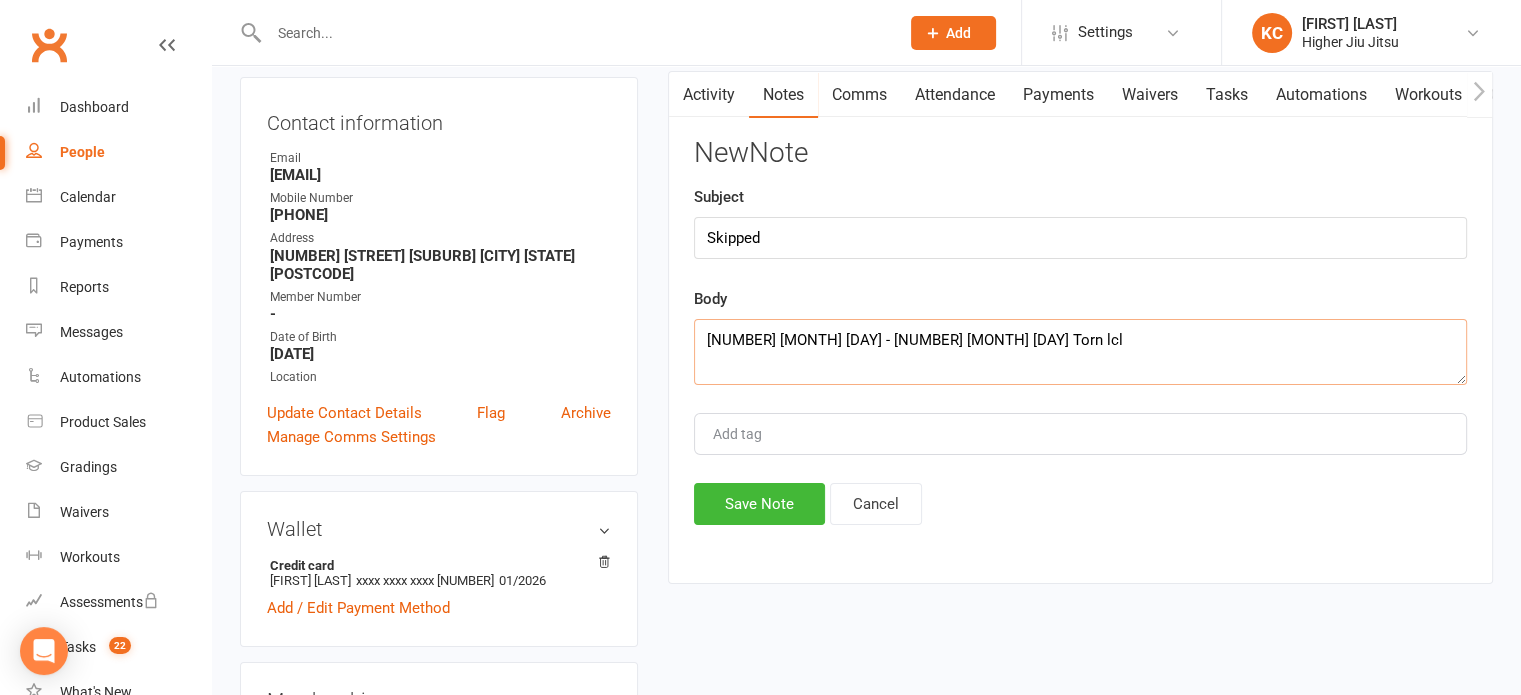type on "[NUMBER] [MONTH] [DAY] - [NUMBER] [MONTH] [DAY] Torn lcl" 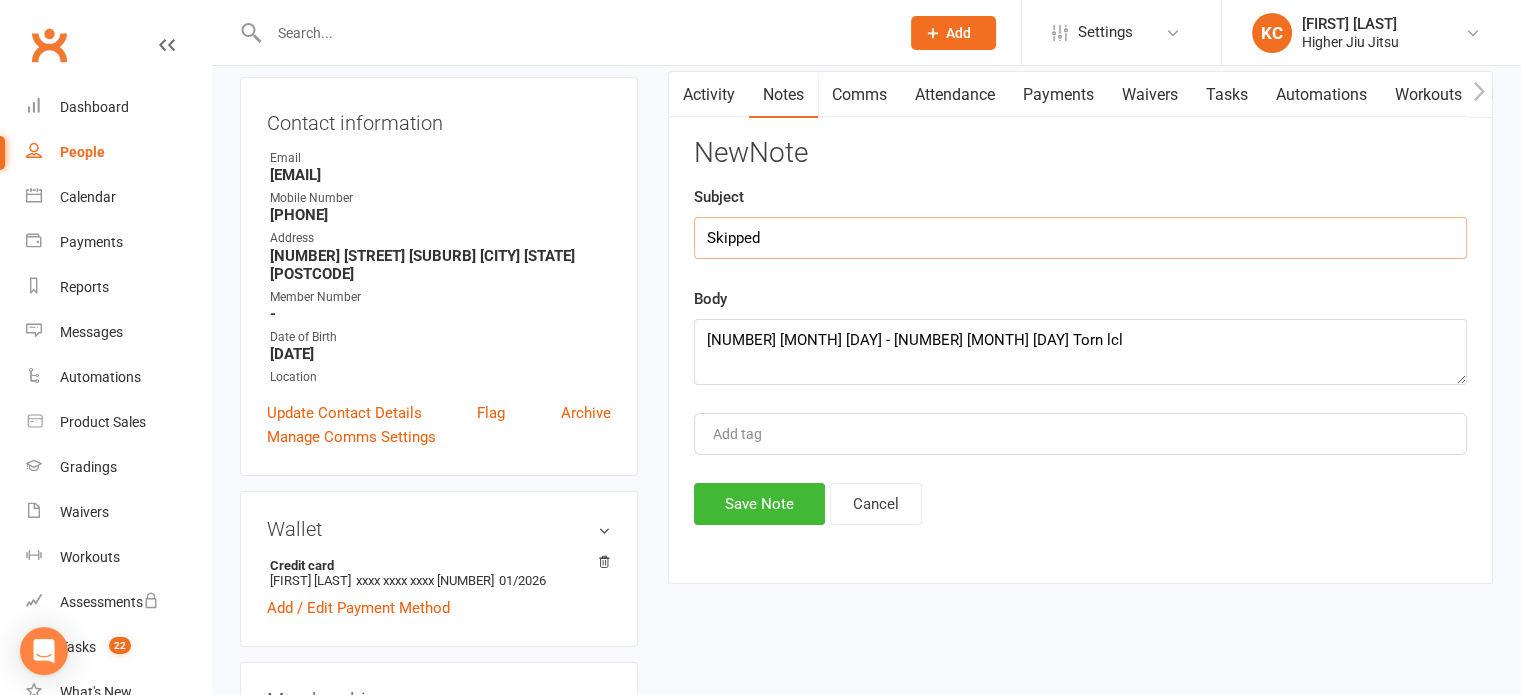 click on "Skipped" 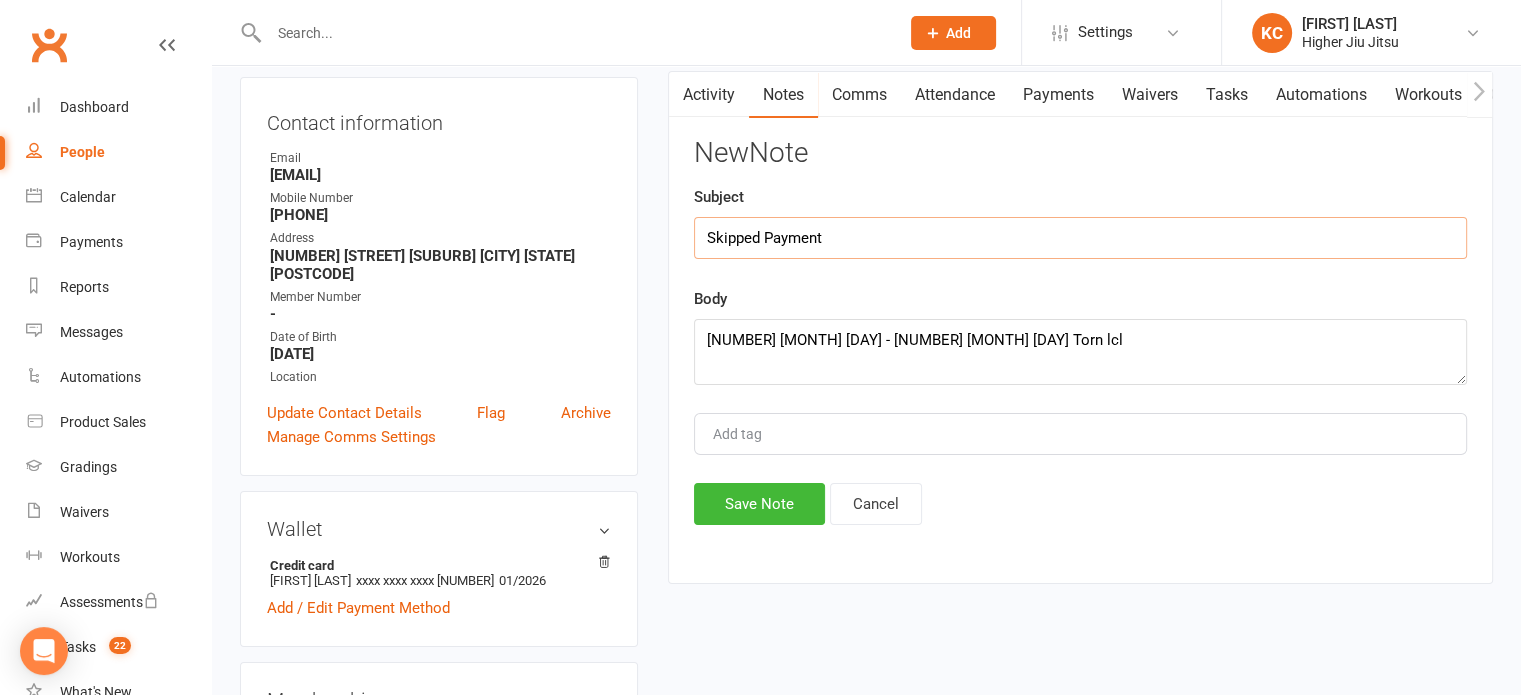 type on "Skipped Payment" 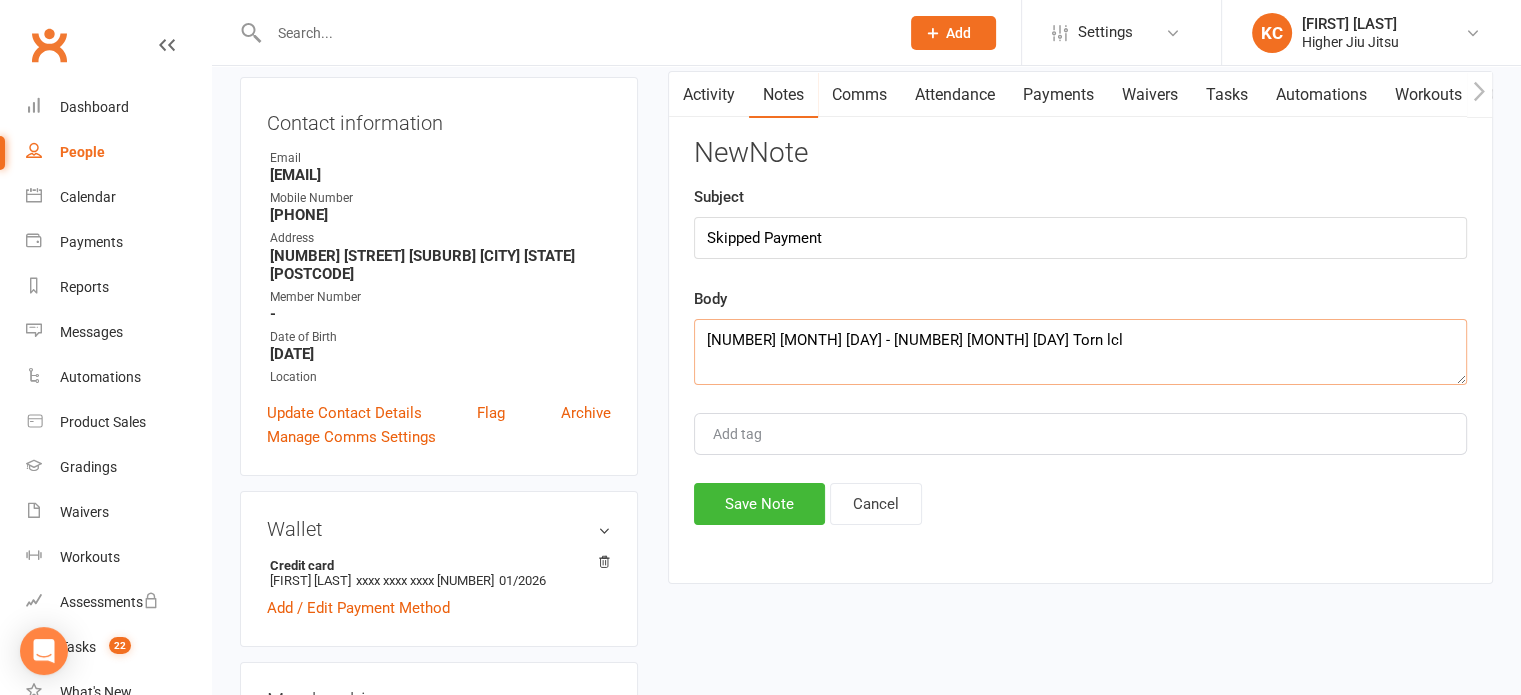 click on "[NUMBER] [MONTH] [DAY] - [NUMBER] [MONTH] [DAY] Torn lcl" 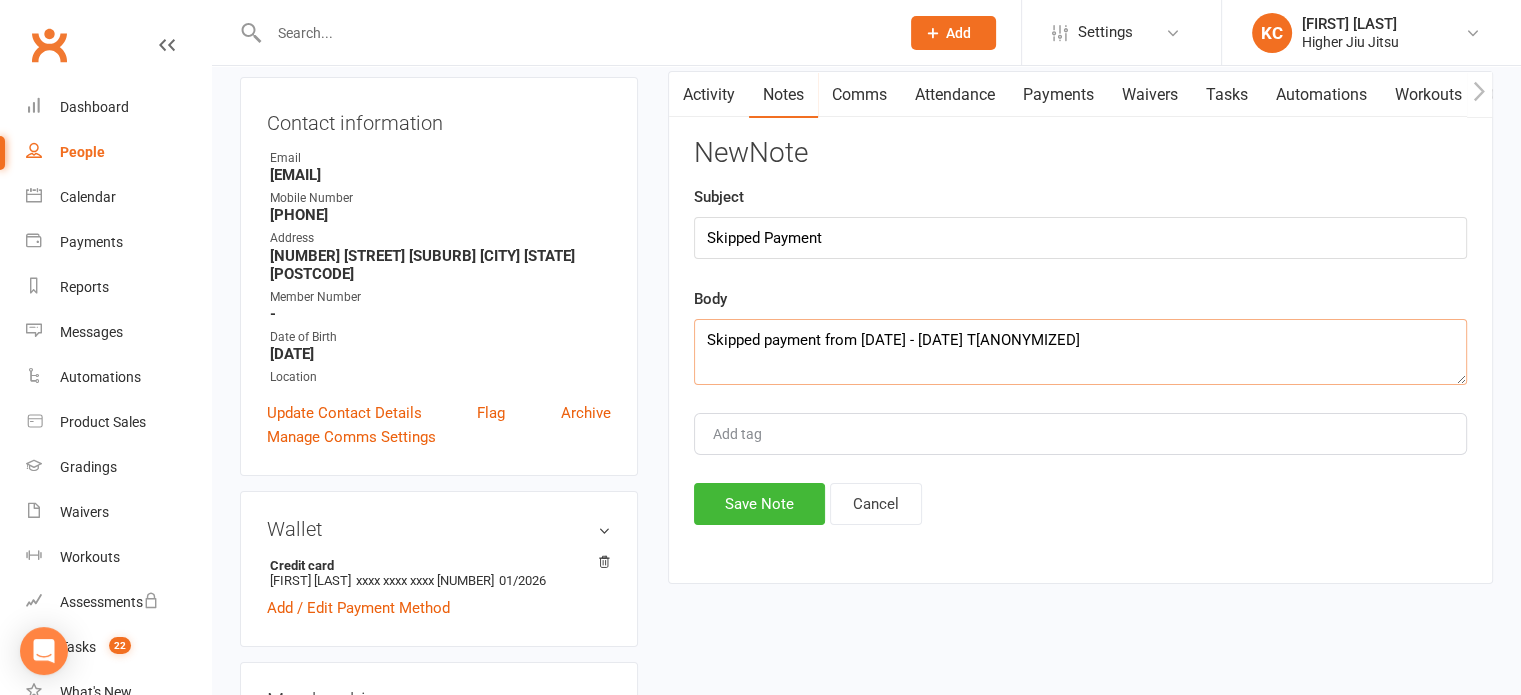 click on "Skipped payment from [DATE] - [DATE] T[ANONYMIZED]" 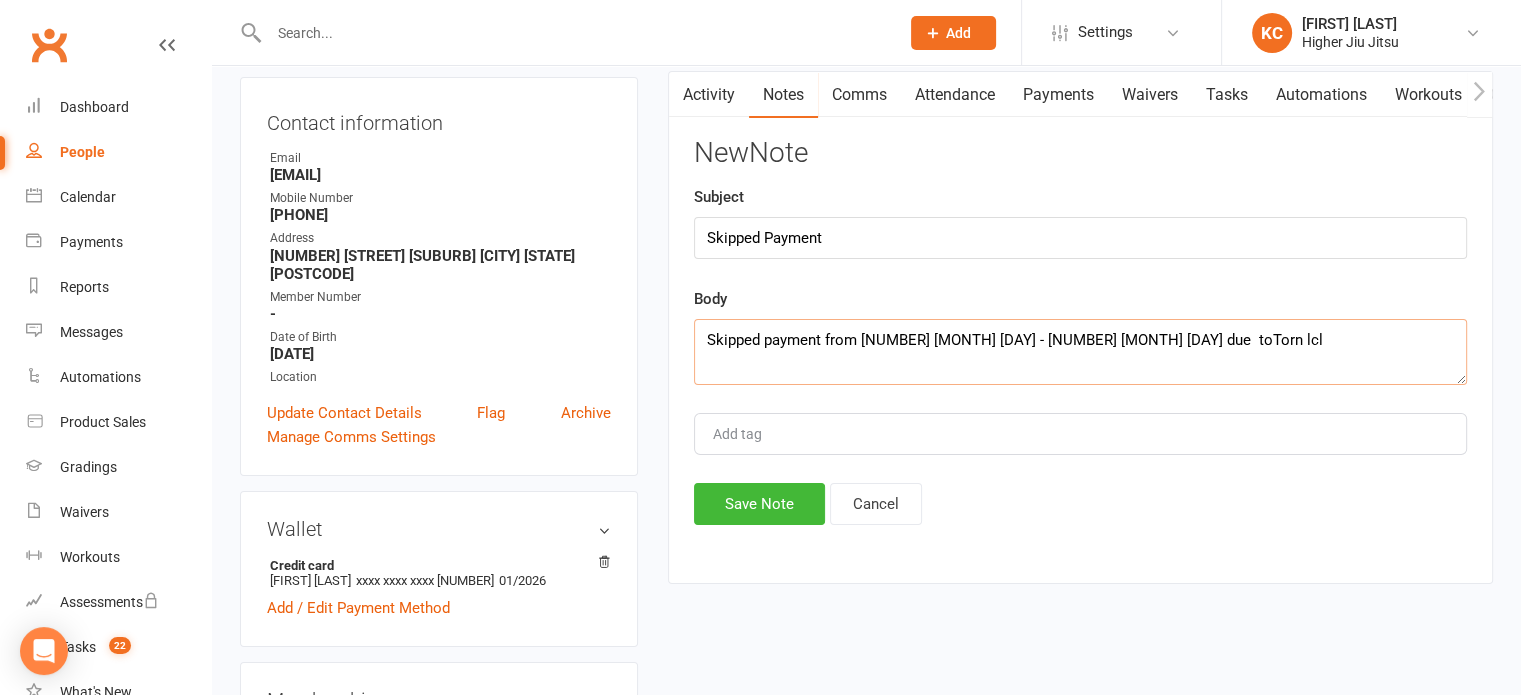 drag, startPoint x: 1091, startPoint y: 331, endPoint x: 1108, endPoint y: 351, distance: 26.24881 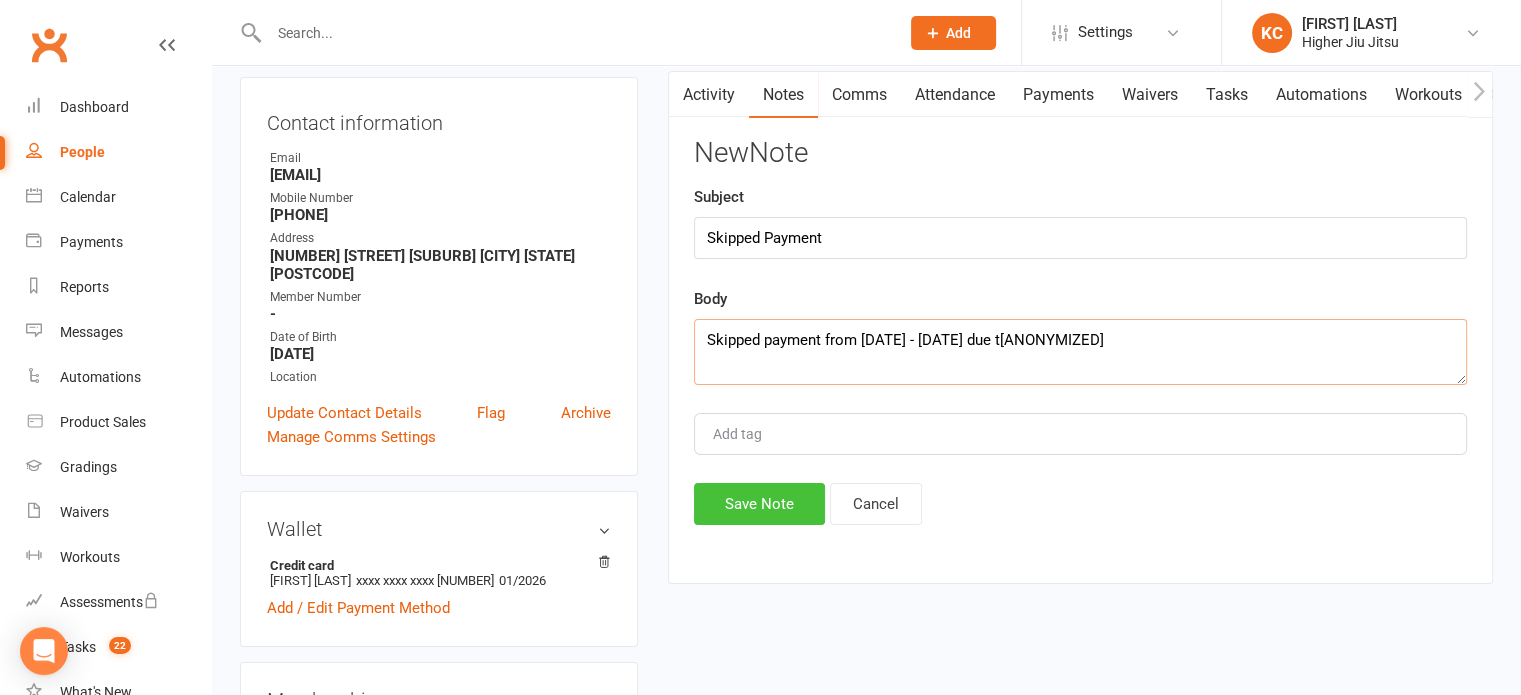 type on "Skipped payment from [DATE] - [DATE] due t[ANONYMIZED]" 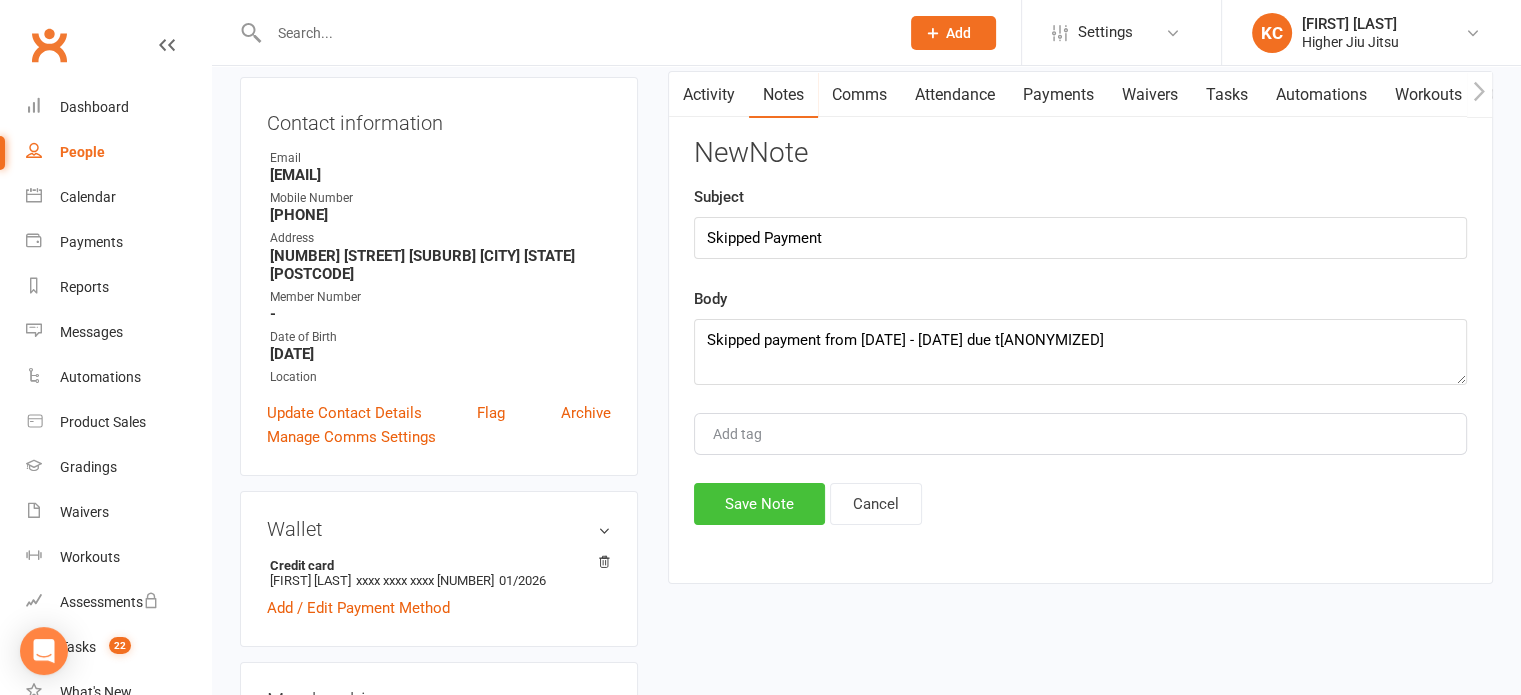 click on "Save Note" 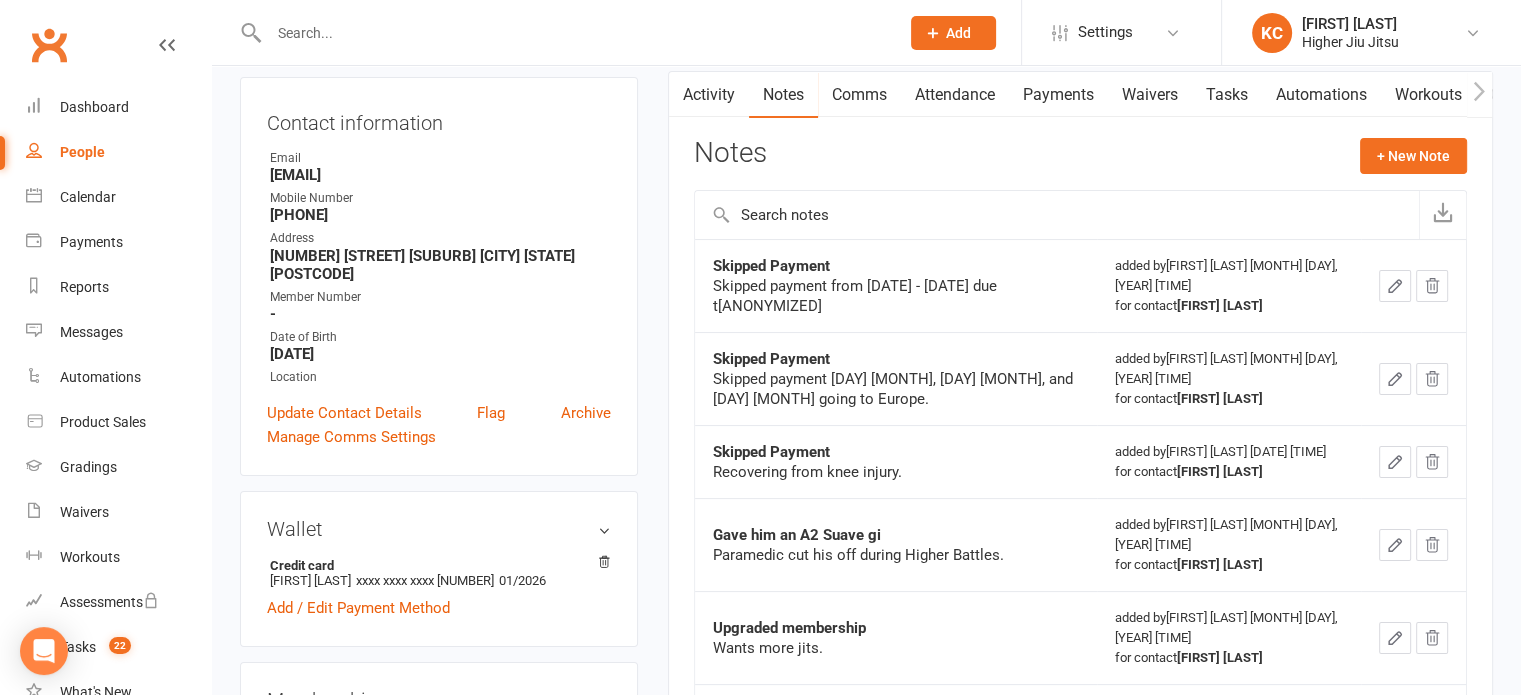click at bounding box center (574, 33) 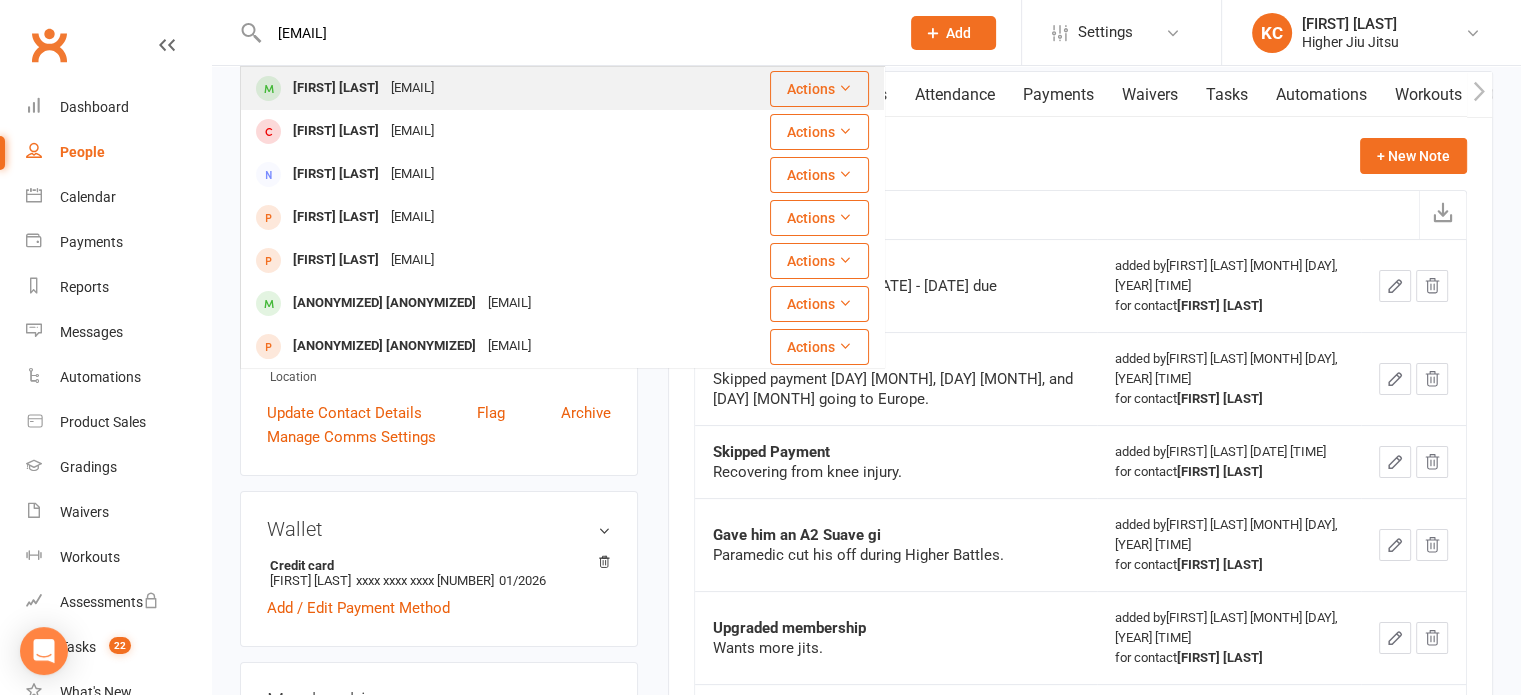 type on "[EMAIL]" 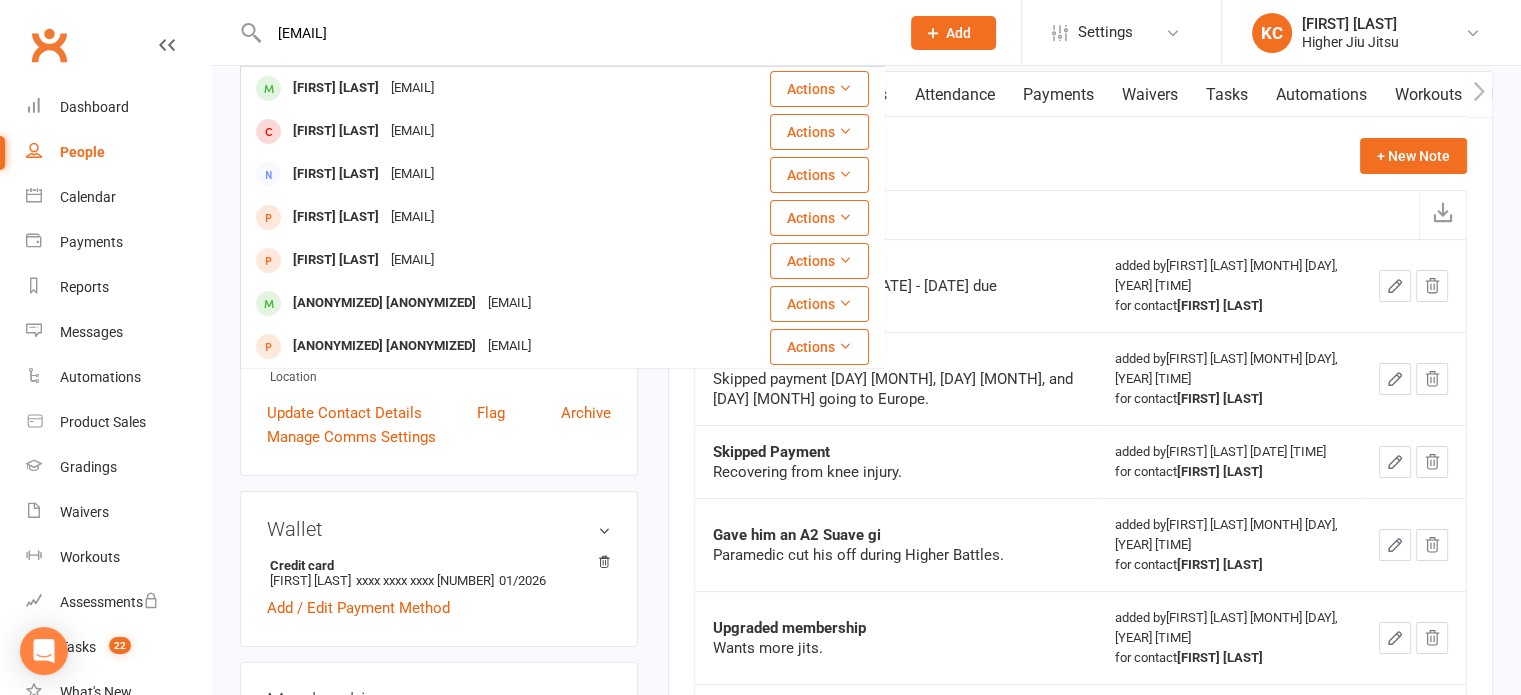 drag, startPoint x: 524, startPoint y: 87, endPoint x: 482, endPoint y: 18, distance: 80.77747 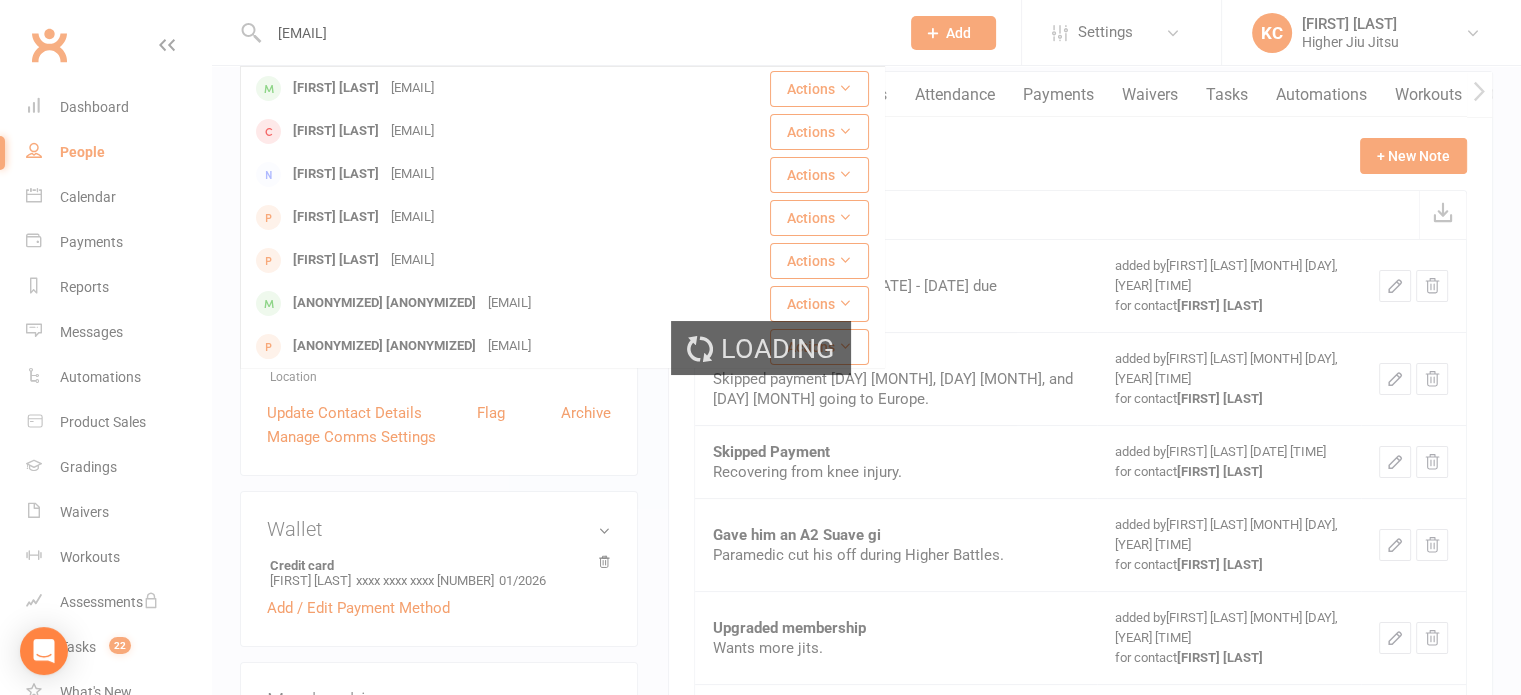 type 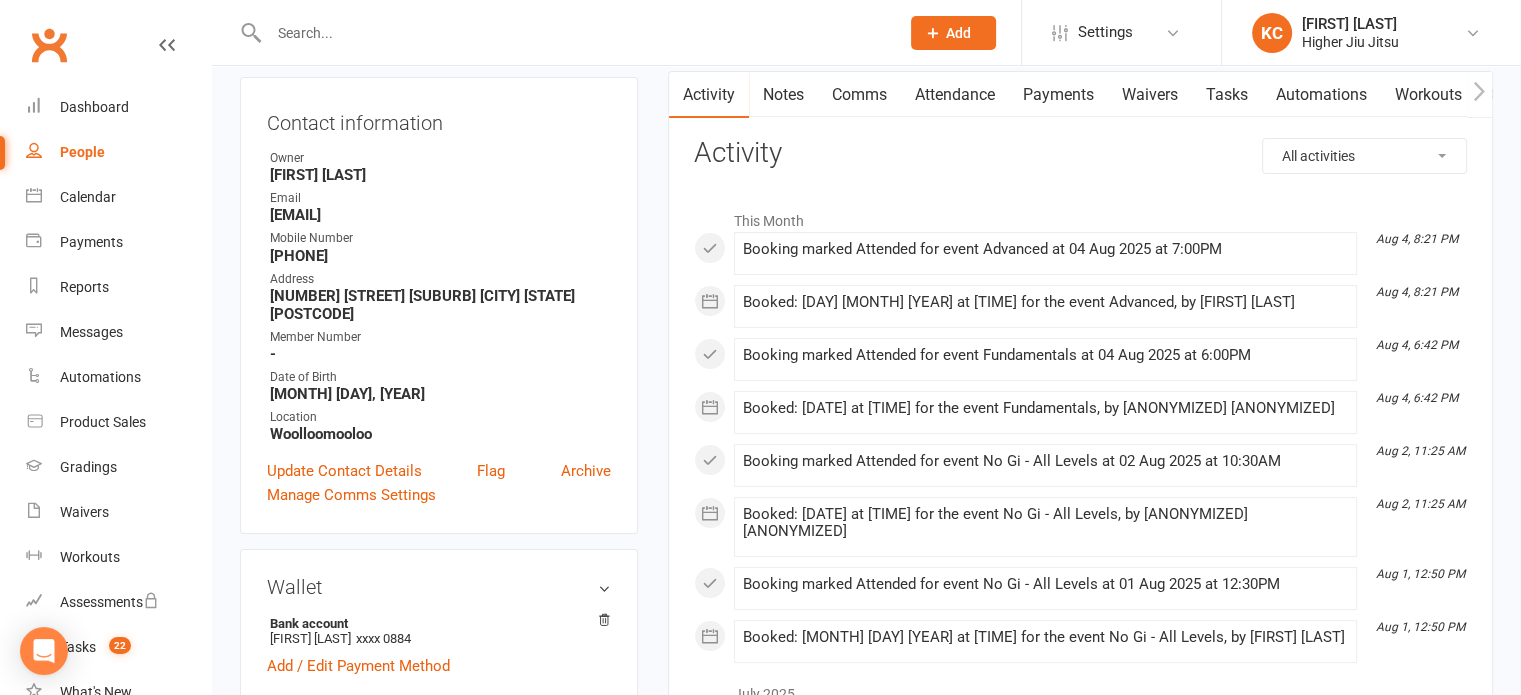 scroll, scrollTop: 0, scrollLeft: 0, axis: both 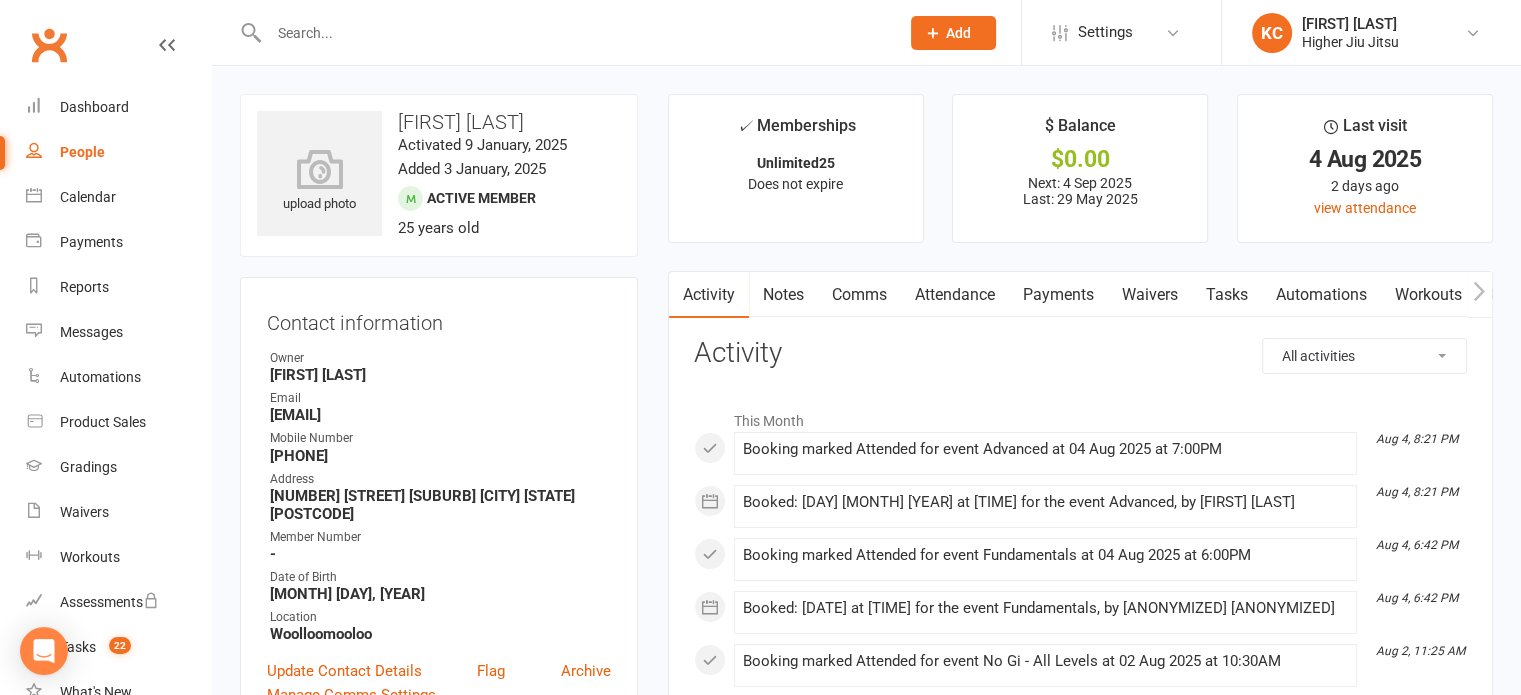 click on "Payments" at bounding box center [1058, 295] 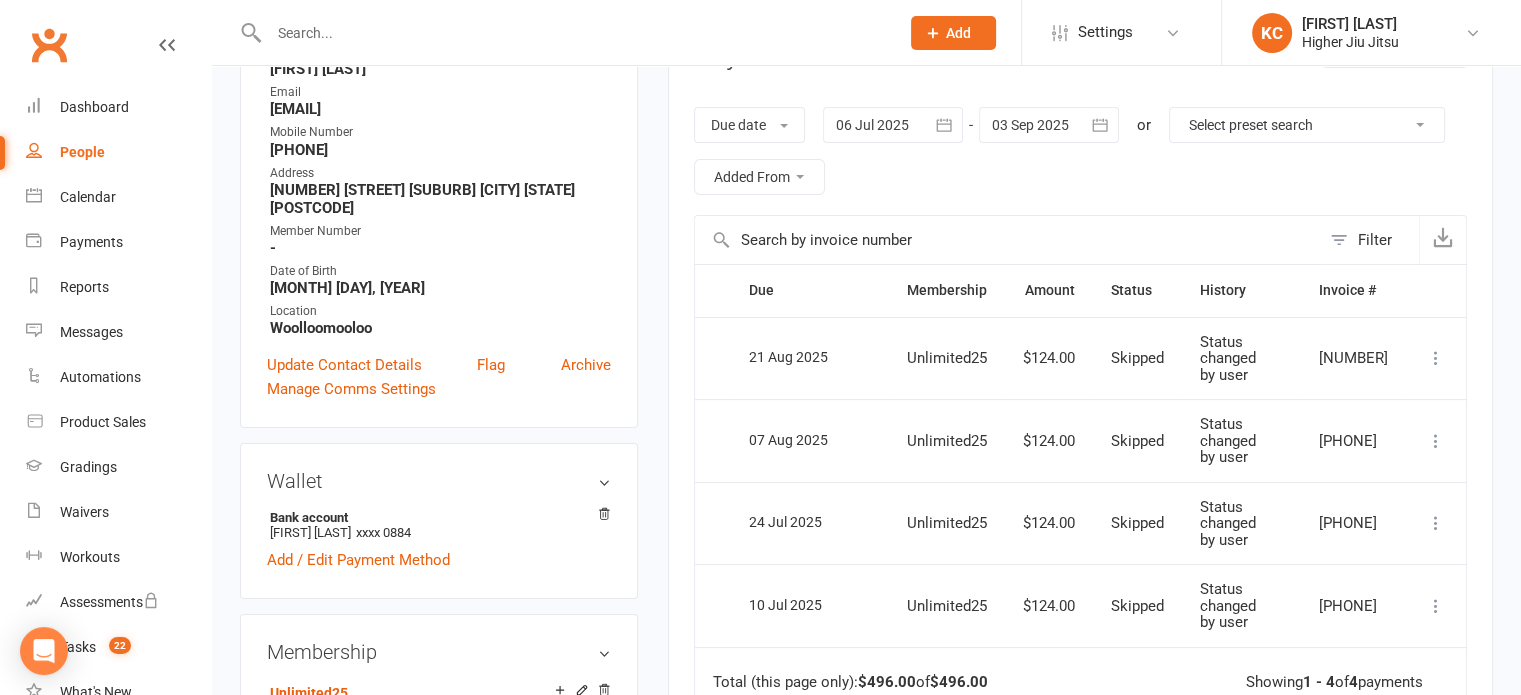 scroll, scrollTop: 300, scrollLeft: 0, axis: vertical 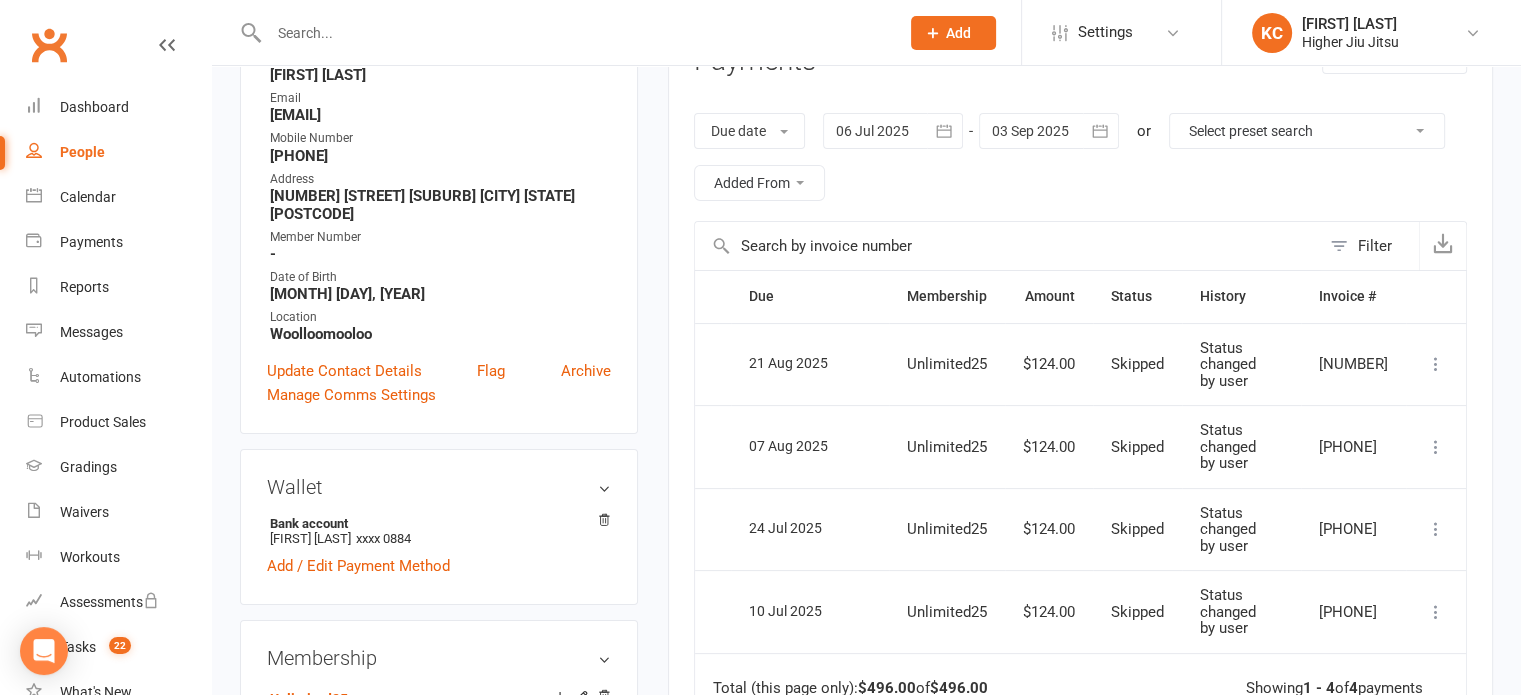 click 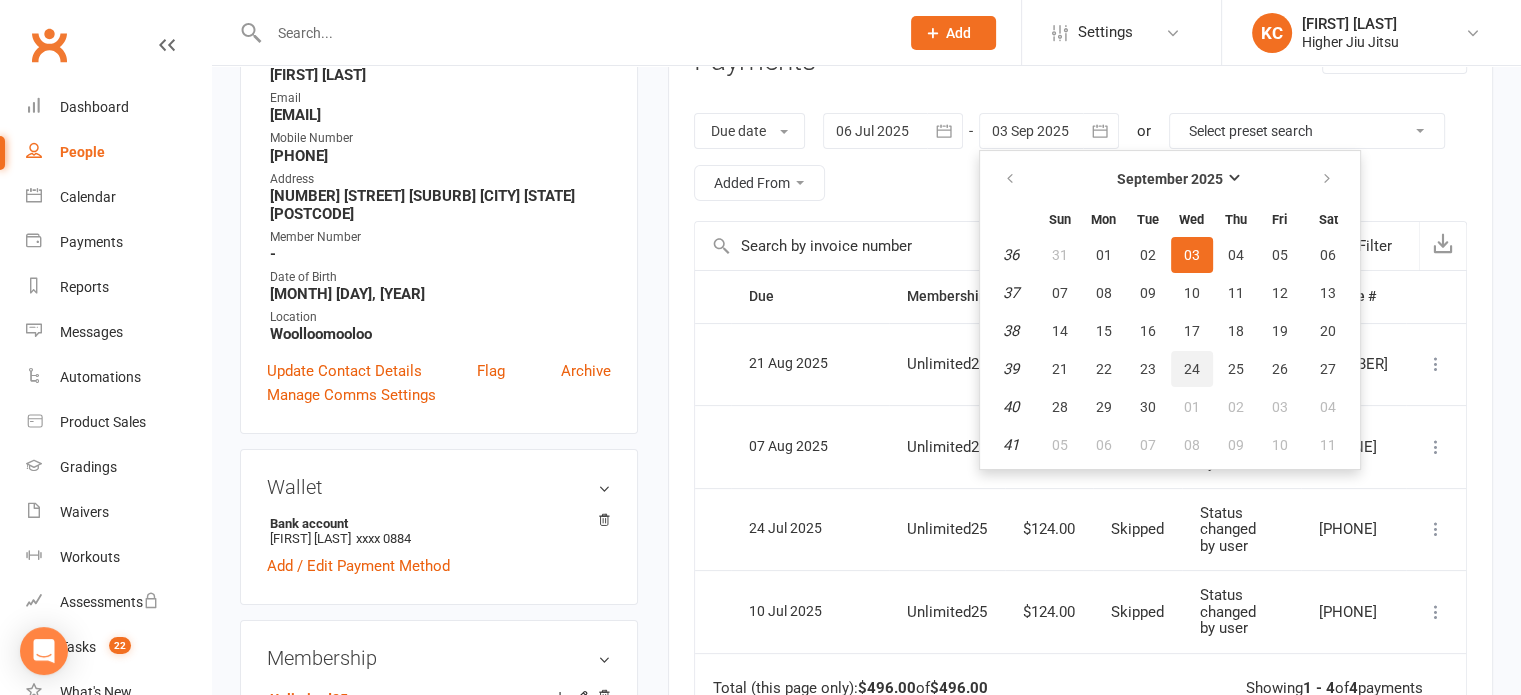 click on "24" at bounding box center (1192, 369) 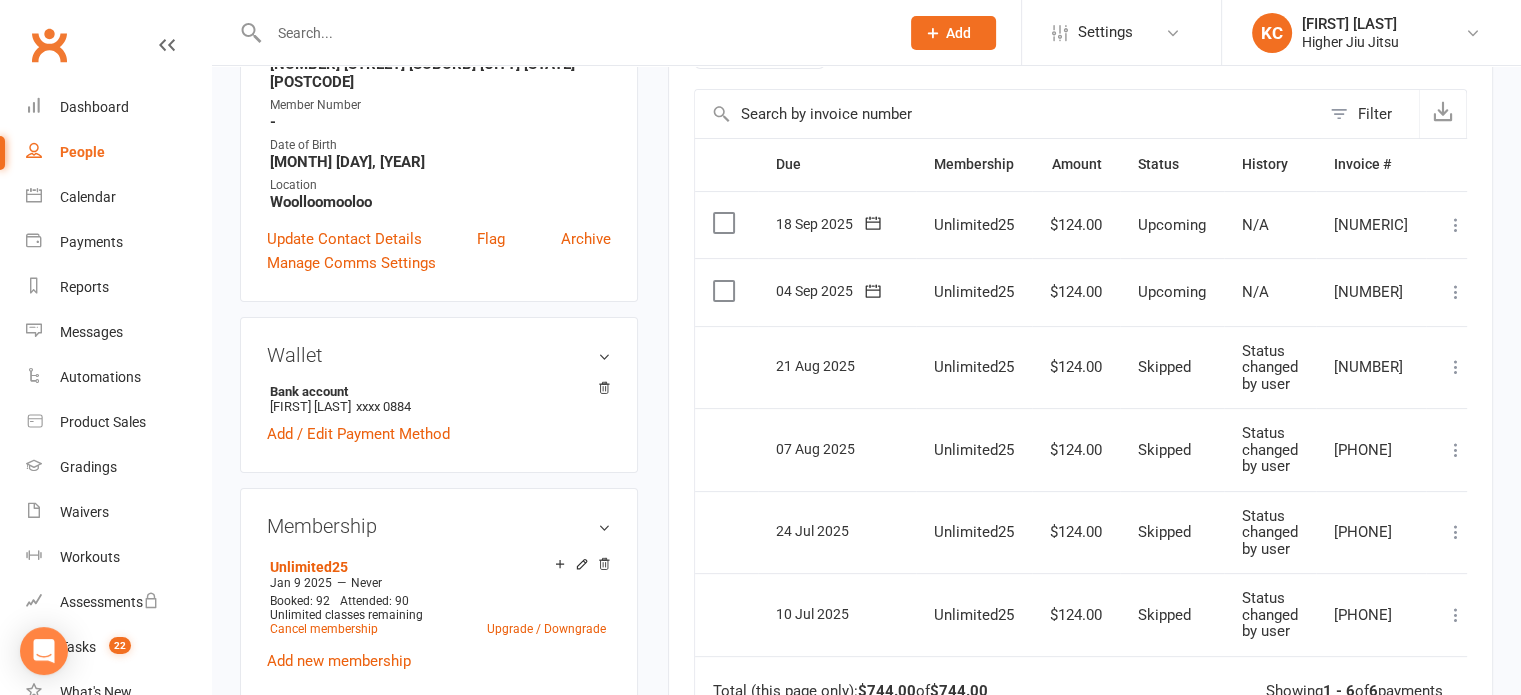 scroll, scrollTop: 400, scrollLeft: 0, axis: vertical 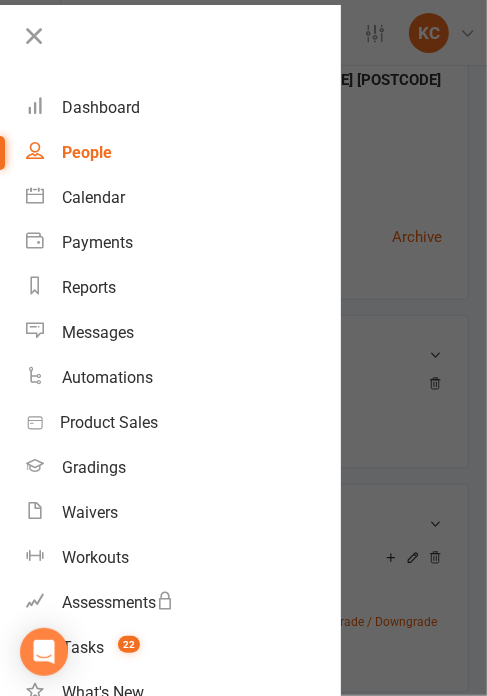 click at bounding box center (243, 348) 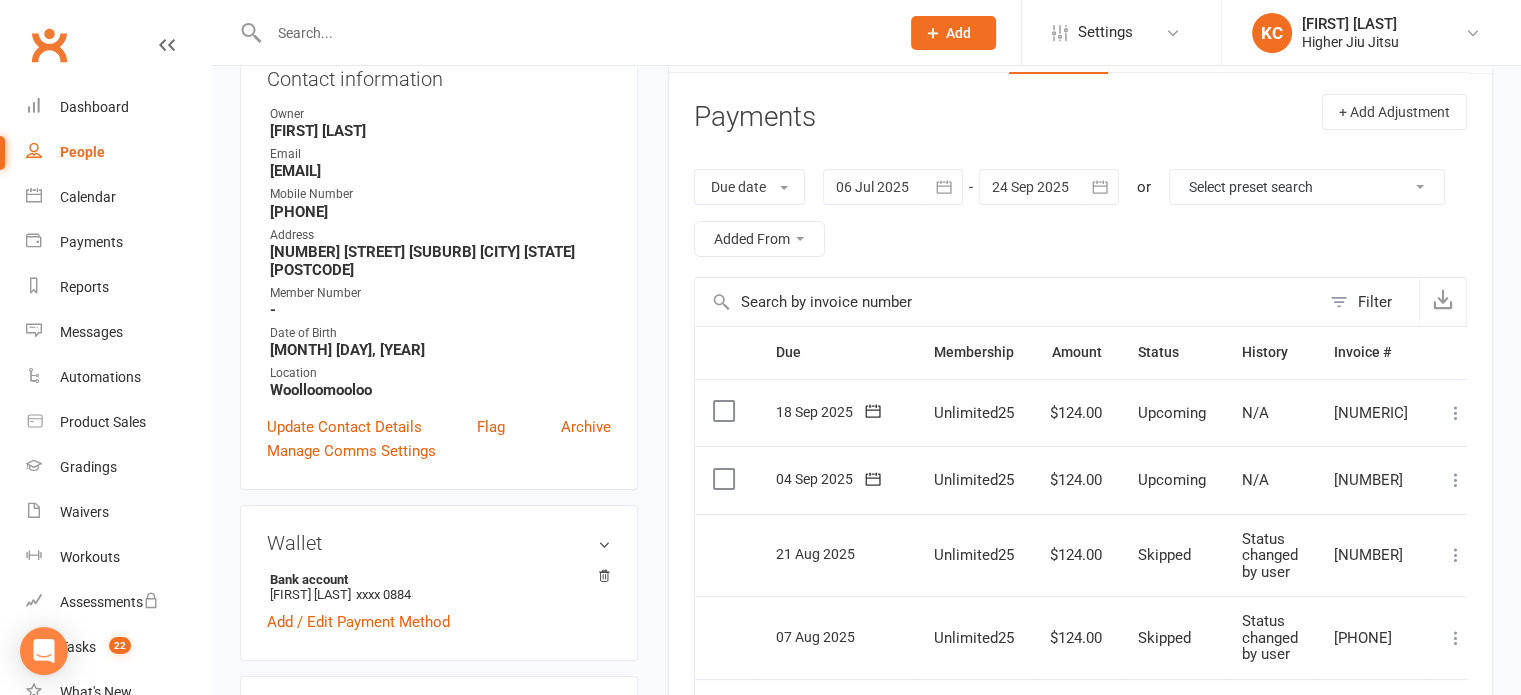 scroll, scrollTop: 200, scrollLeft: 0, axis: vertical 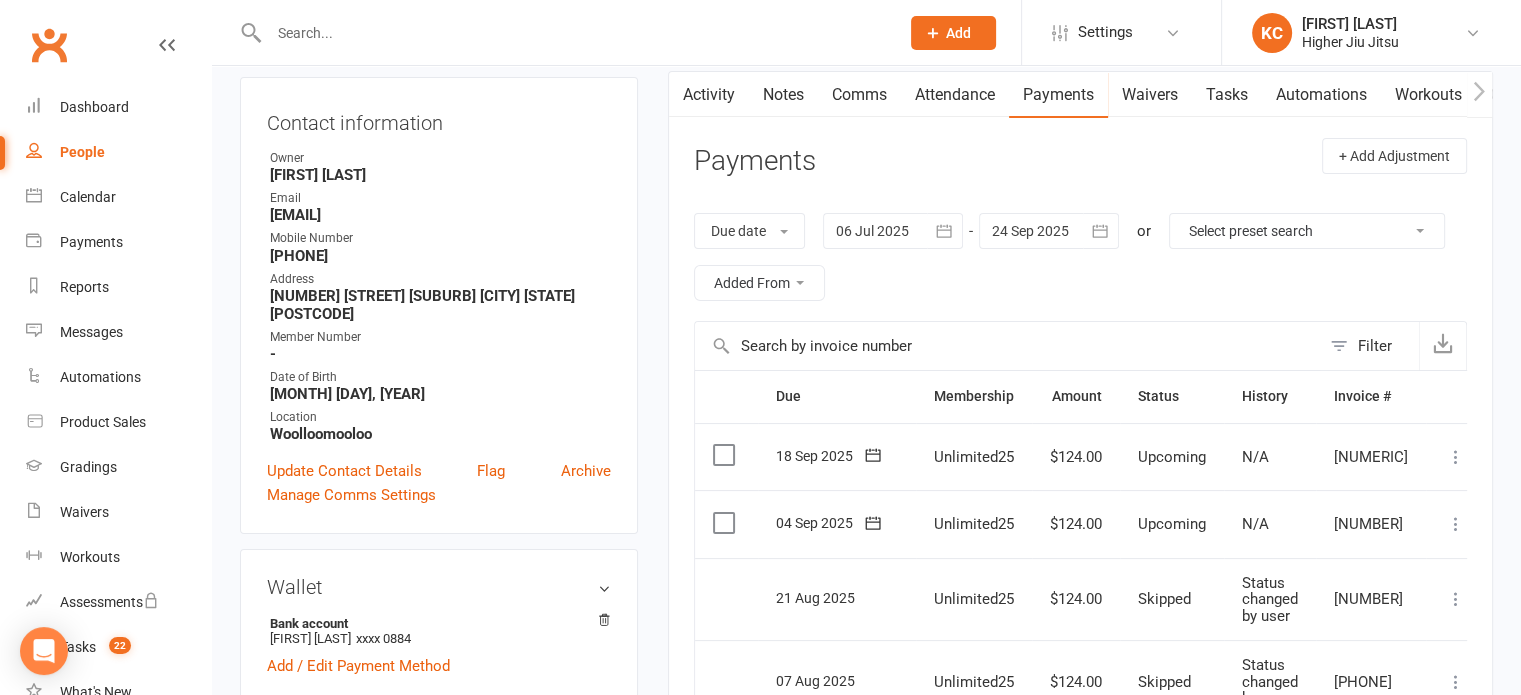 click 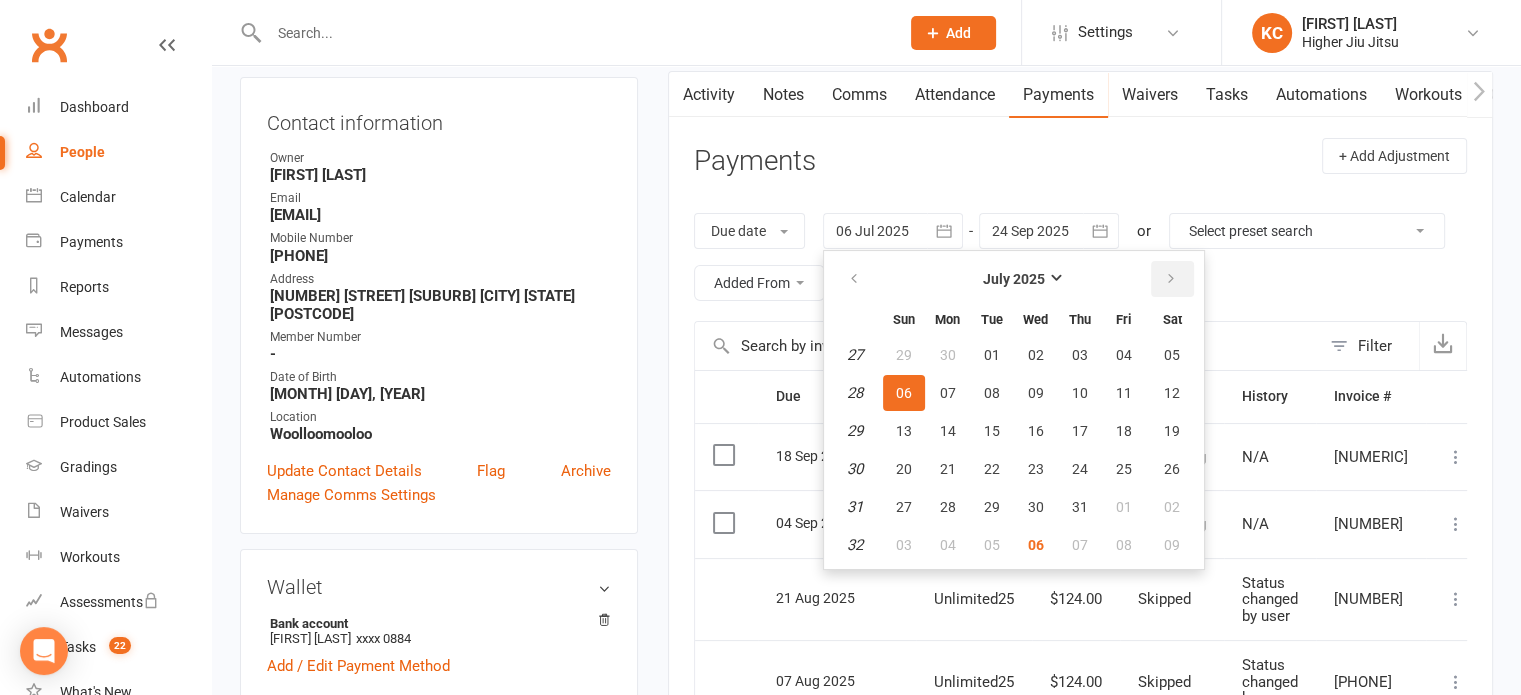 click at bounding box center [1171, 279] 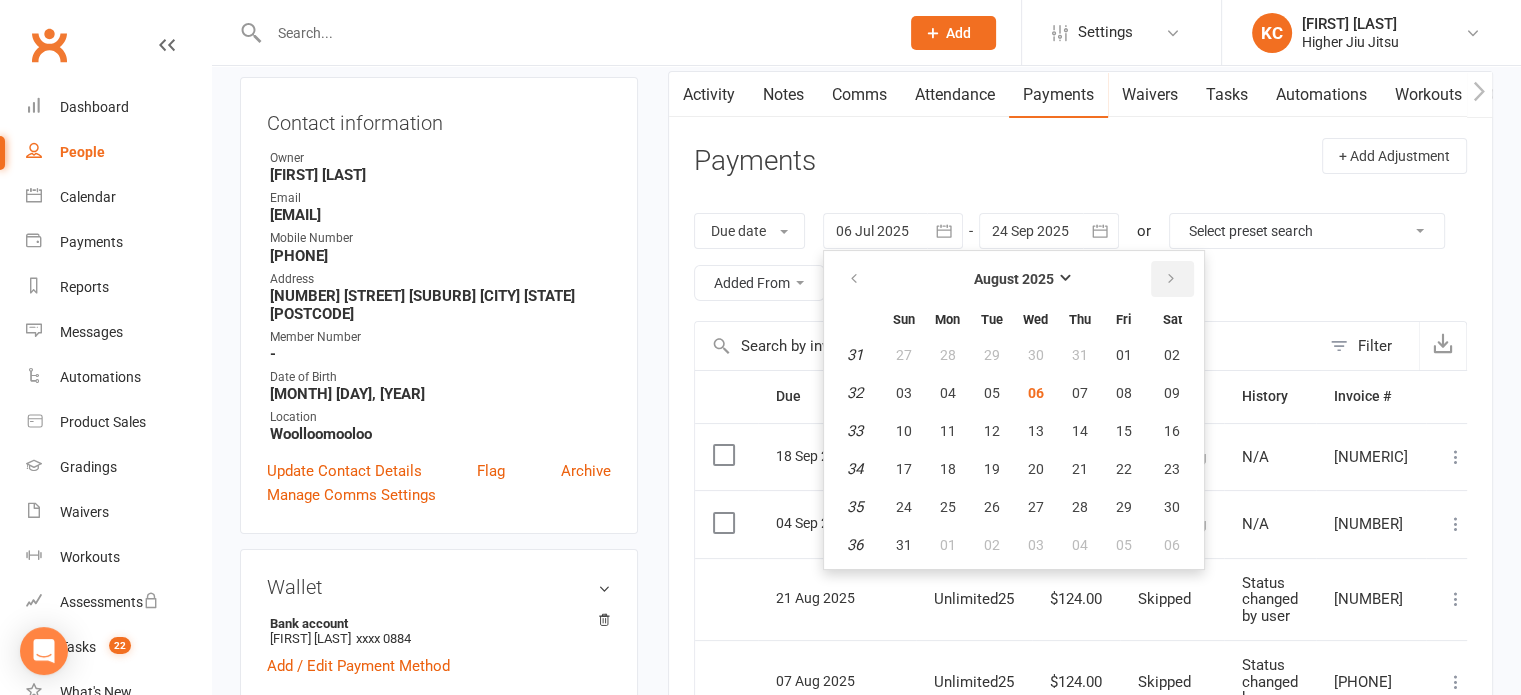 click at bounding box center [1171, 279] 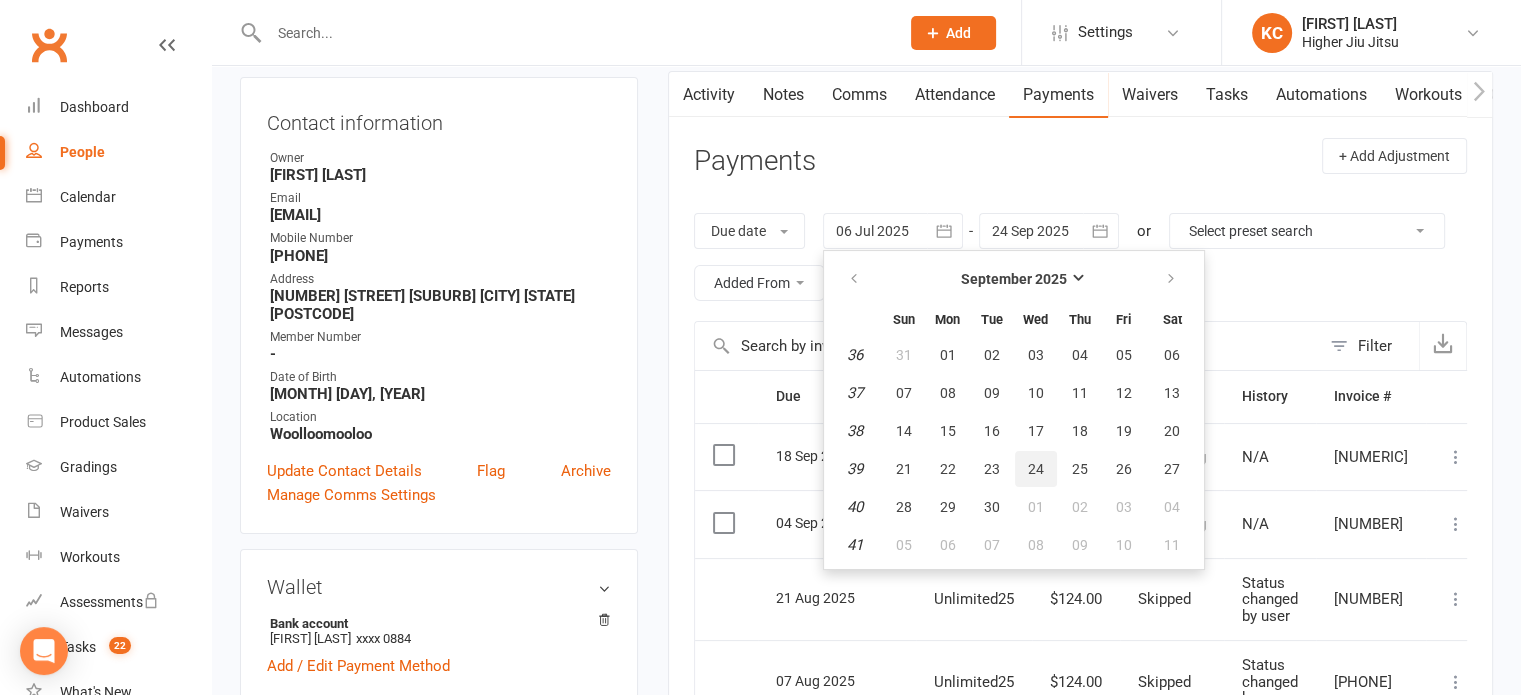 click on "24" at bounding box center (1036, 469) 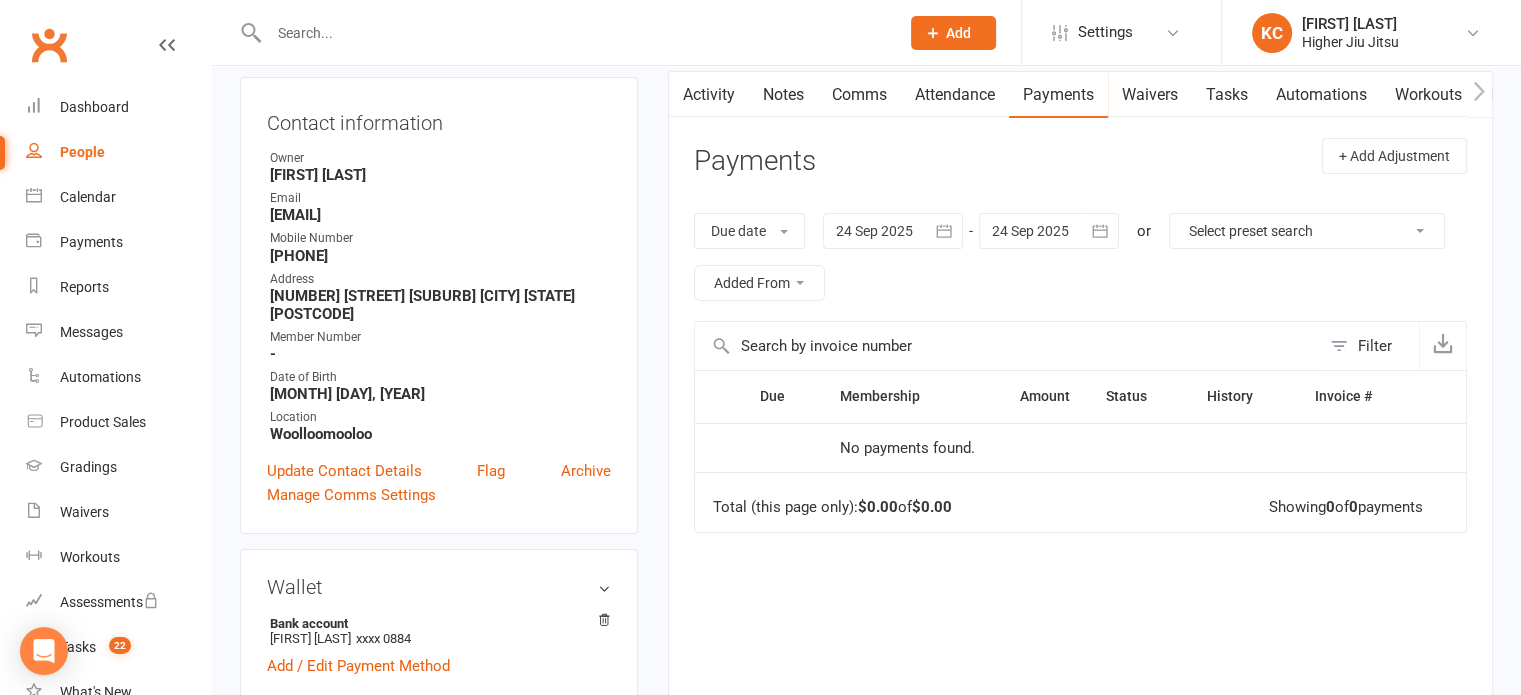 click 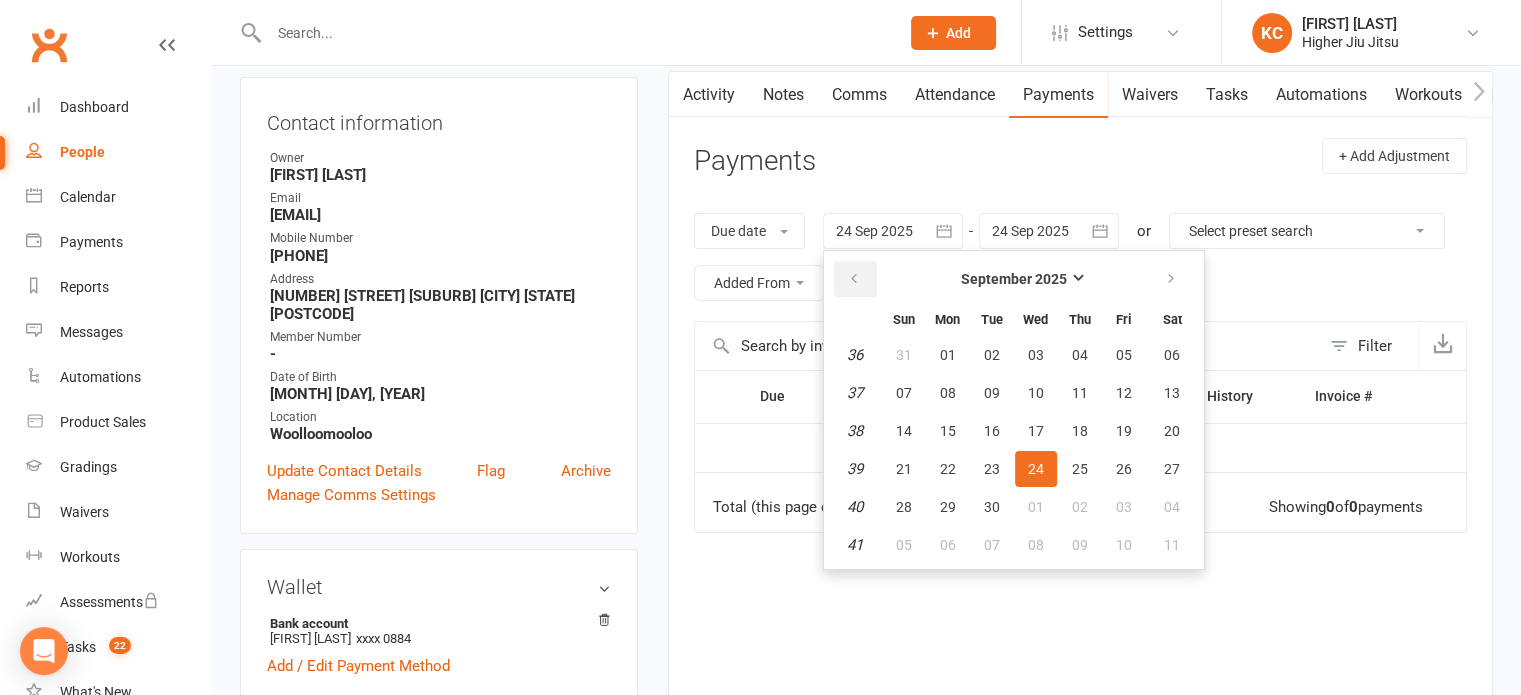 click at bounding box center (855, 279) 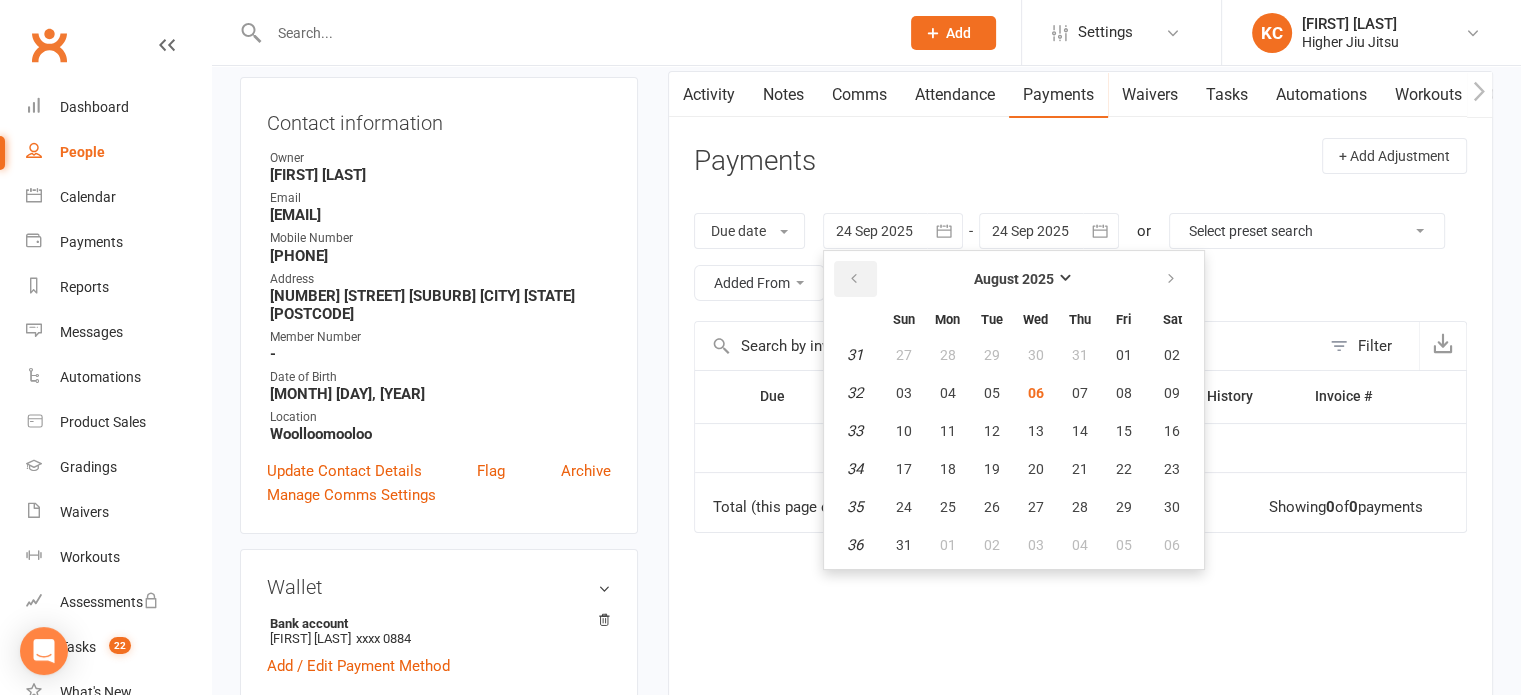 click at bounding box center (855, 279) 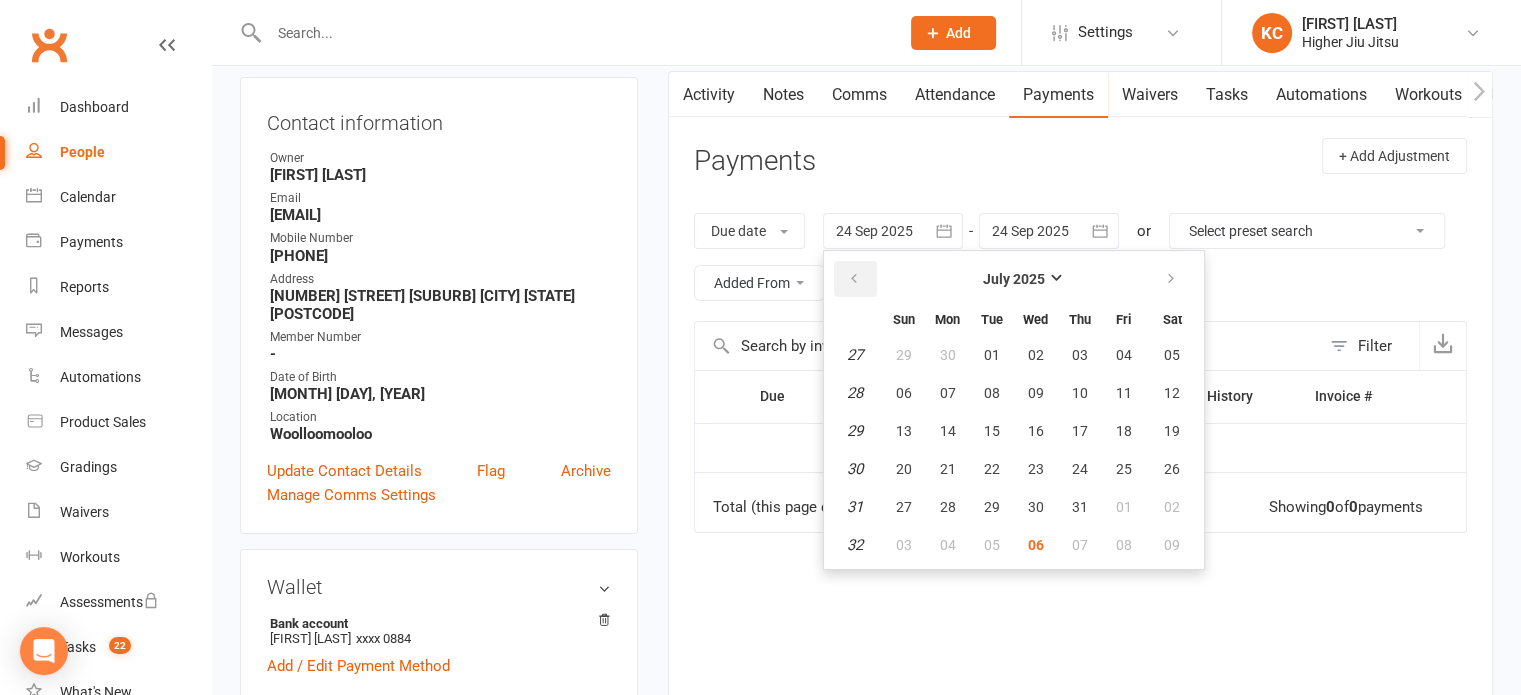 click at bounding box center [855, 279] 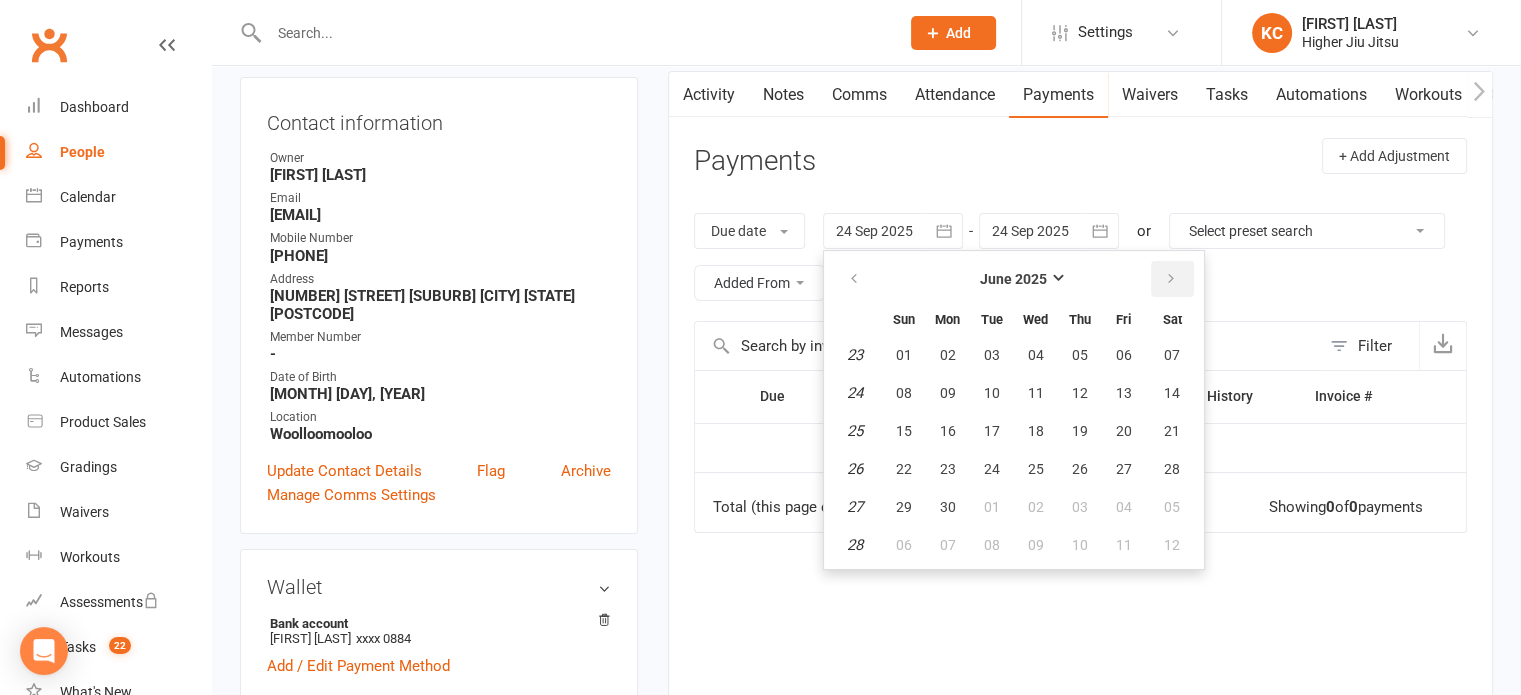 click at bounding box center (1171, 279) 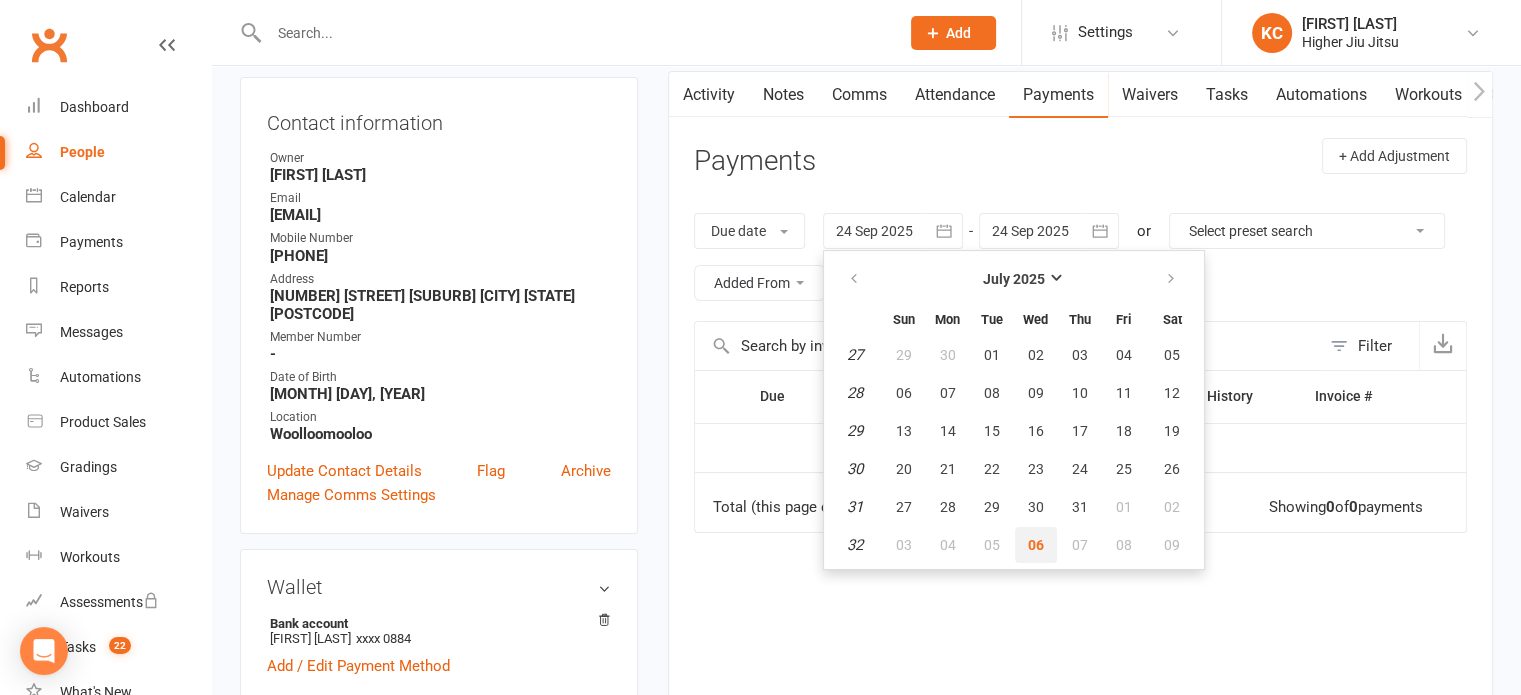 click on "06" at bounding box center (1036, 545) 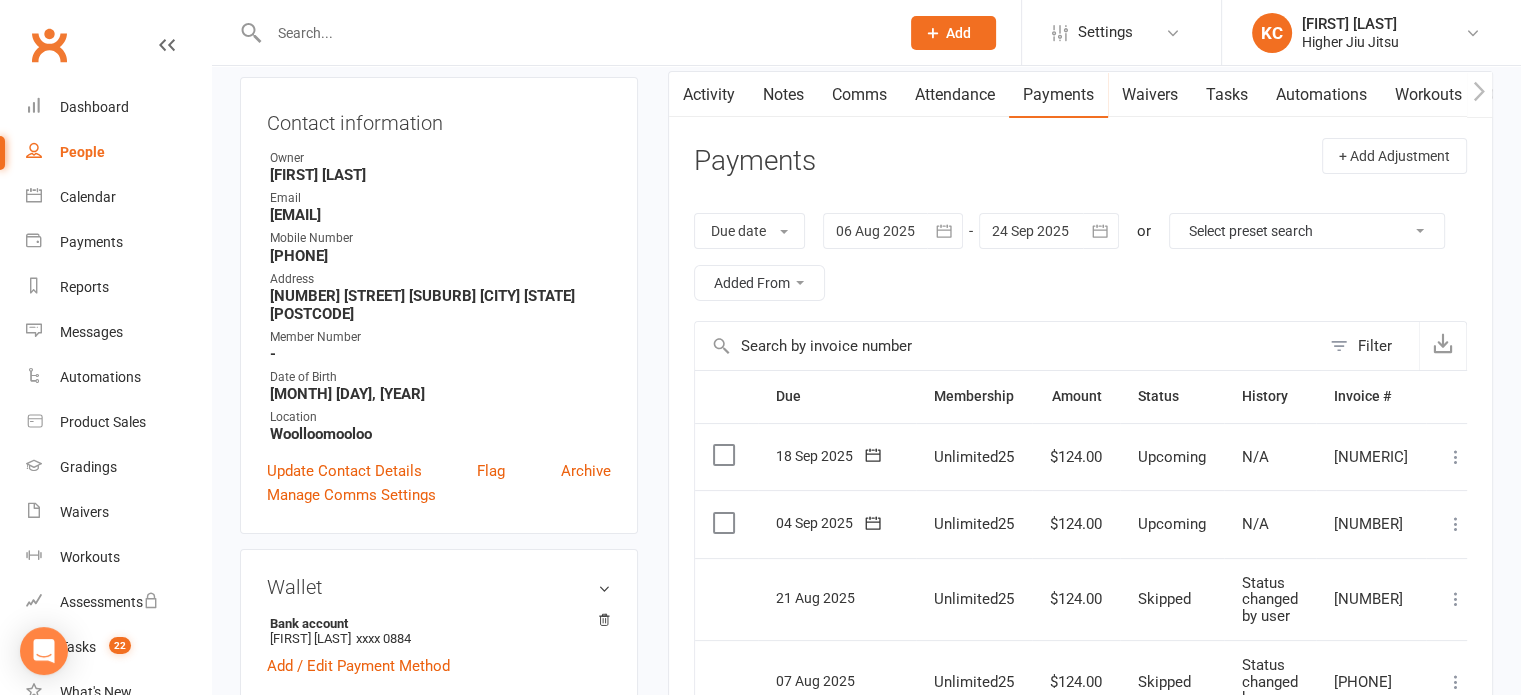 click 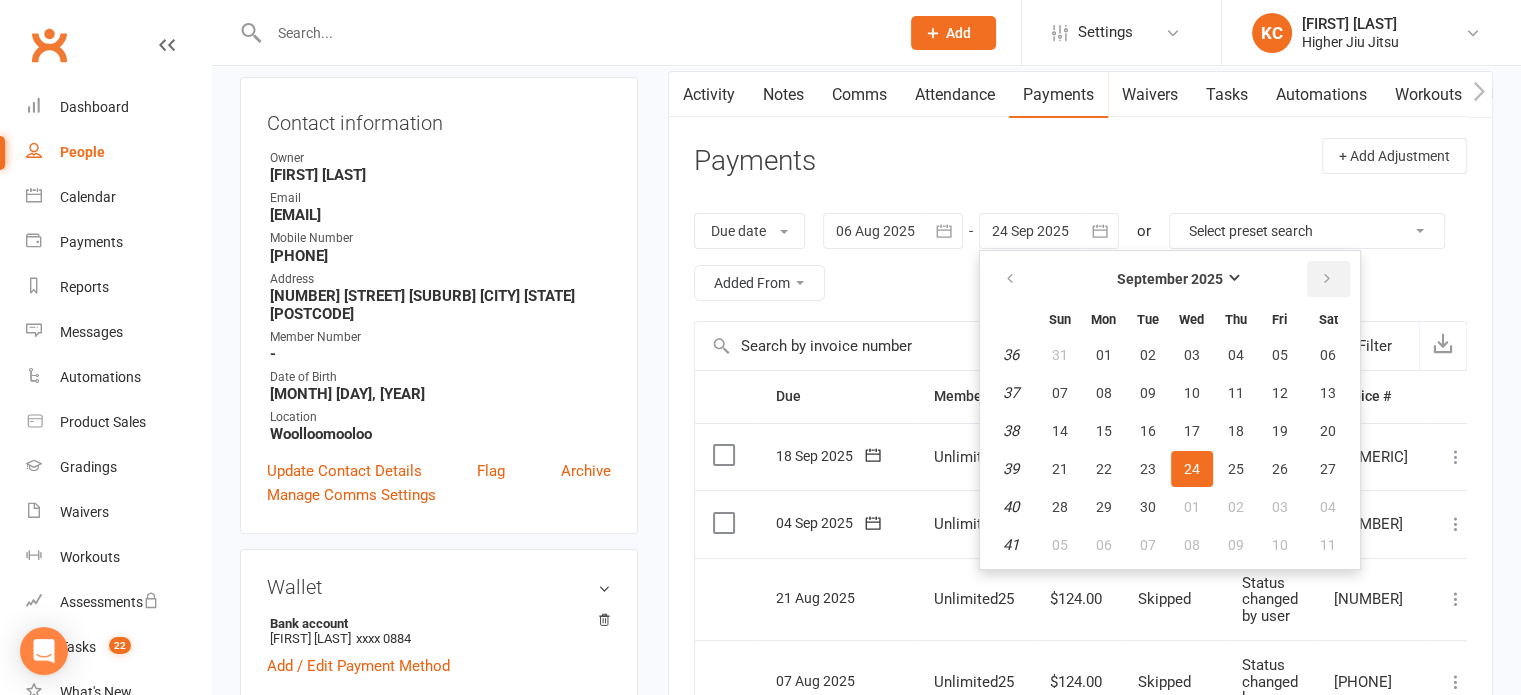 click at bounding box center [1327, 279] 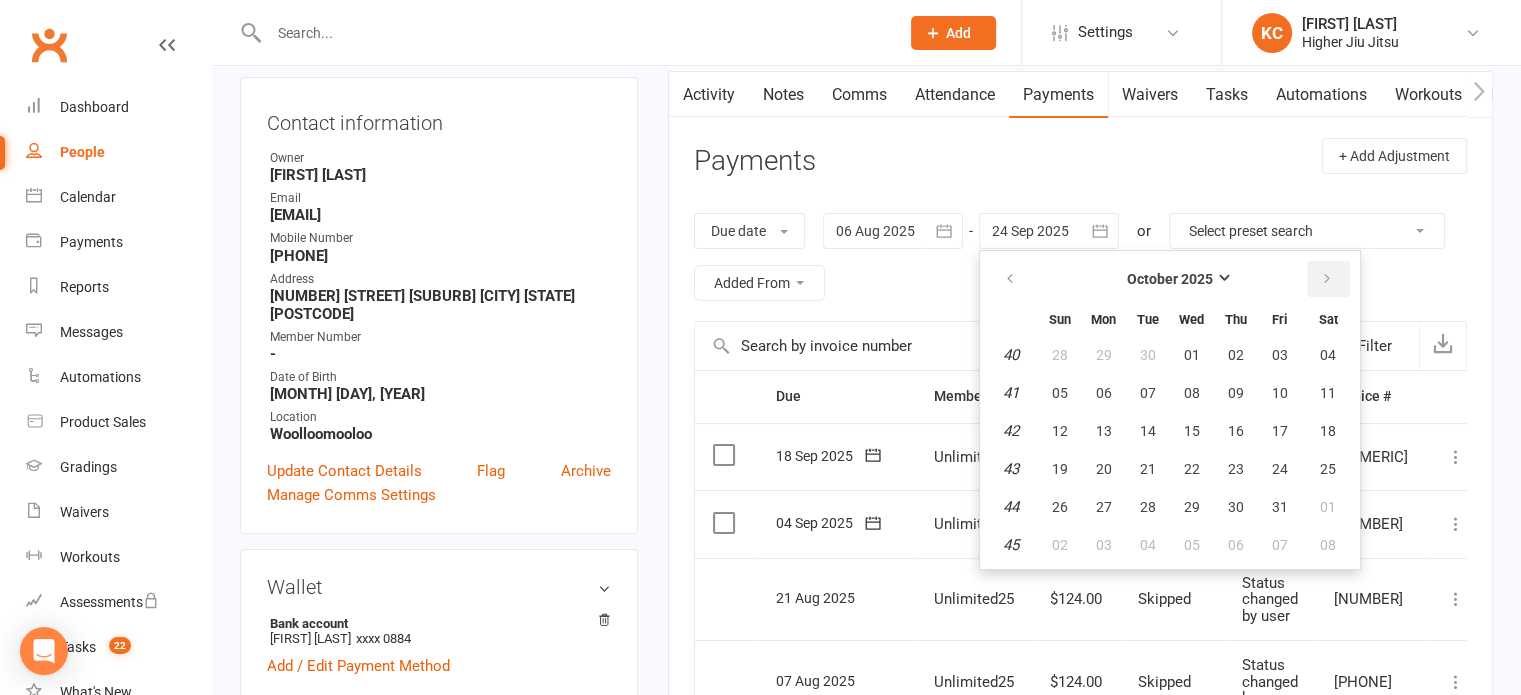 click at bounding box center (1327, 279) 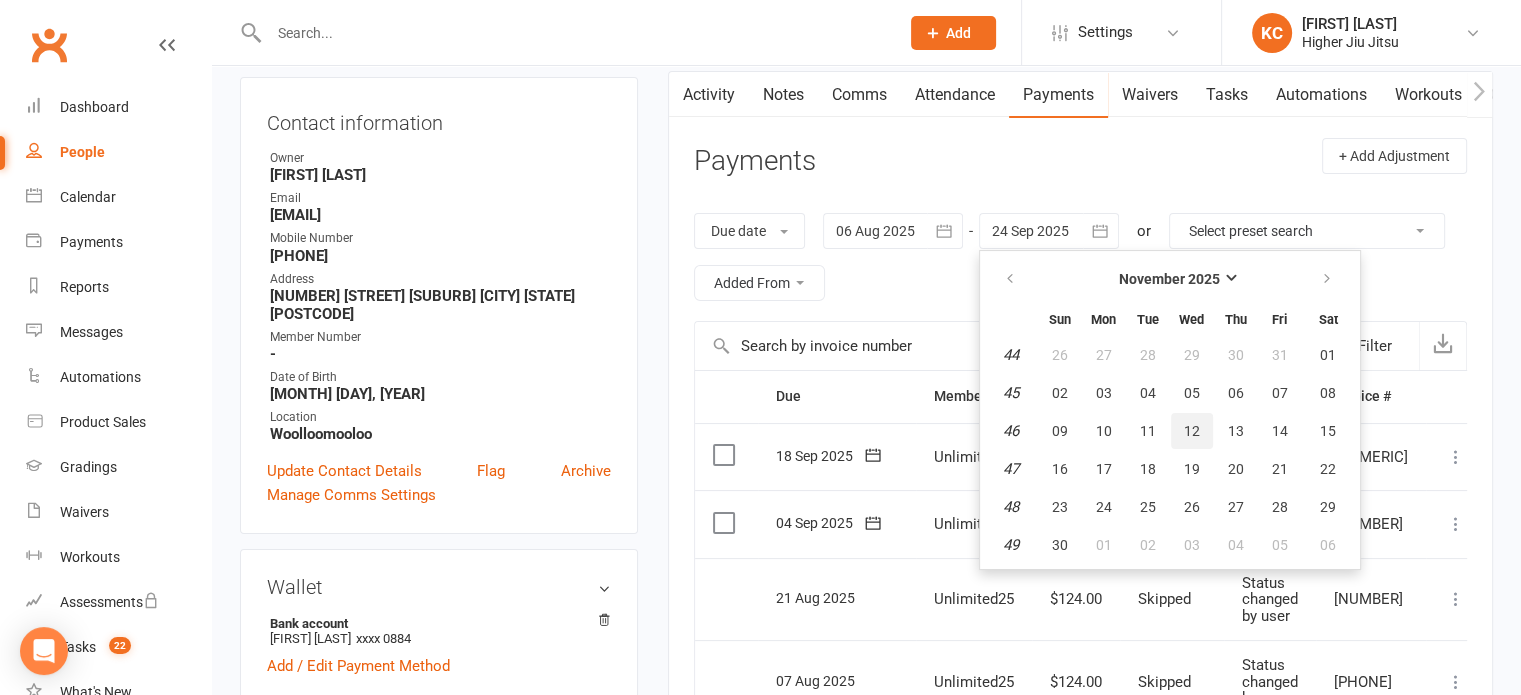 click on "12" at bounding box center (1192, 431) 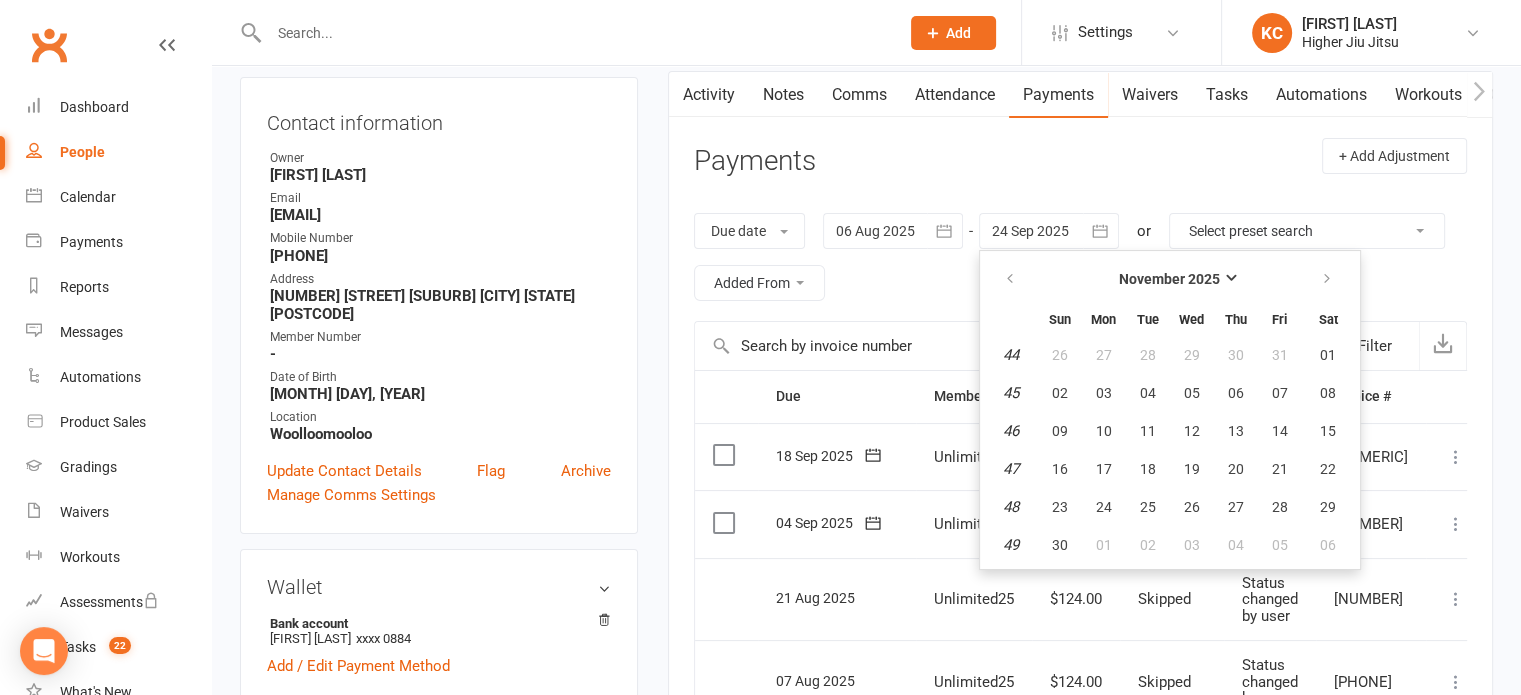 type on "[DAY] [MONTH] [YEAR]" 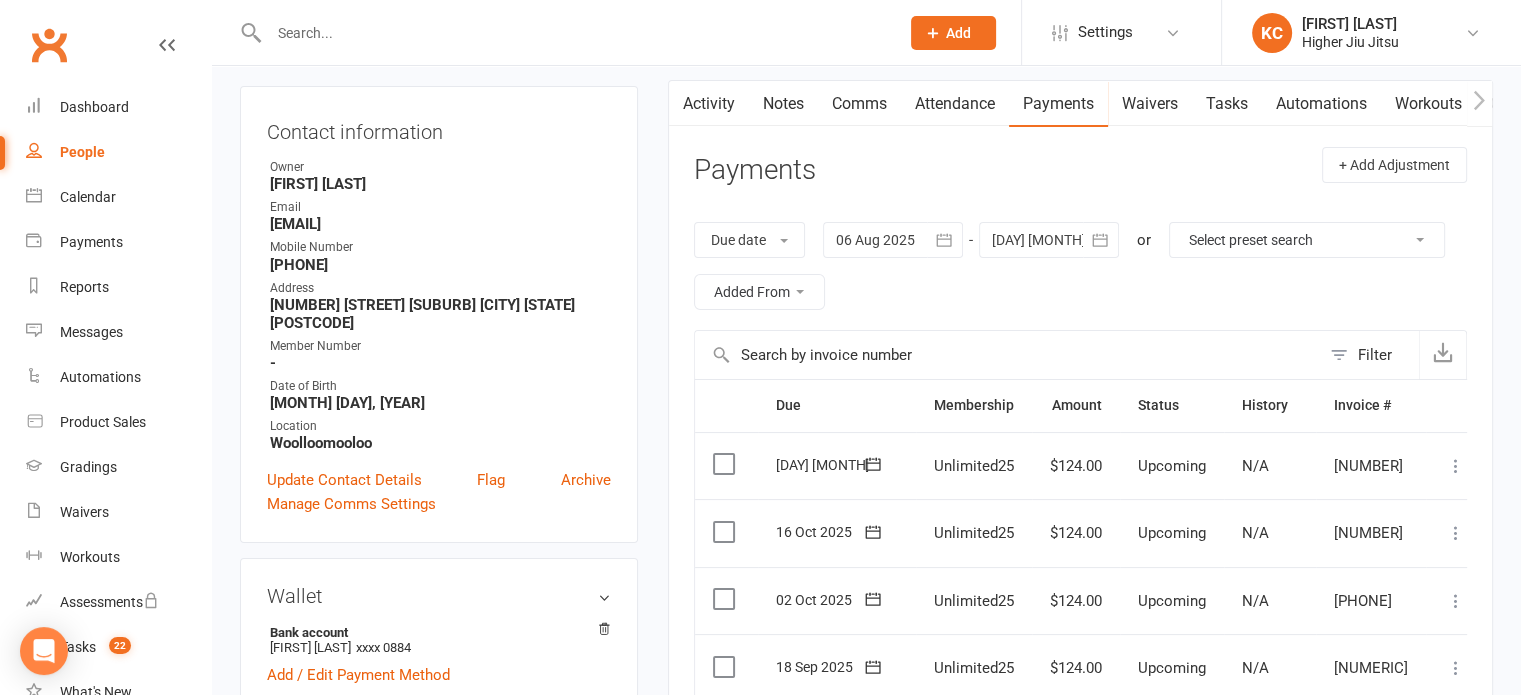 scroll, scrollTop: 0, scrollLeft: 0, axis: both 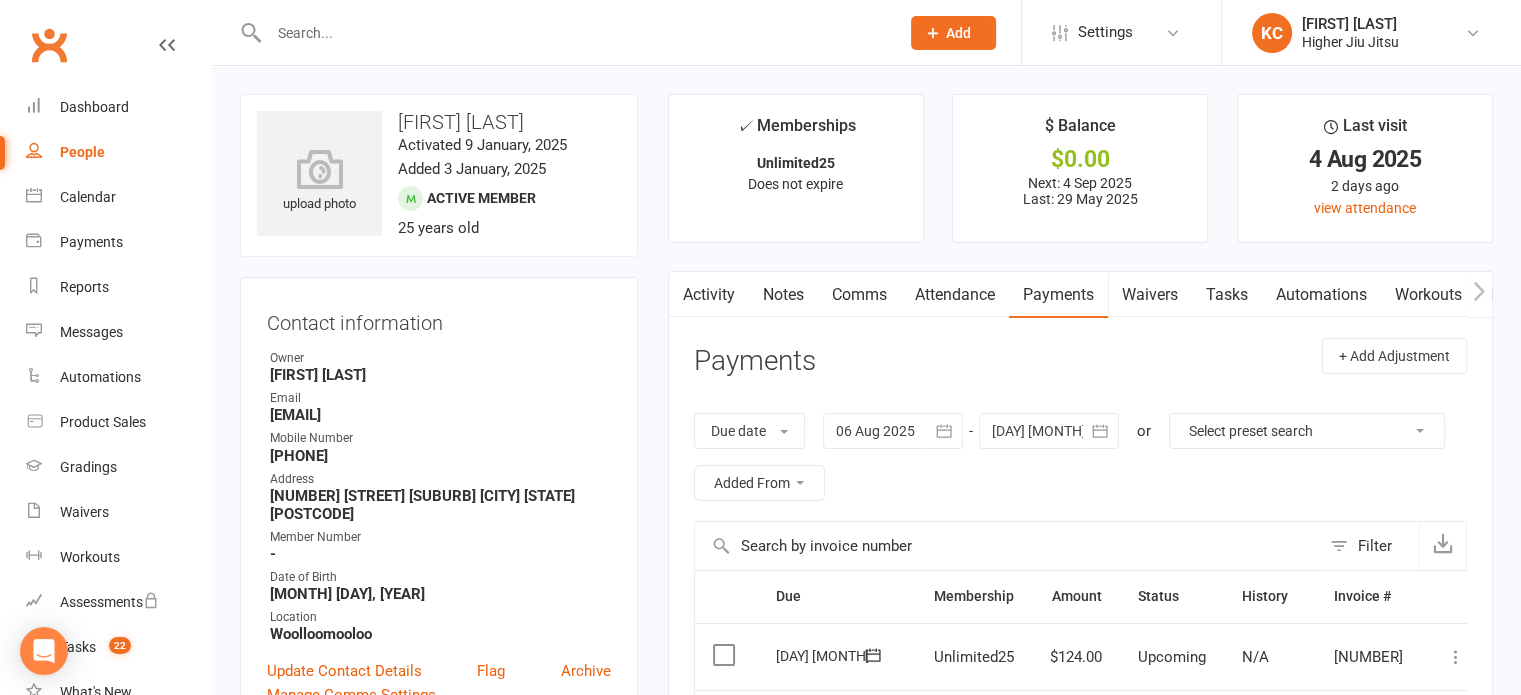 click on "Activity" at bounding box center (709, 295) 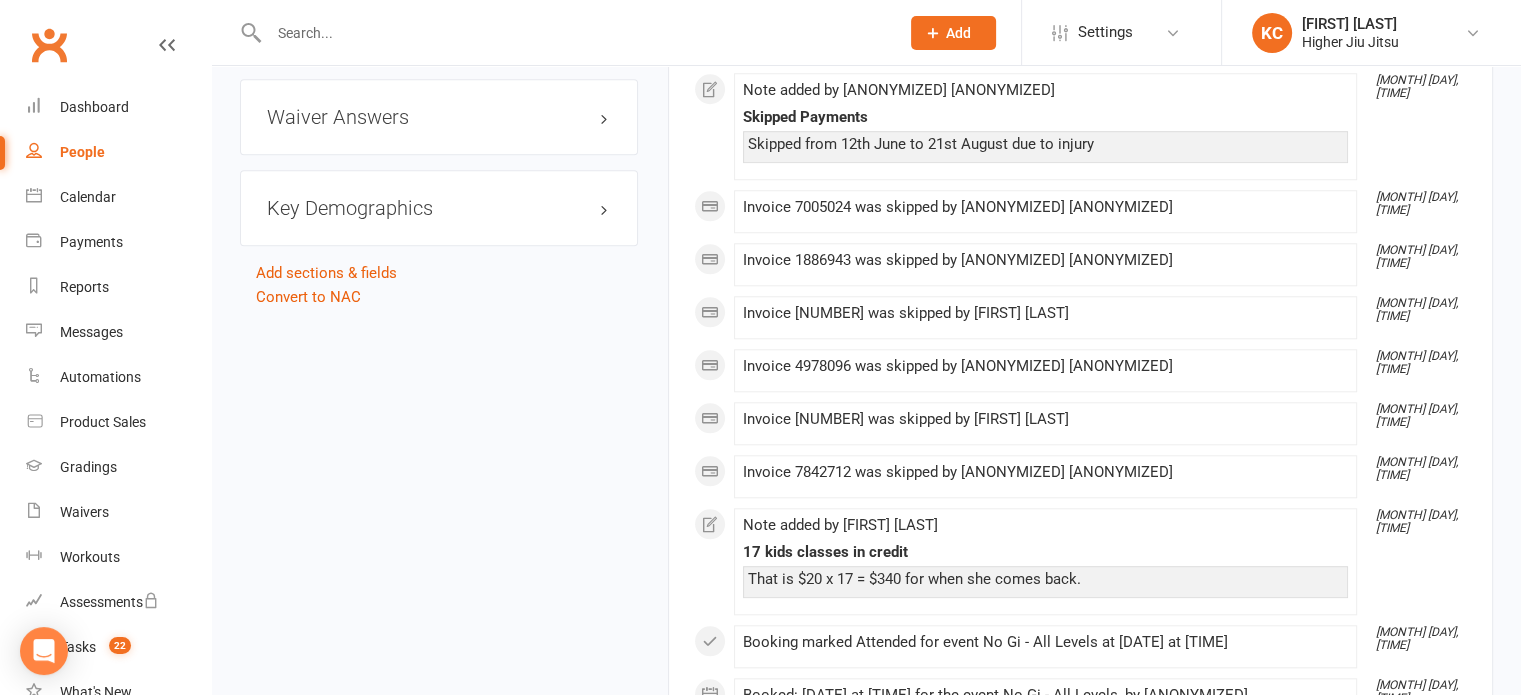 scroll, scrollTop: 1900, scrollLeft: 0, axis: vertical 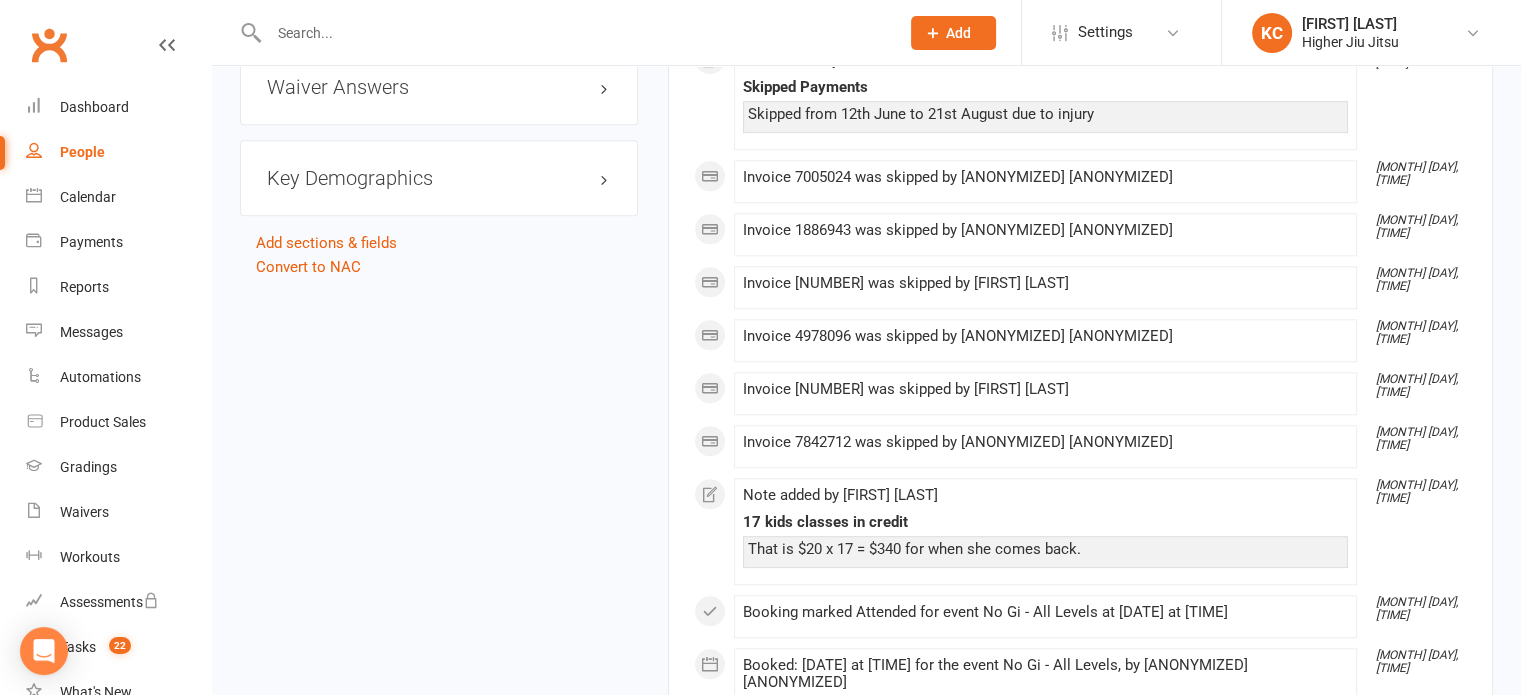 click on "That is $20 x 17 = $340 for when she comes back." 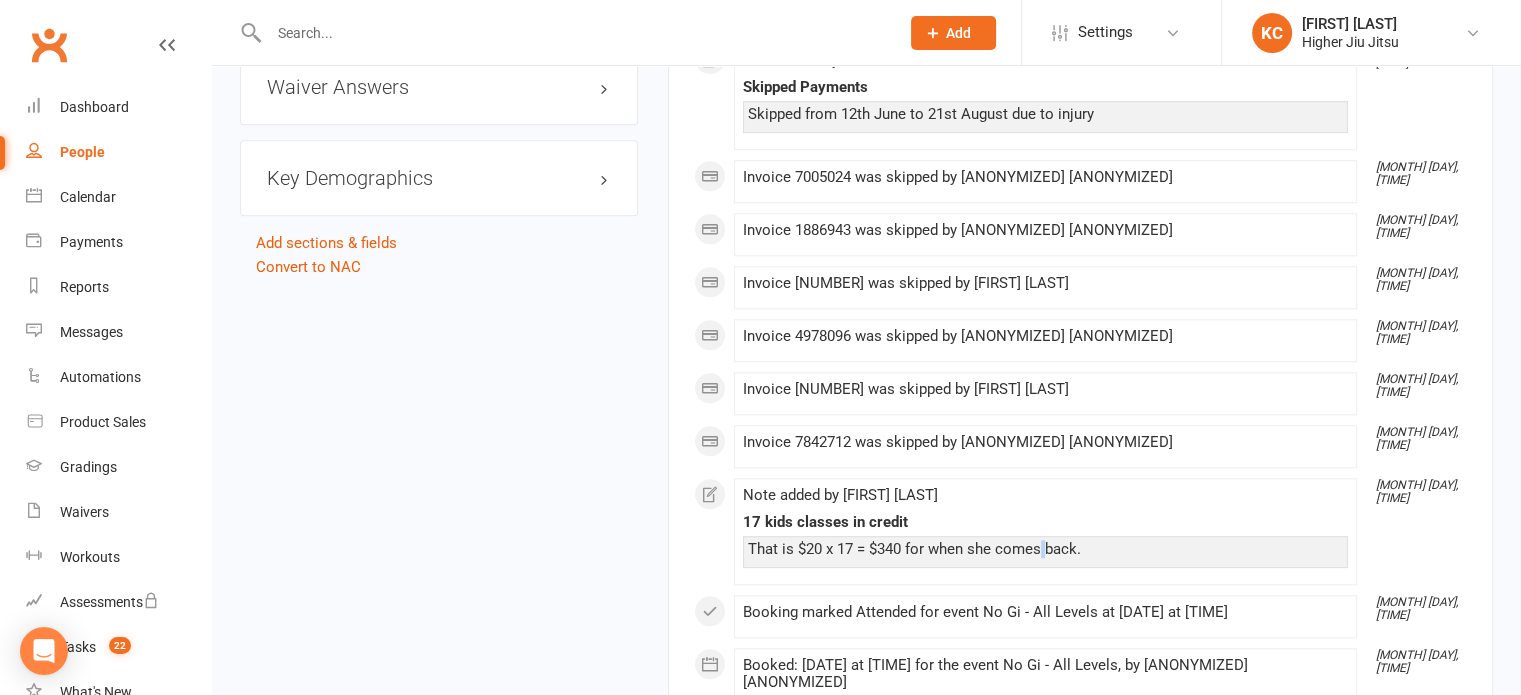 click on "That is $20 x 17 = $340 for when she comes back." 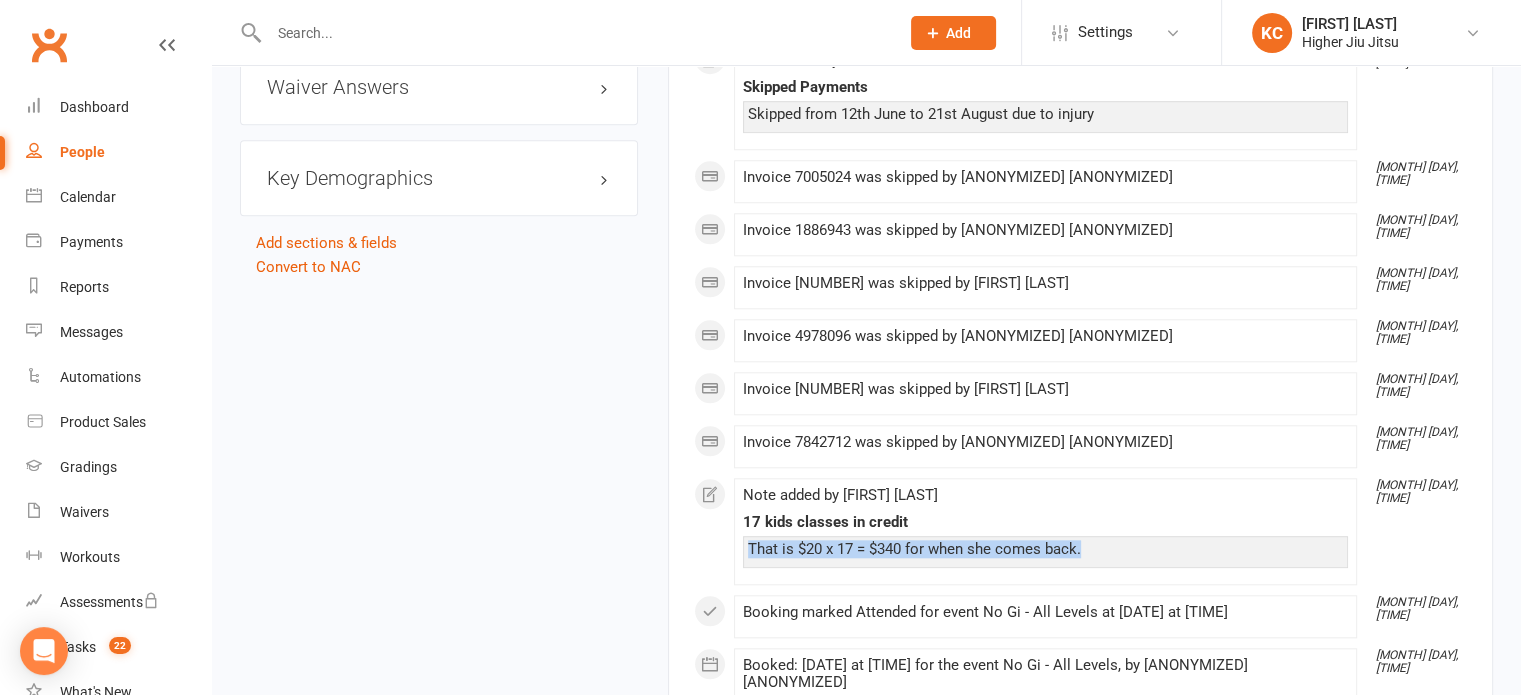click on "That is $20 x 17 = $340 for when she comes back." 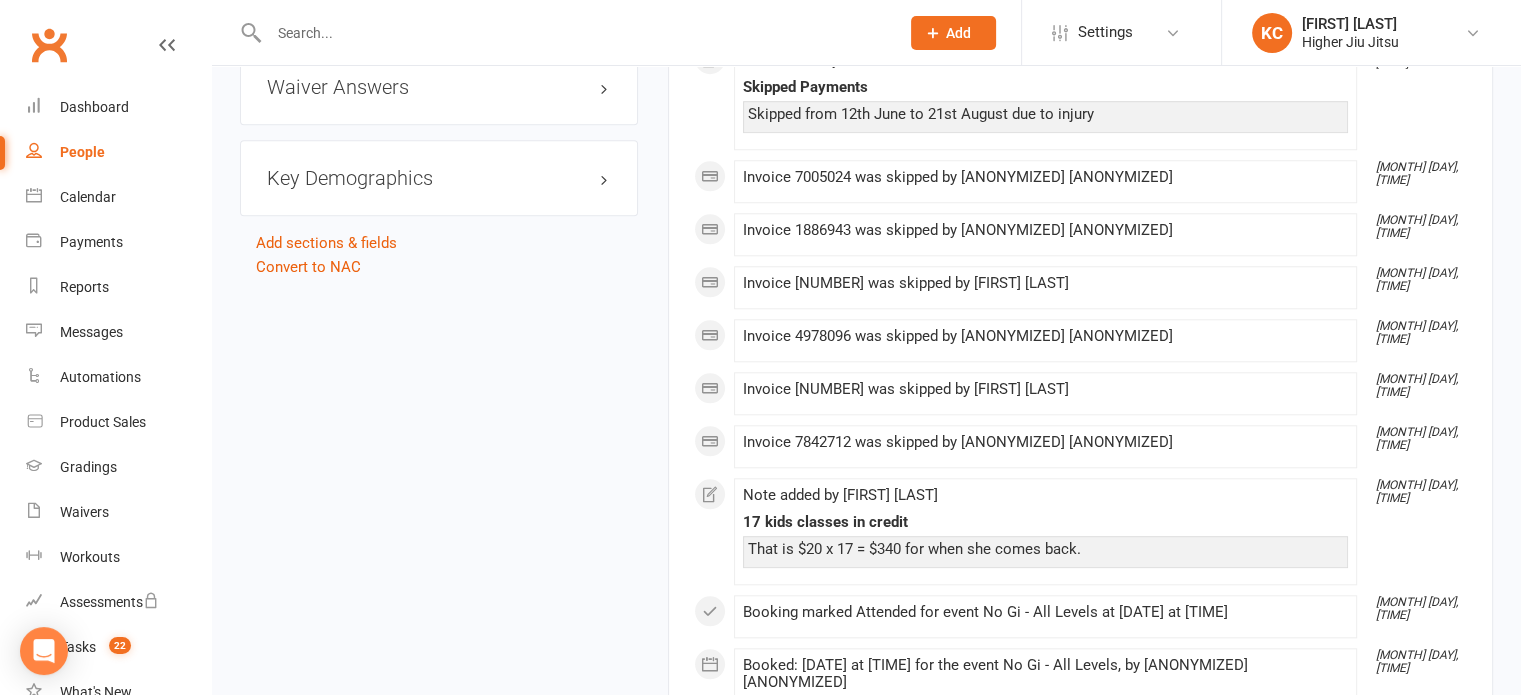 click on "Note added by [FIRST] [LAST]" 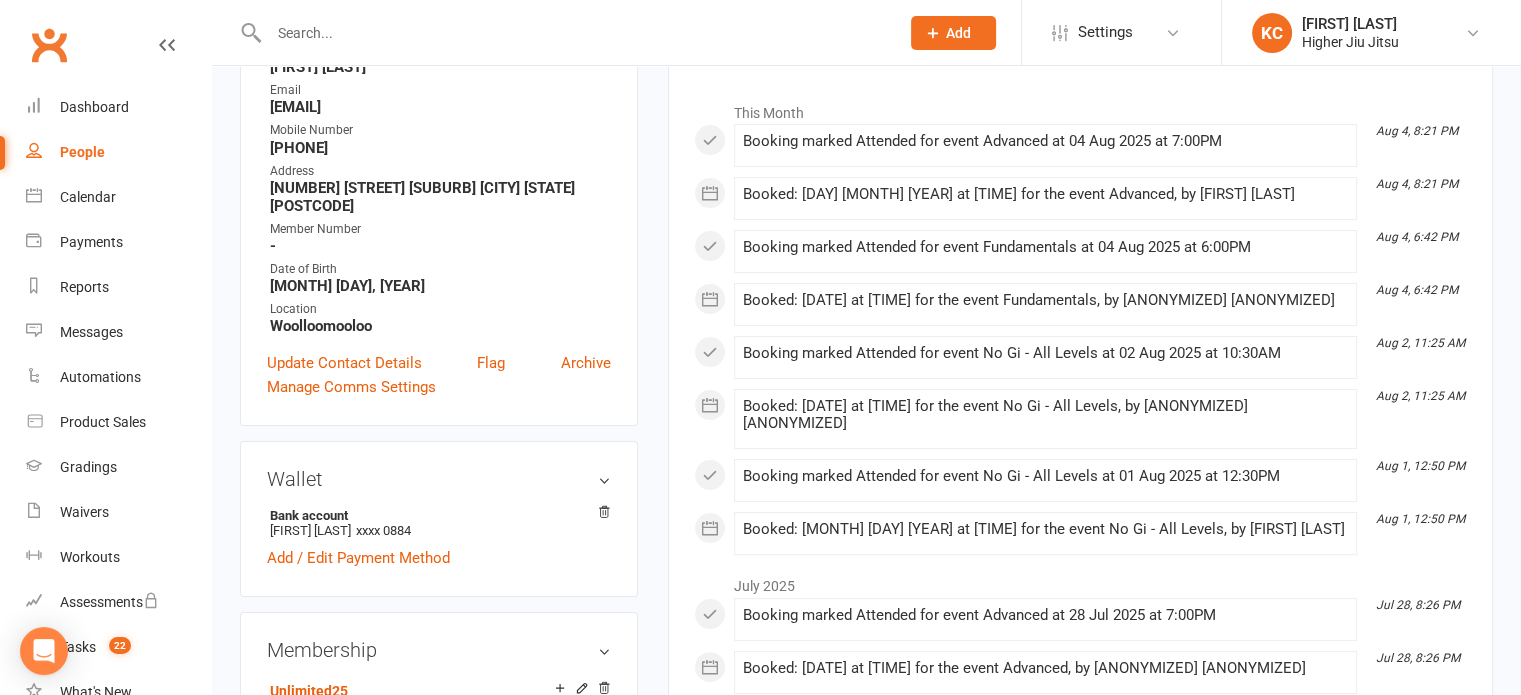 scroll, scrollTop: 200, scrollLeft: 0, axis: vertical 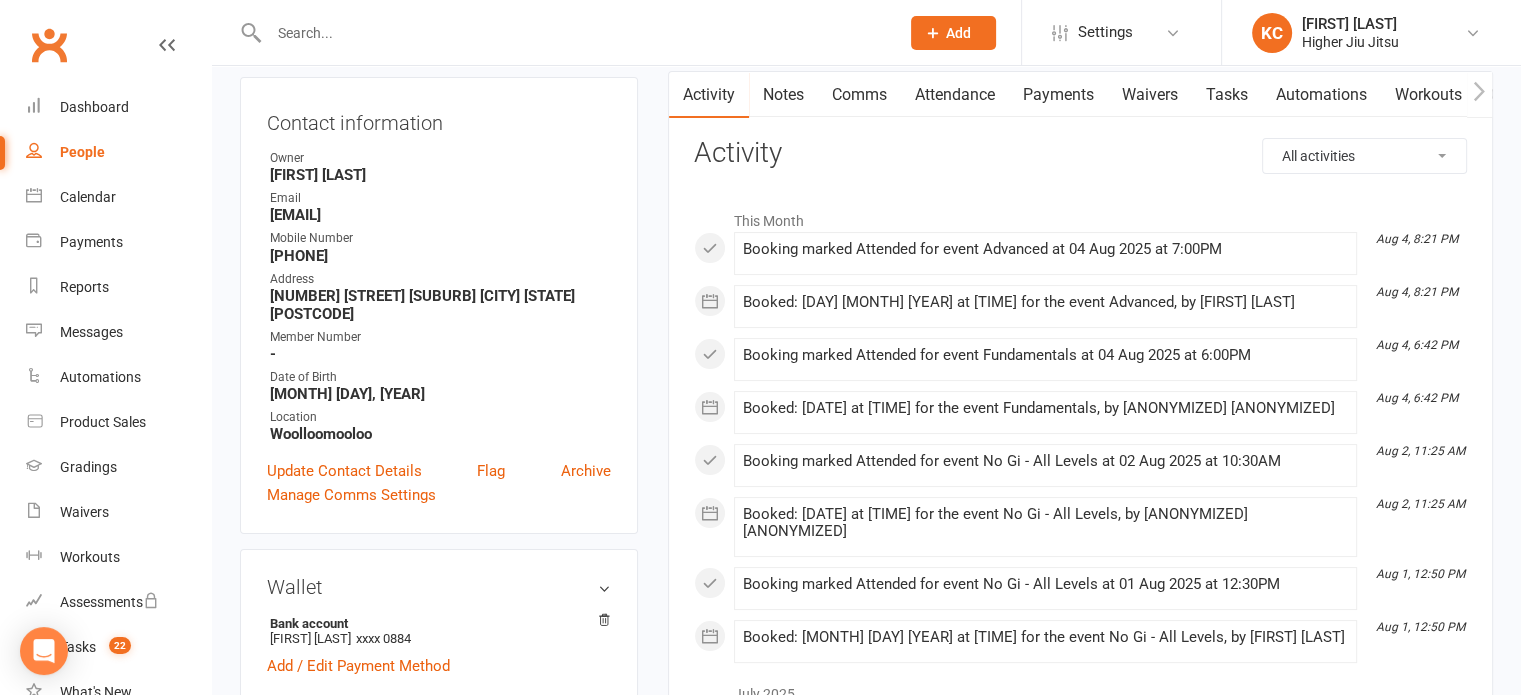 click on "Payments" at bounding box center (1058, 95) 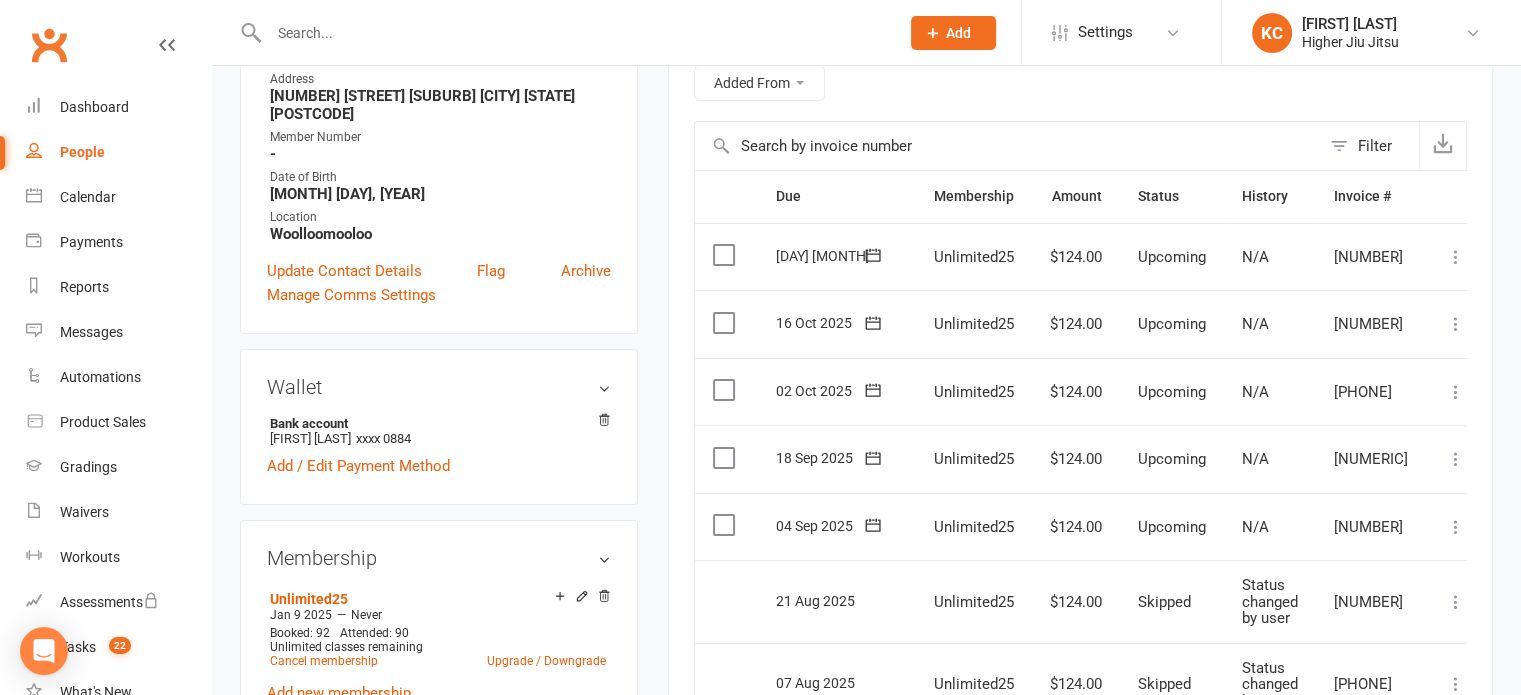 scroll, scrollTop: 400, scrollLeft: 0, axis: vertical 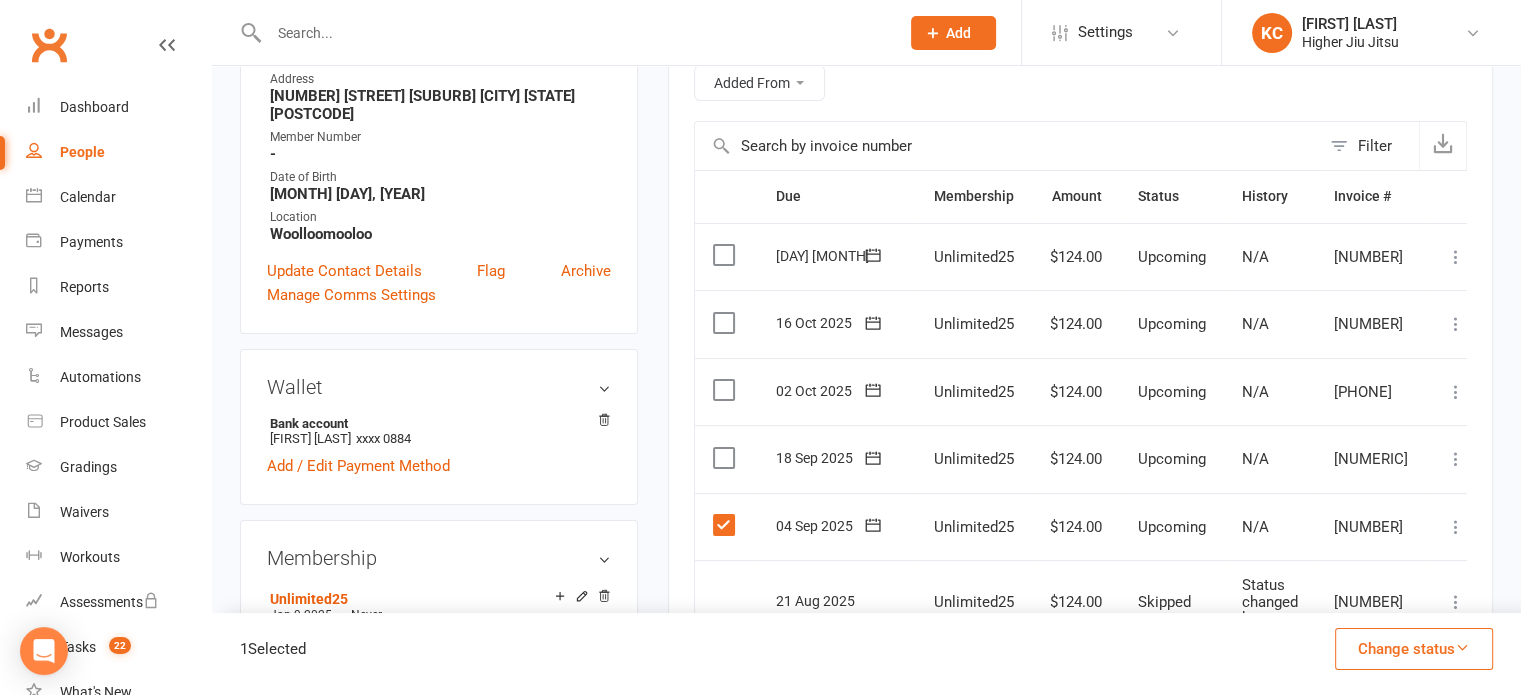 click at bounding box center (726, 458) 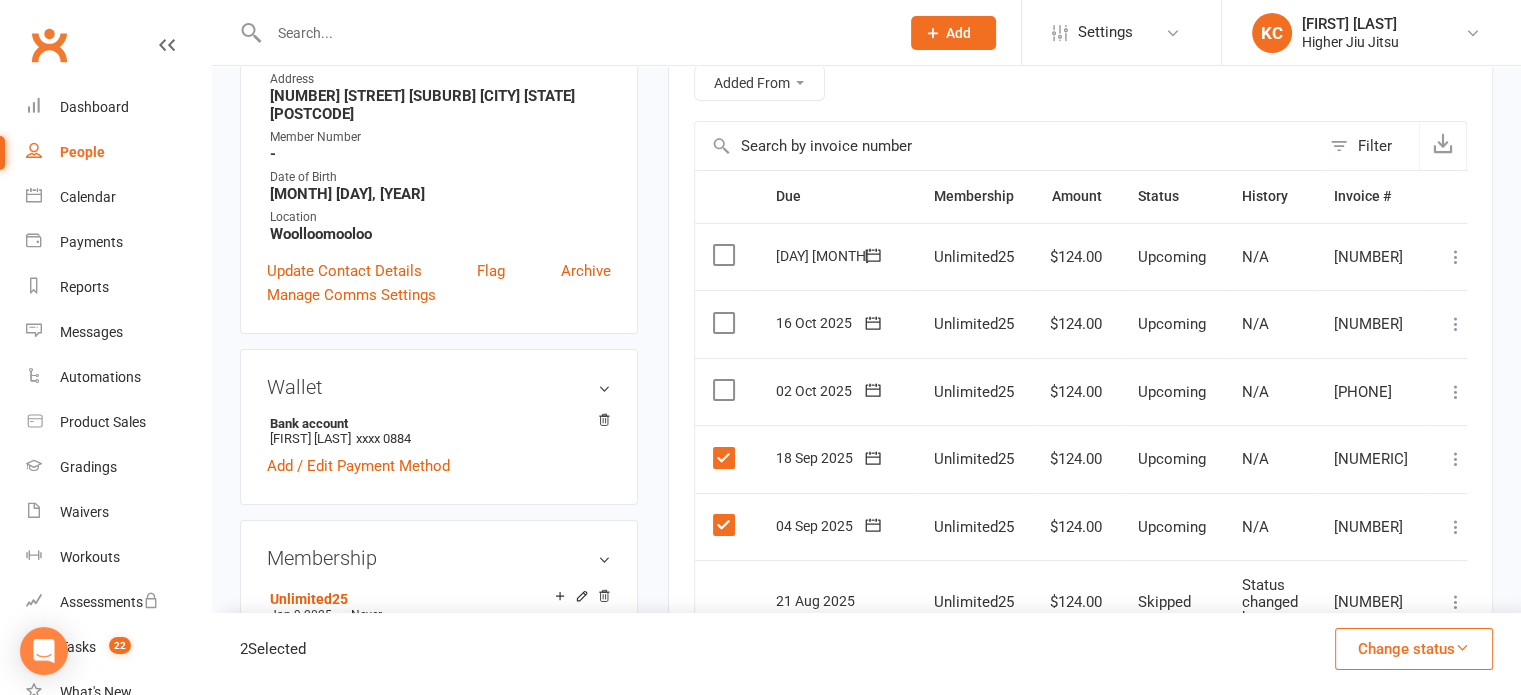 click at bounding box center [726, 390] 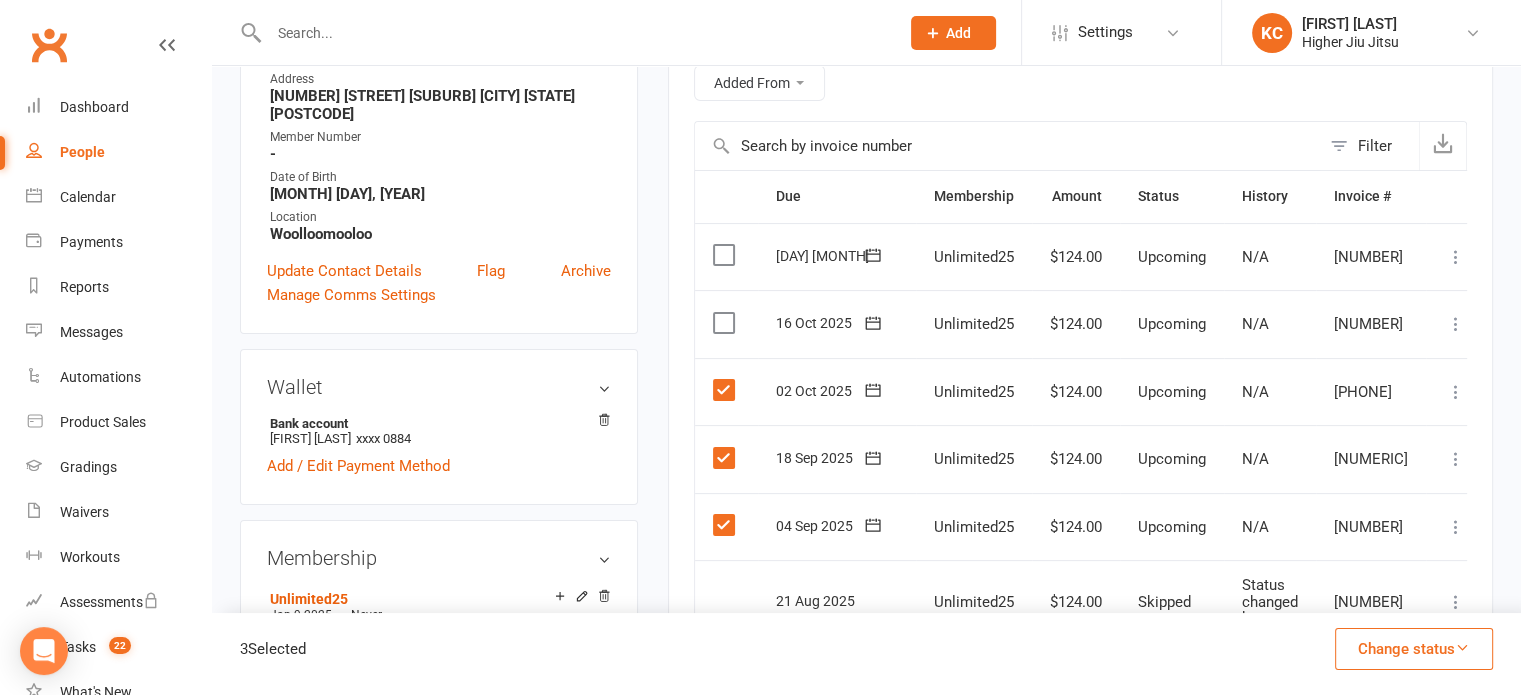 click on "Change status" at bounding box center (1414, 649) 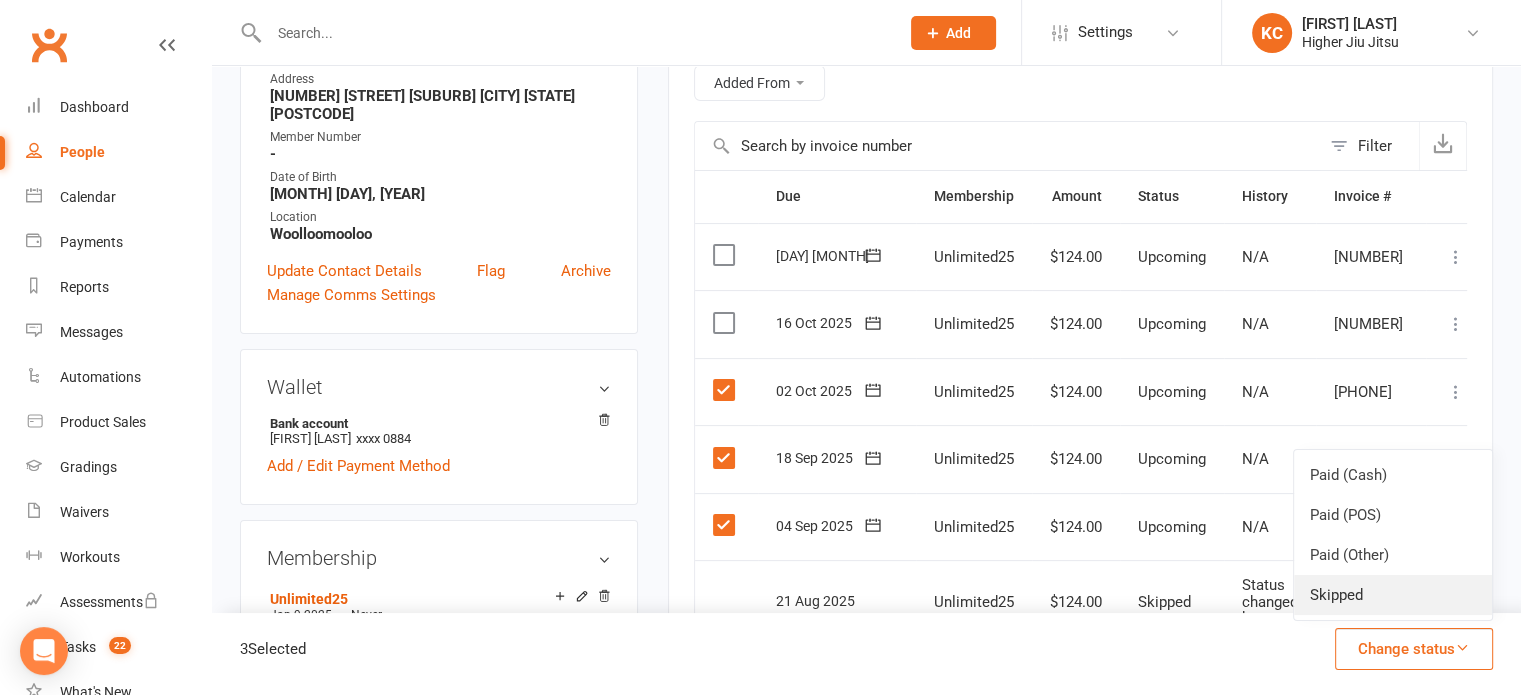 click on "Skipped" at bounding box center (1393, 595) 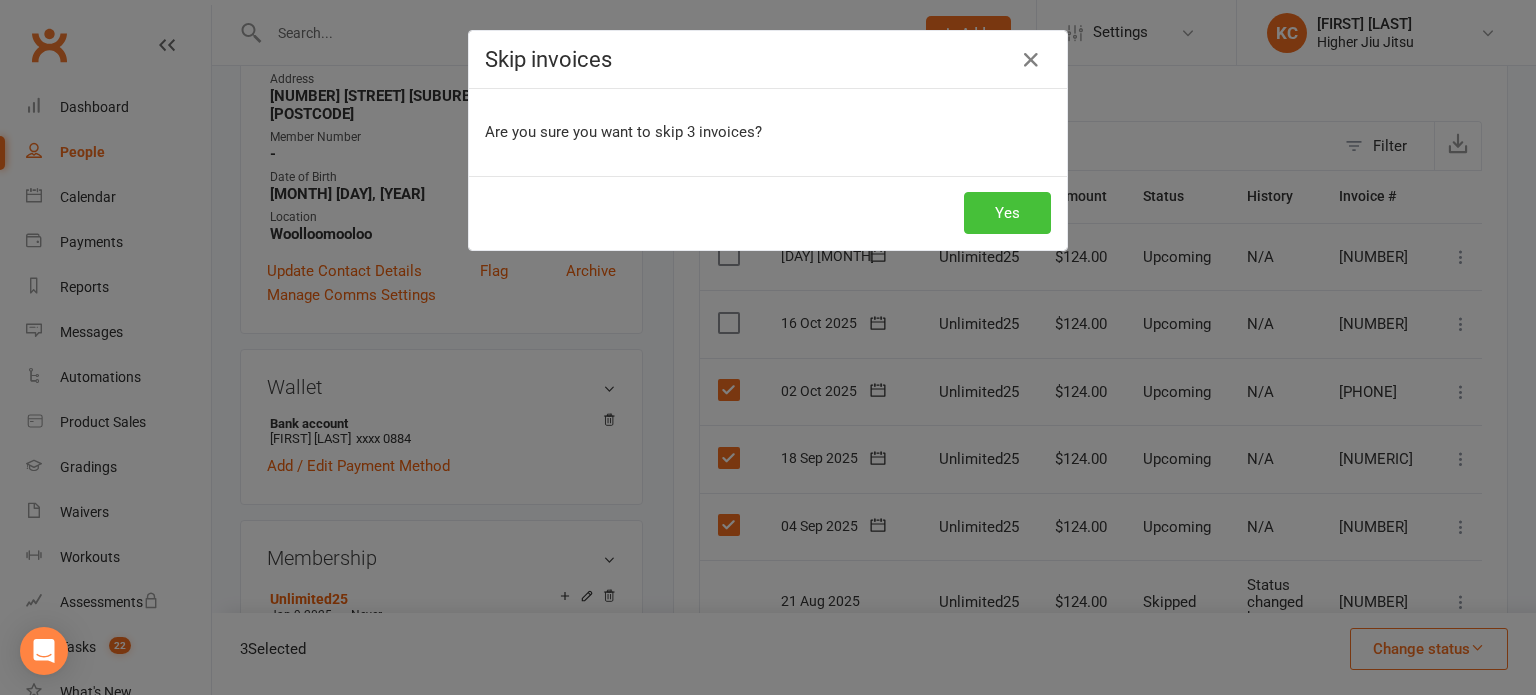 click on "Yes" at bounding box center (1007, 213) 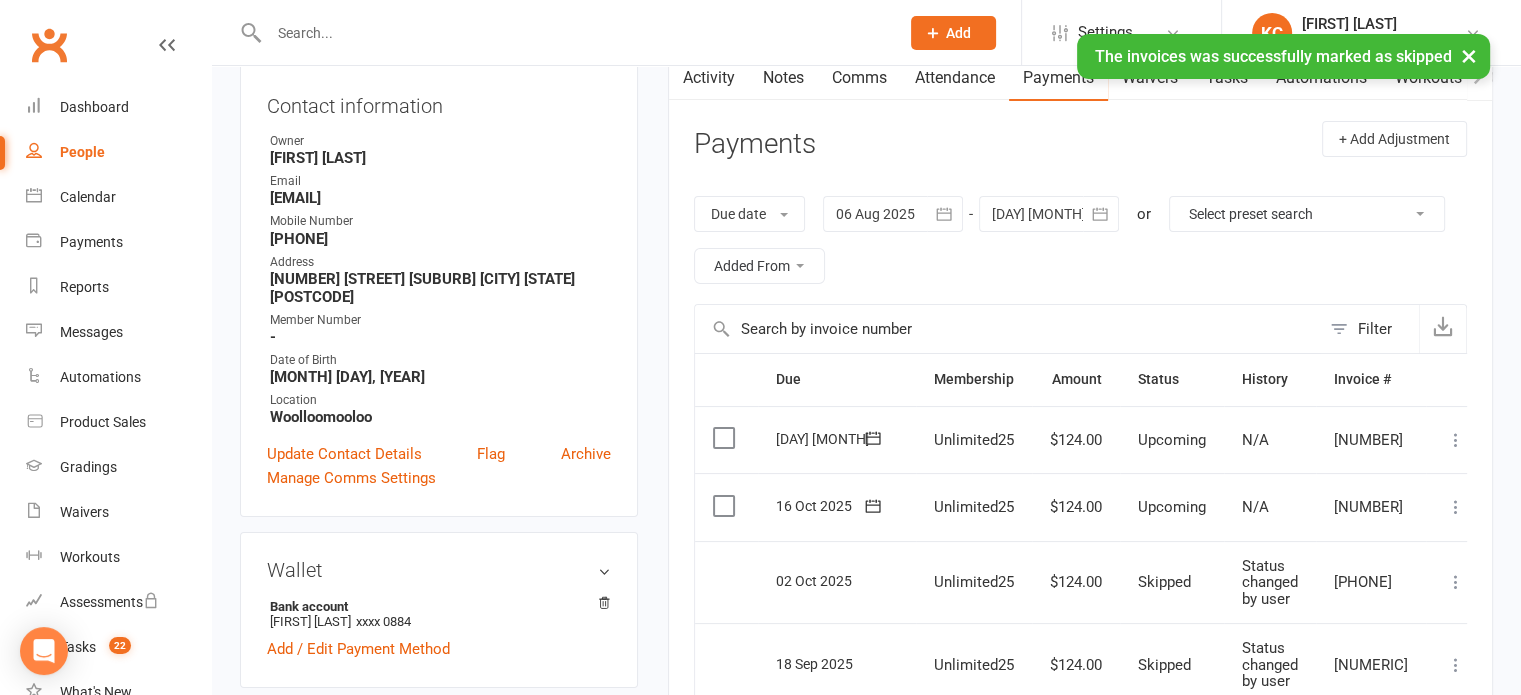 scroll, scrollTop: 200, scrollLeft: 0, axis: vertical 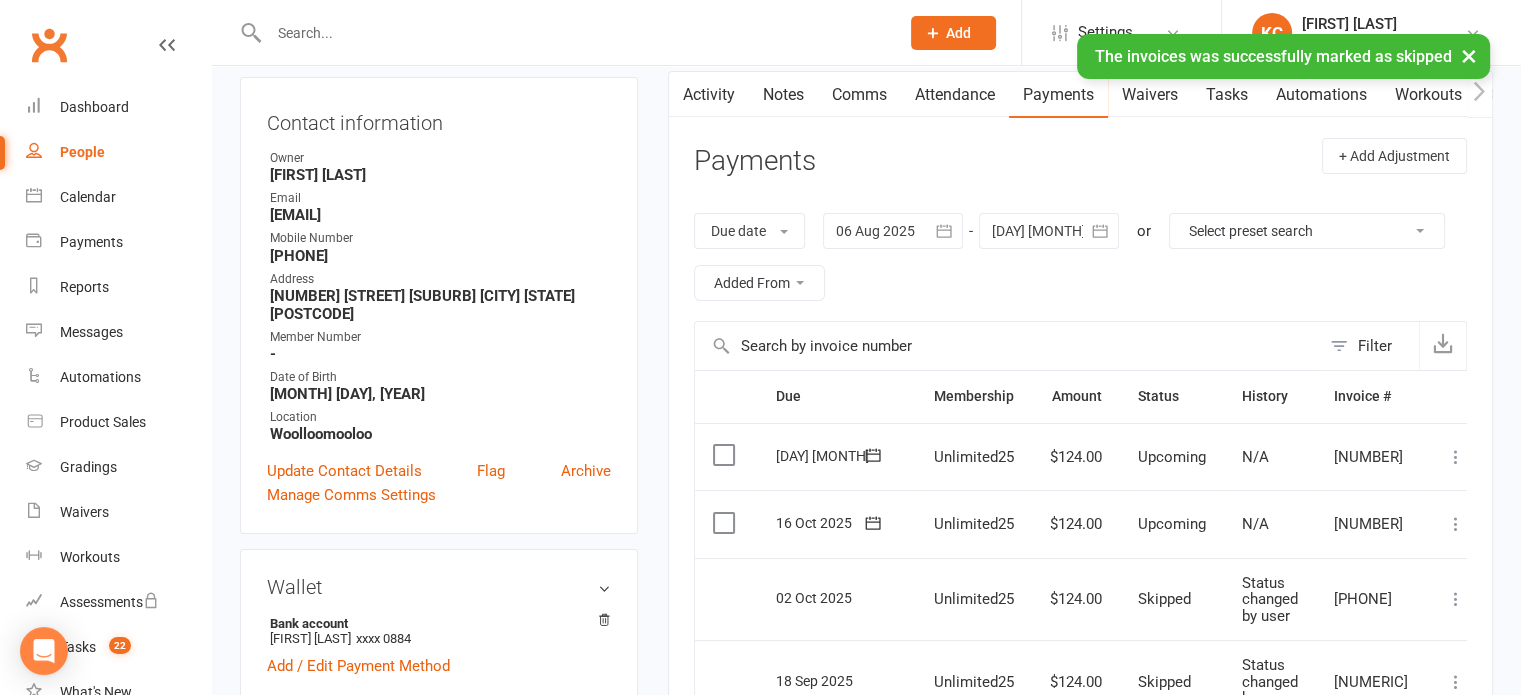 click on "Notes" at bounding box center [783, 95] 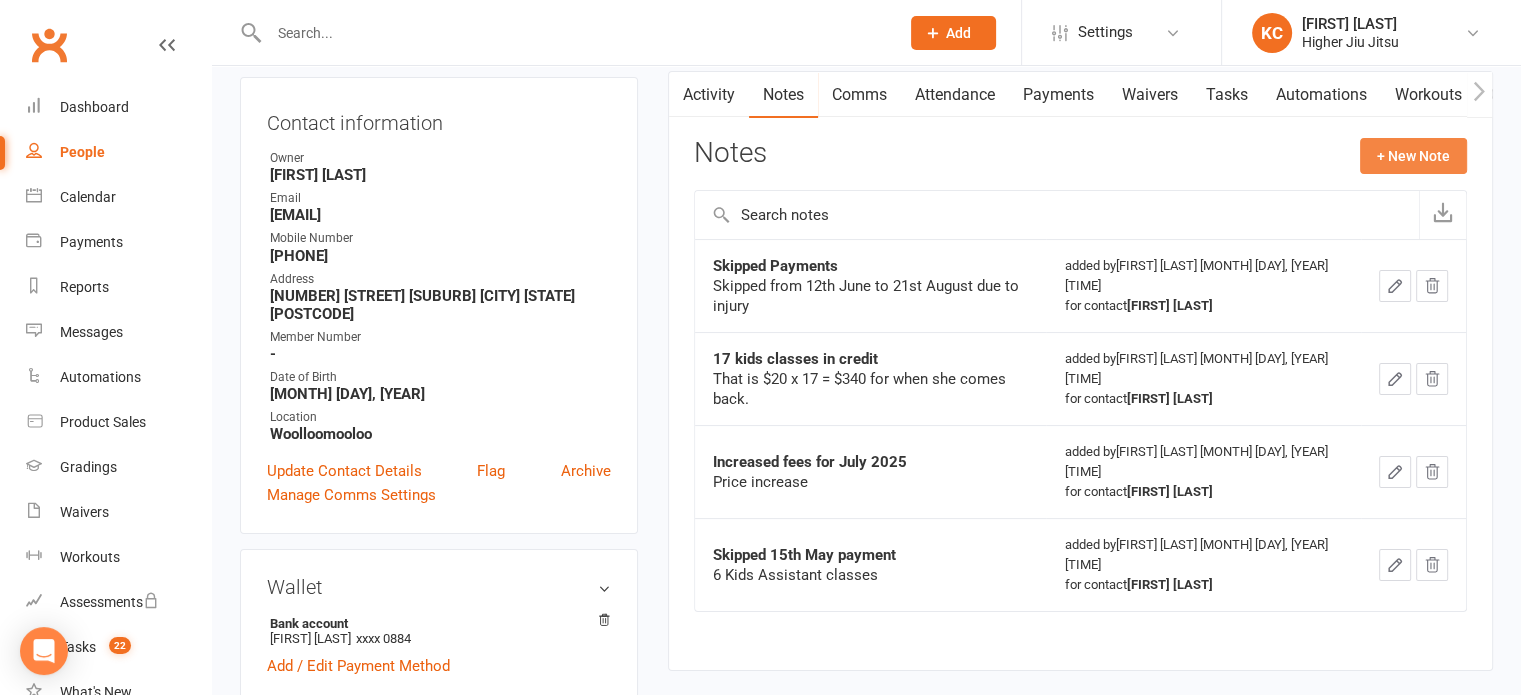 click on "+ New Note" 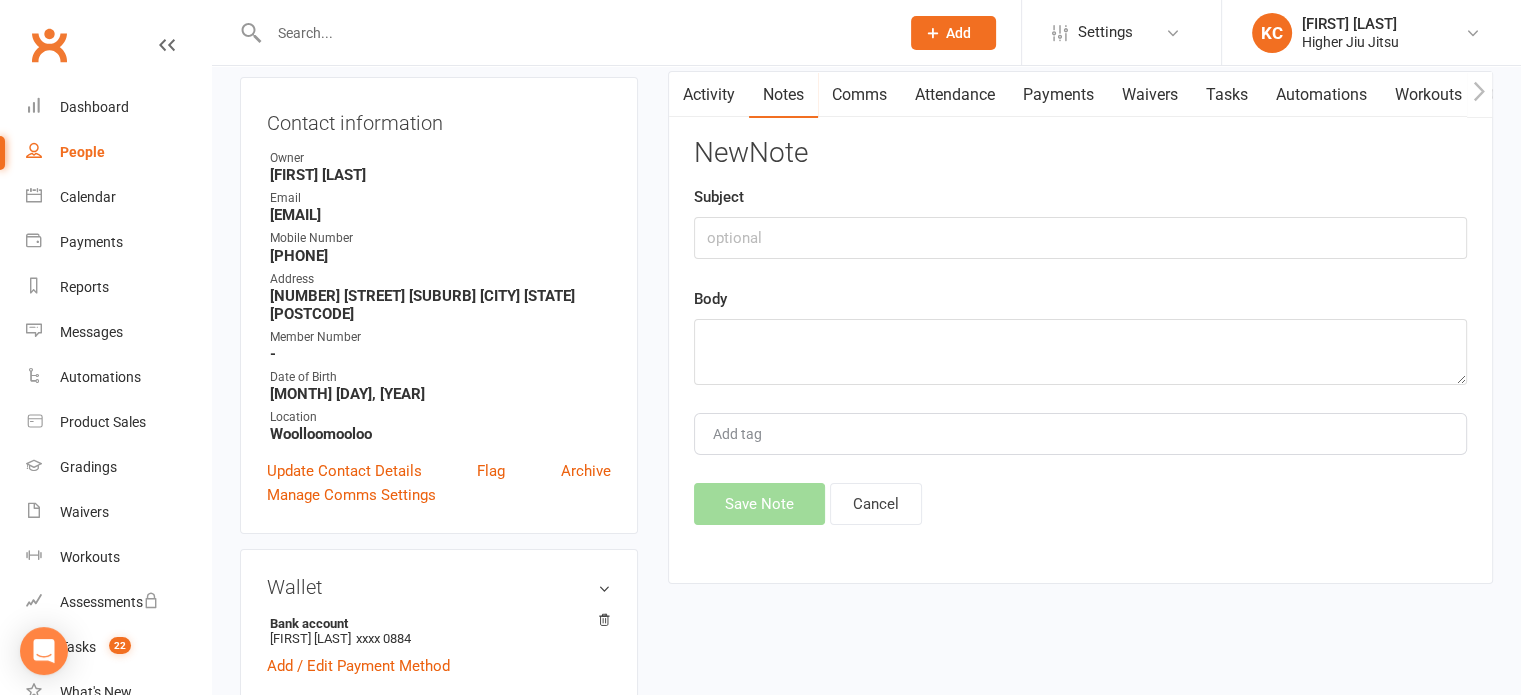 click on "Notes" at bounding box center (783, 95) 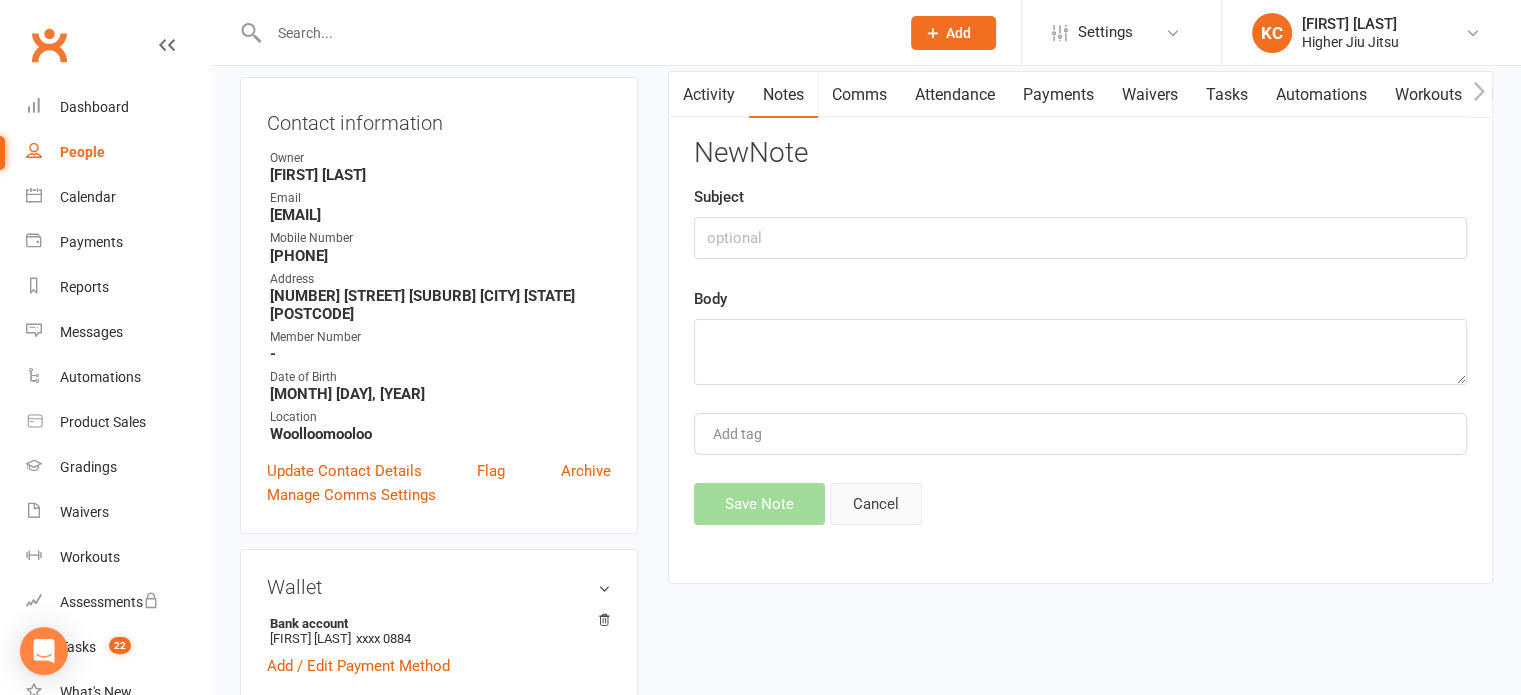 click on "Cancel" 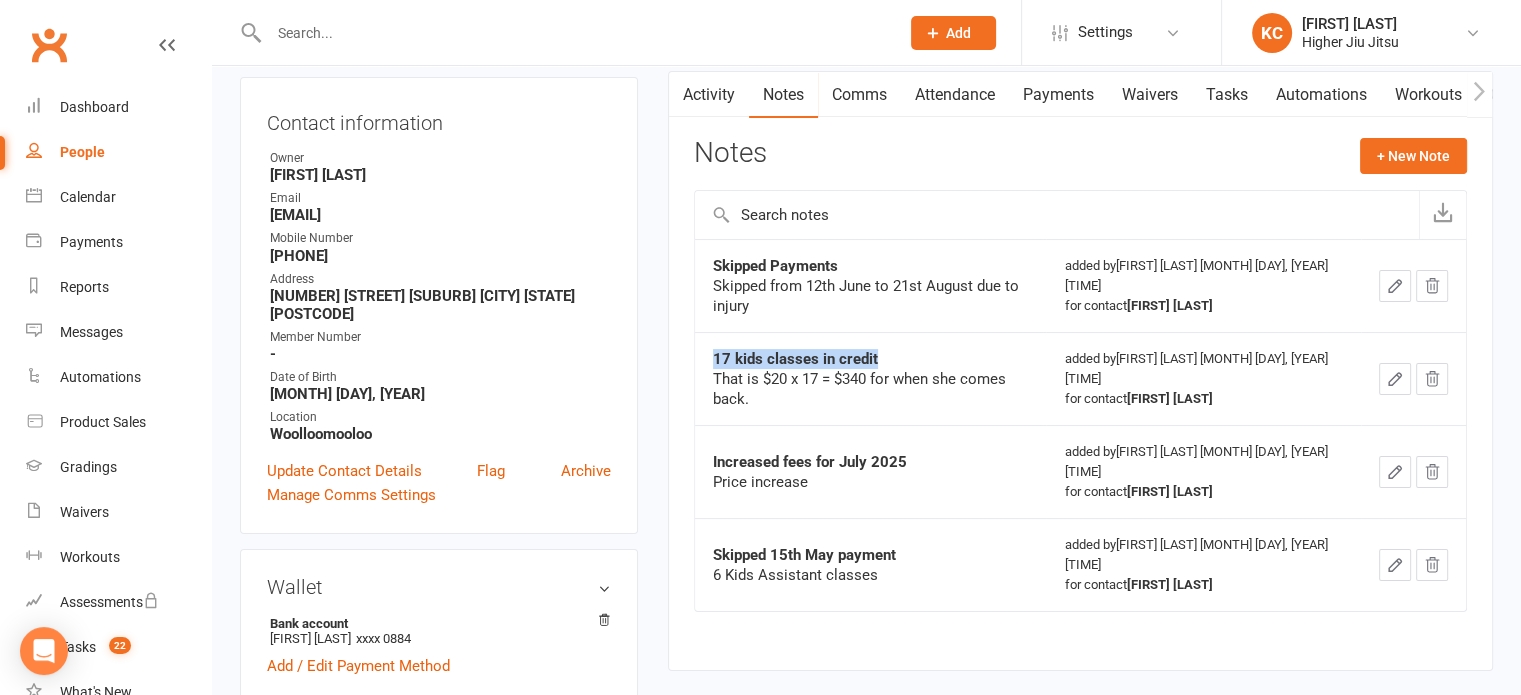 drag, startPoint x: 850, startPoint y: 353, endPoint x: 702, endPoint y: 335, distance: 149.09058 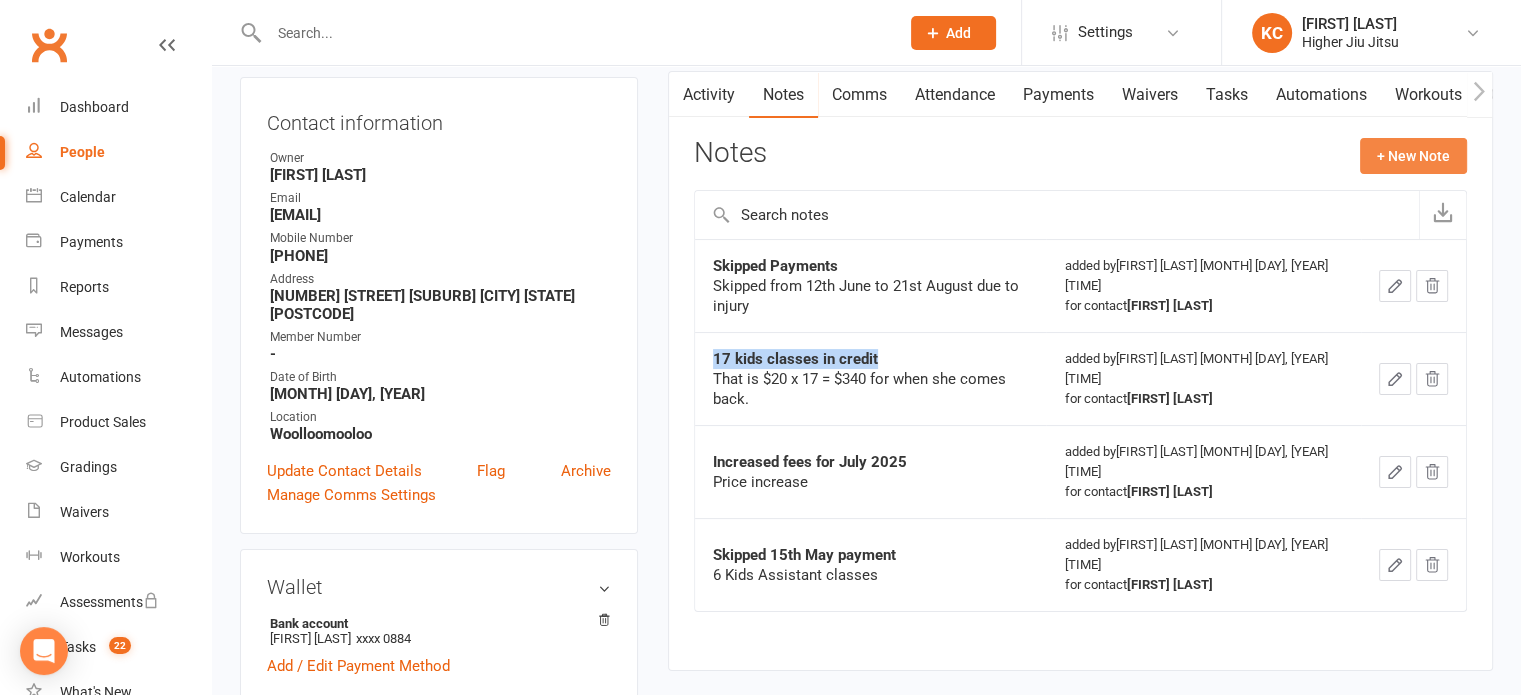 click on "+ New Note" 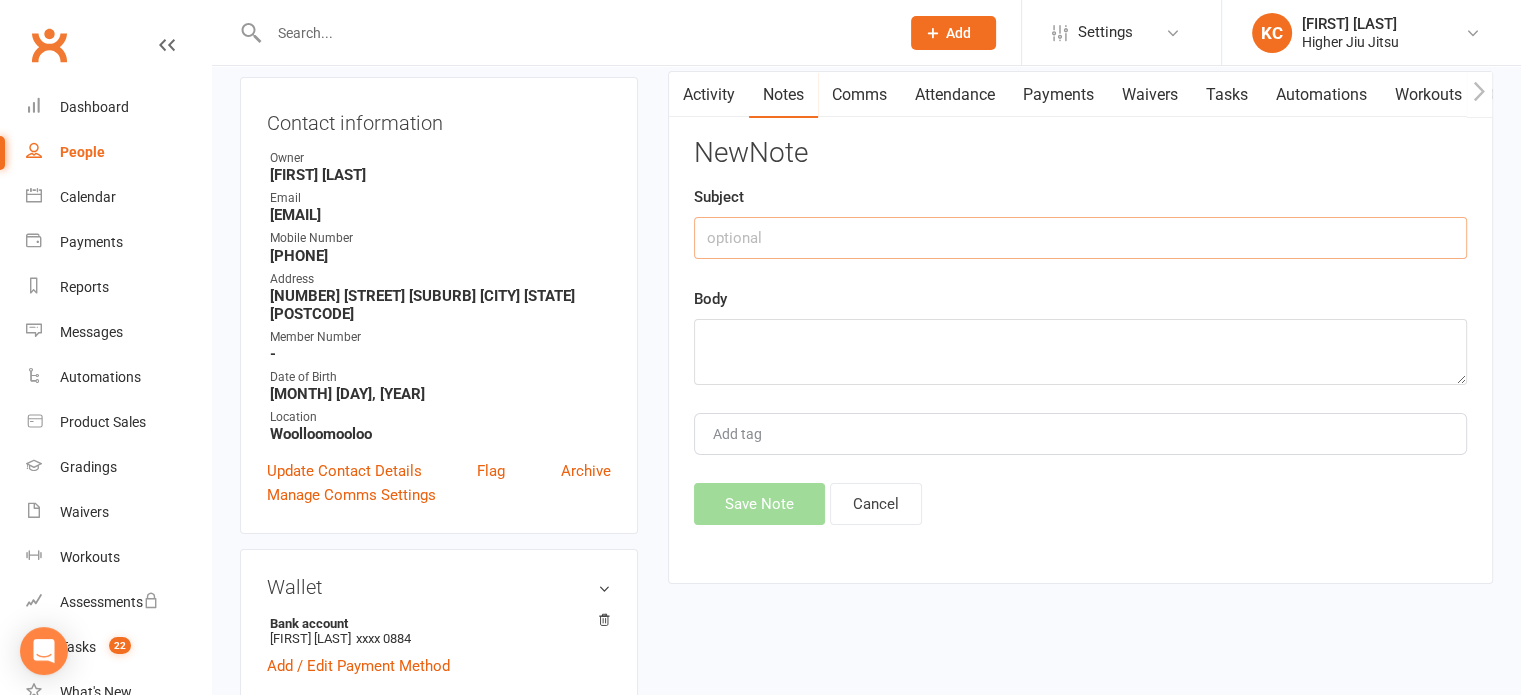 click 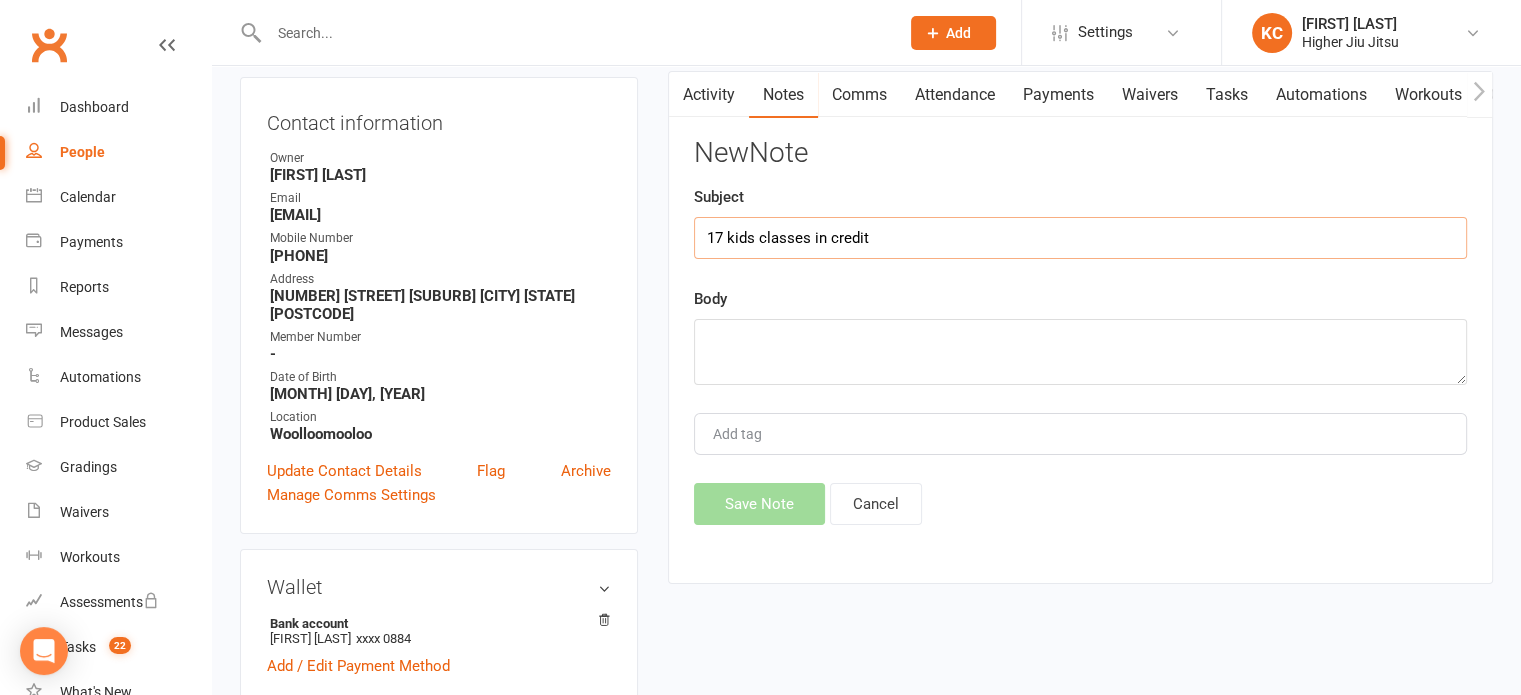 click on "17 kids classes in credit" 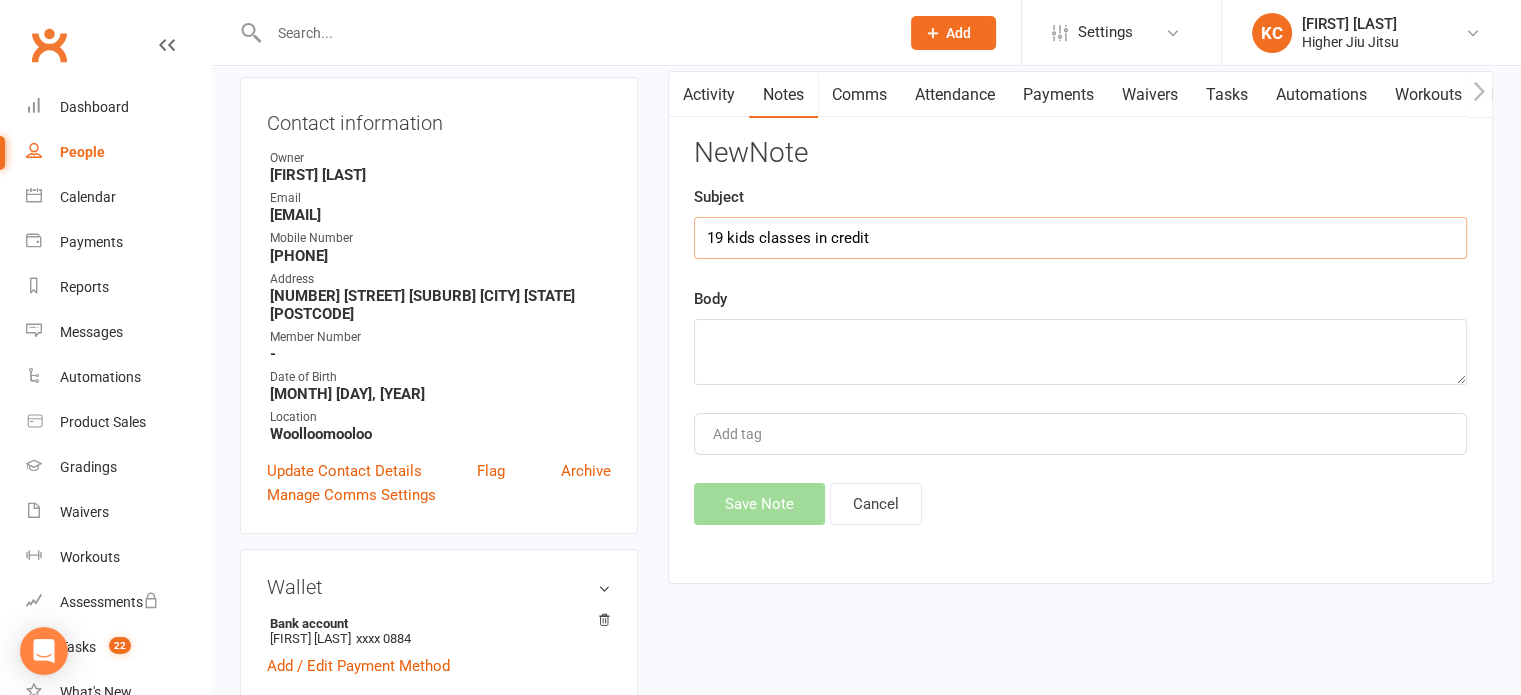 type on "19 kids classes in credit" 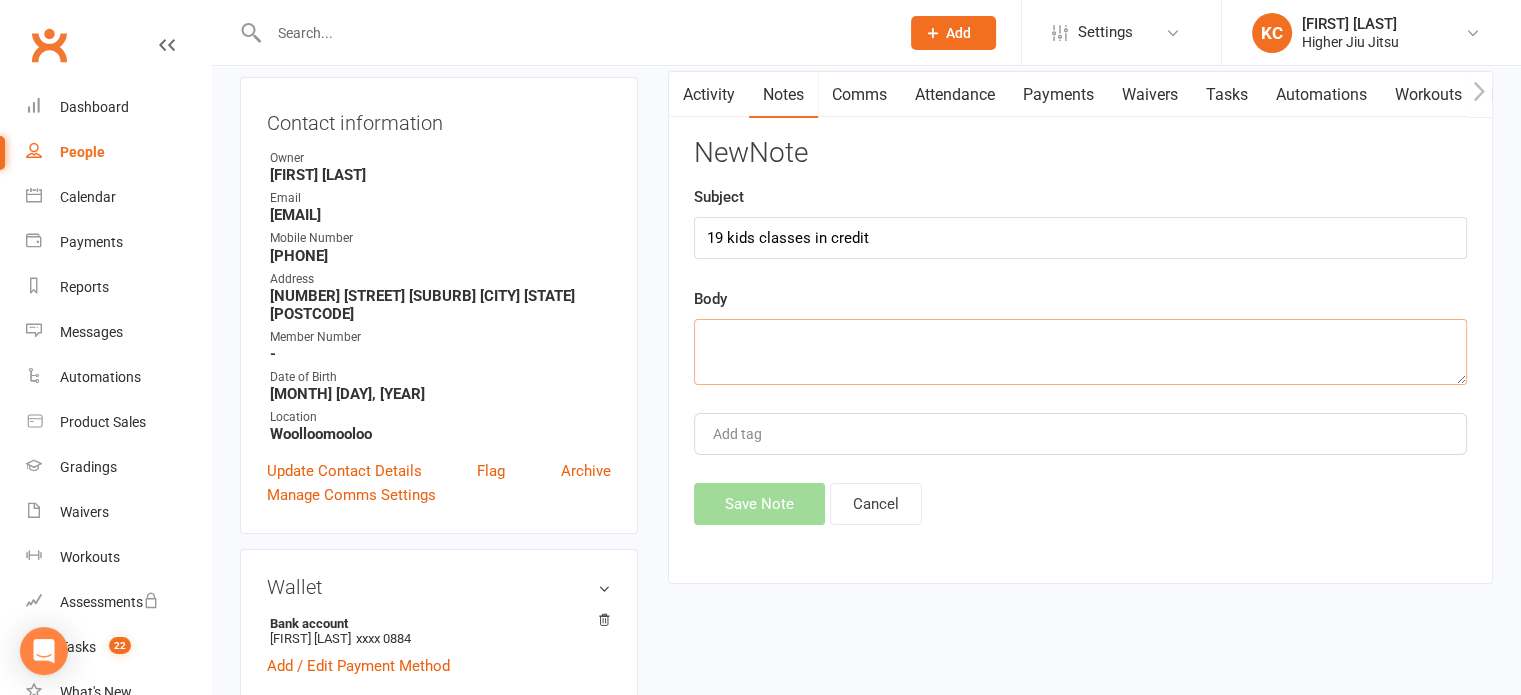 click 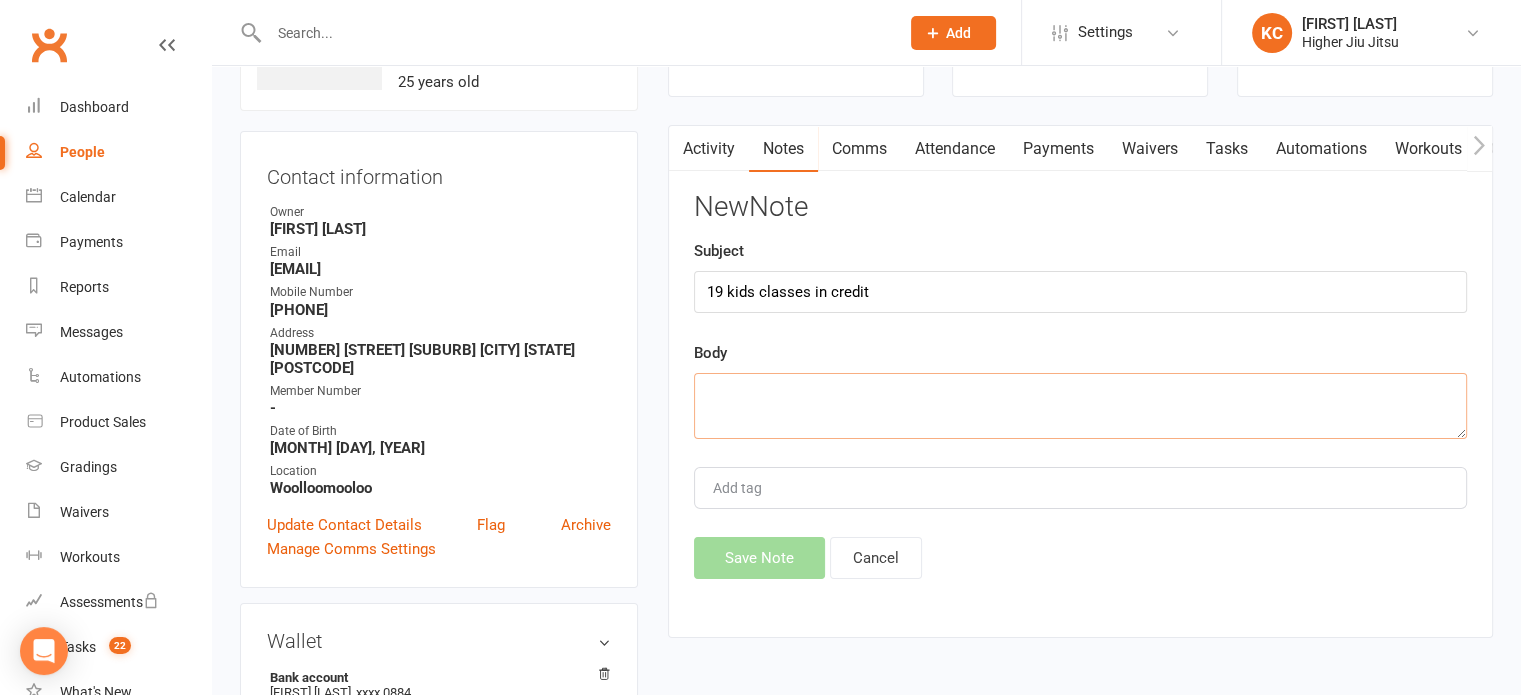 scroll, scrollTop: 100, scrollLeft: 0, axis: vertical 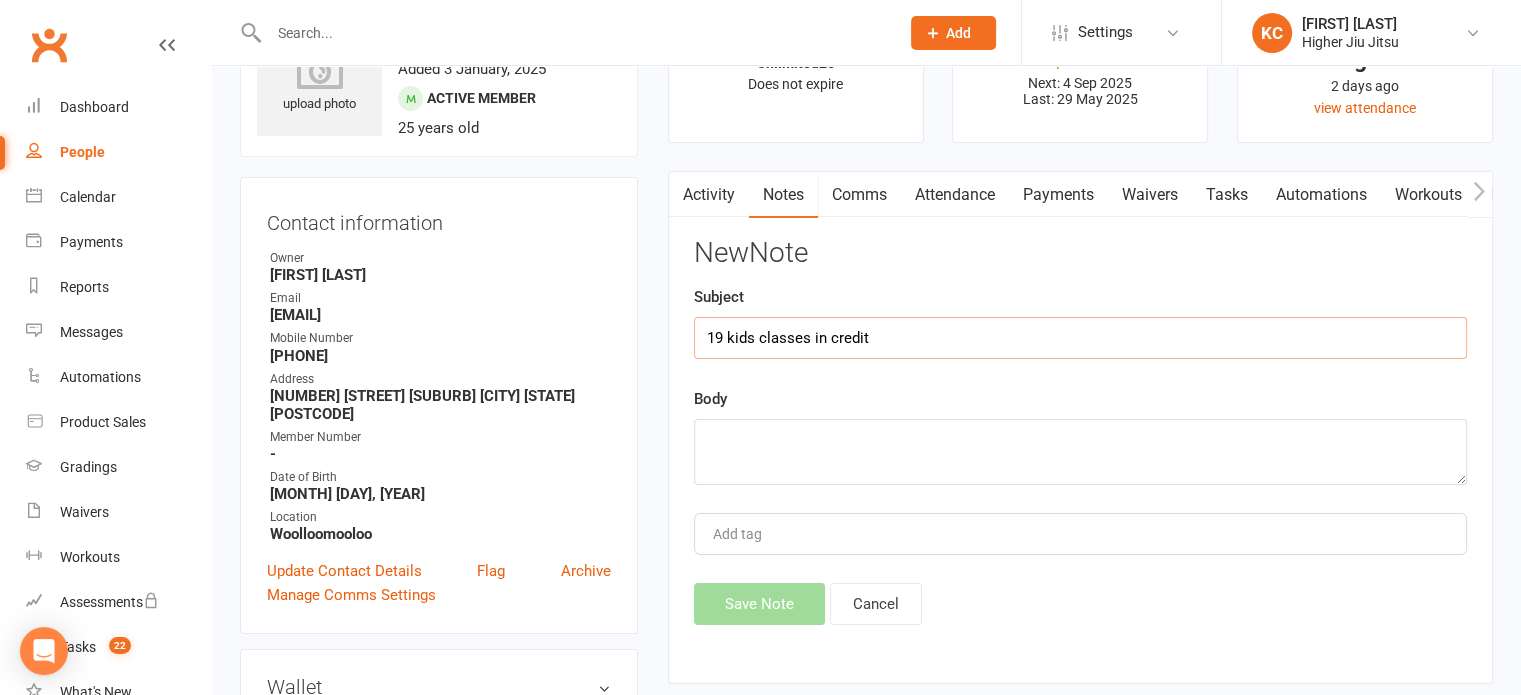 click on "19 kids classes in credit" 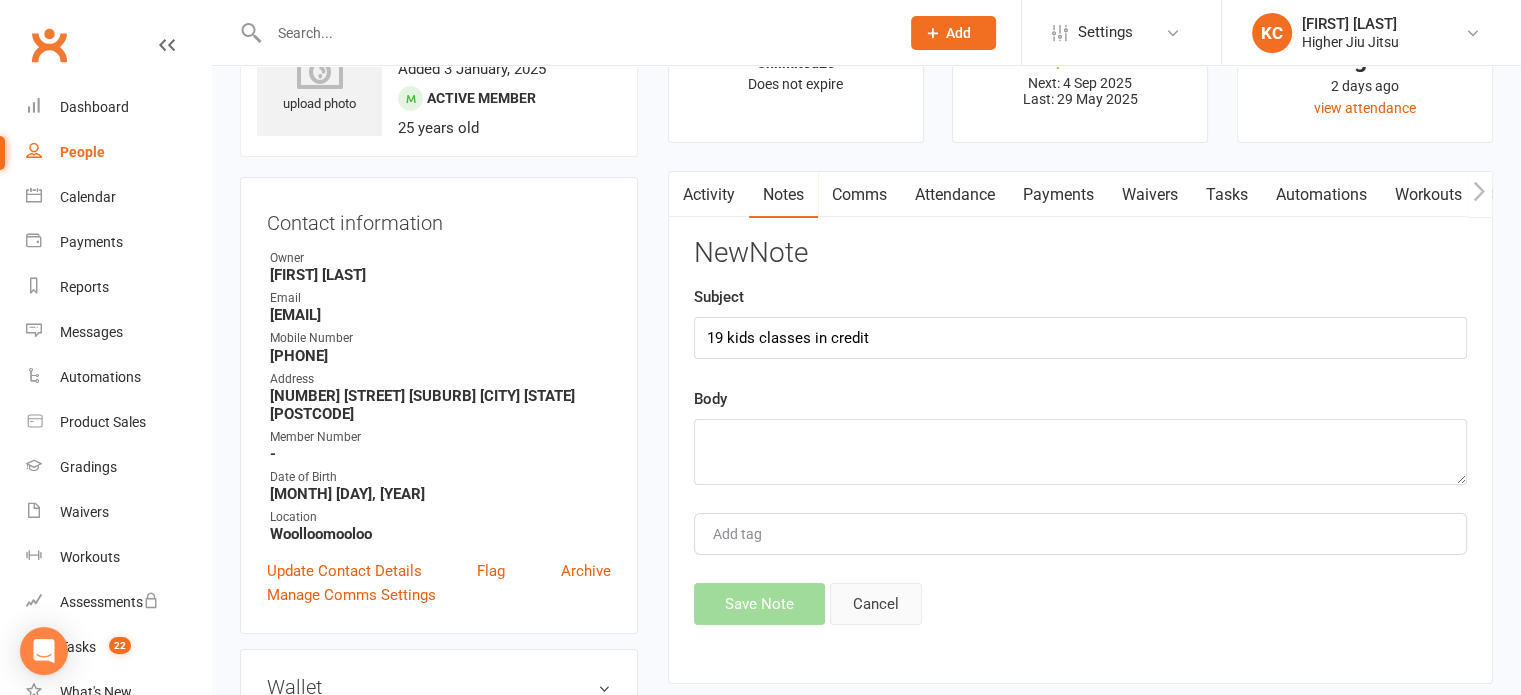 click on "Cancel" 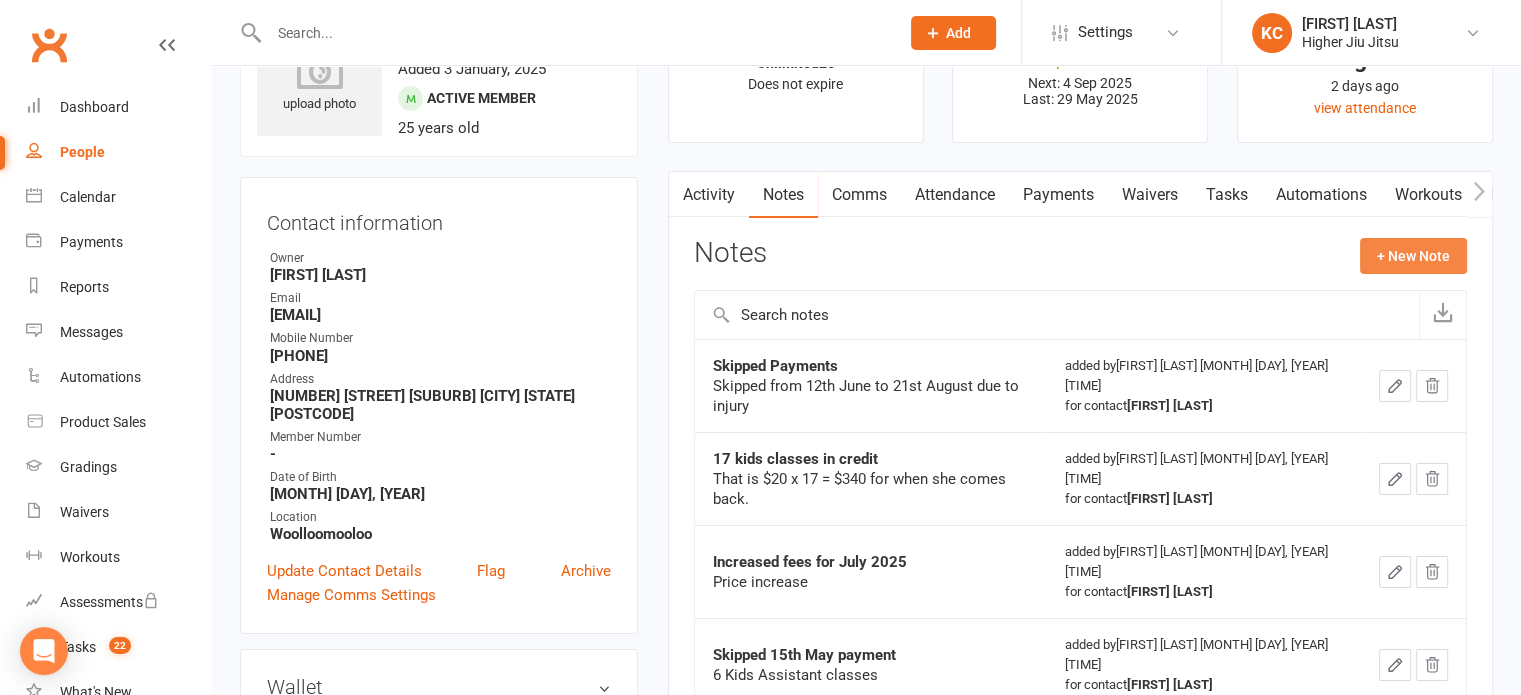 click on "+ New Note" 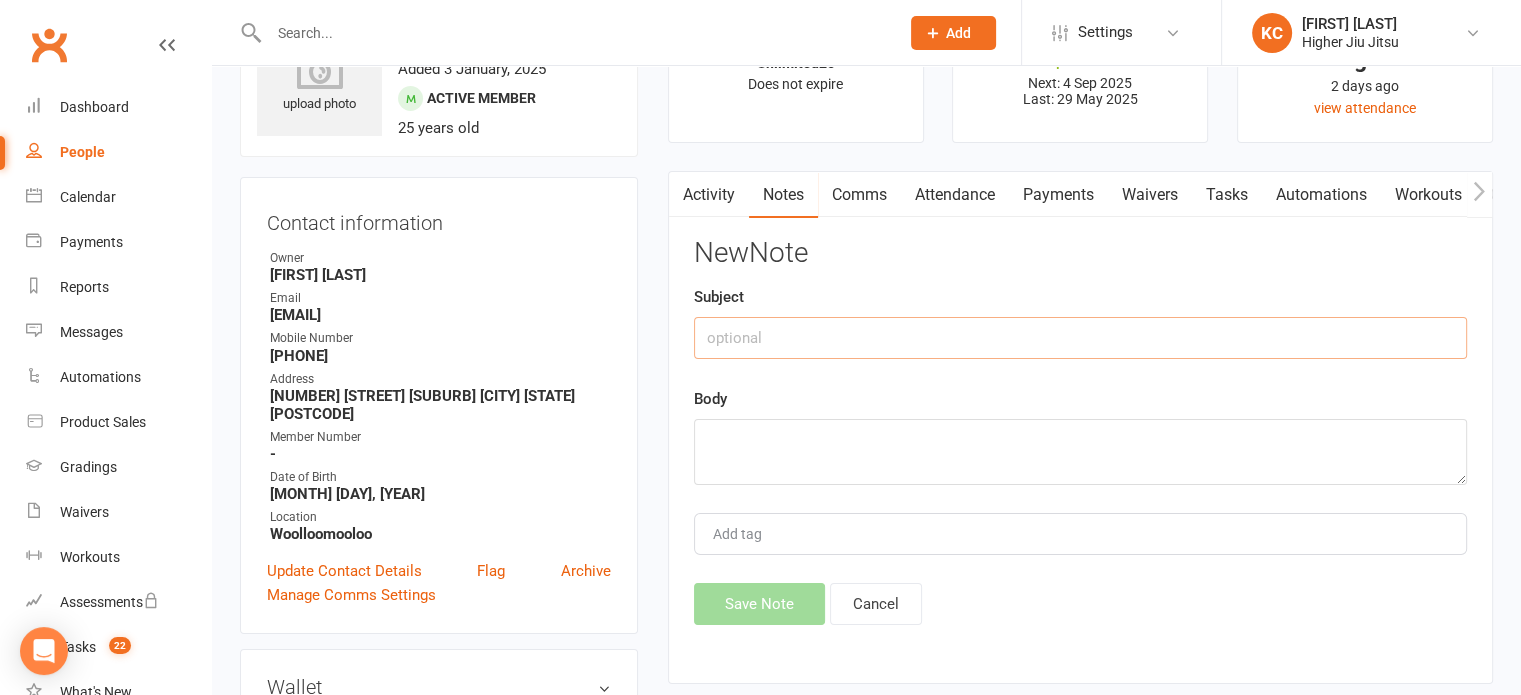 click 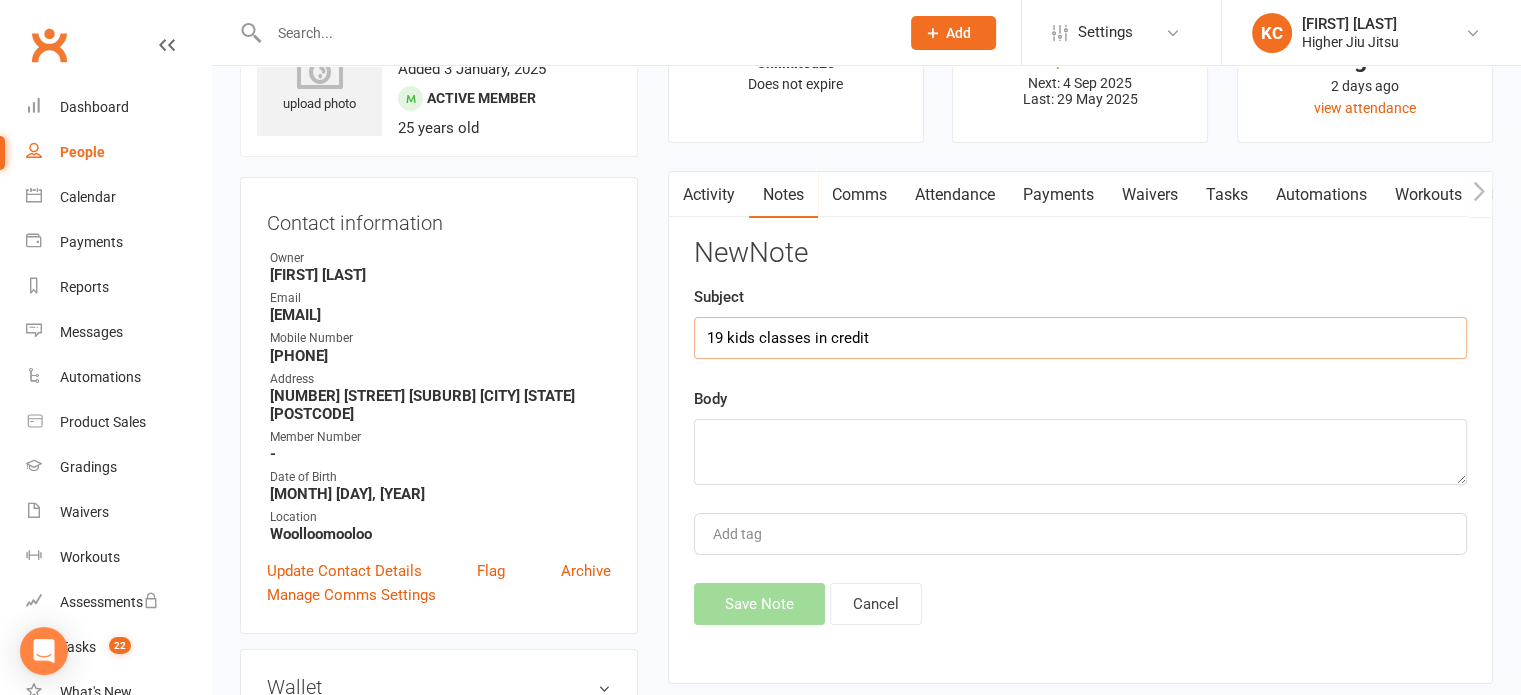 type on "19 kids classes in credit" 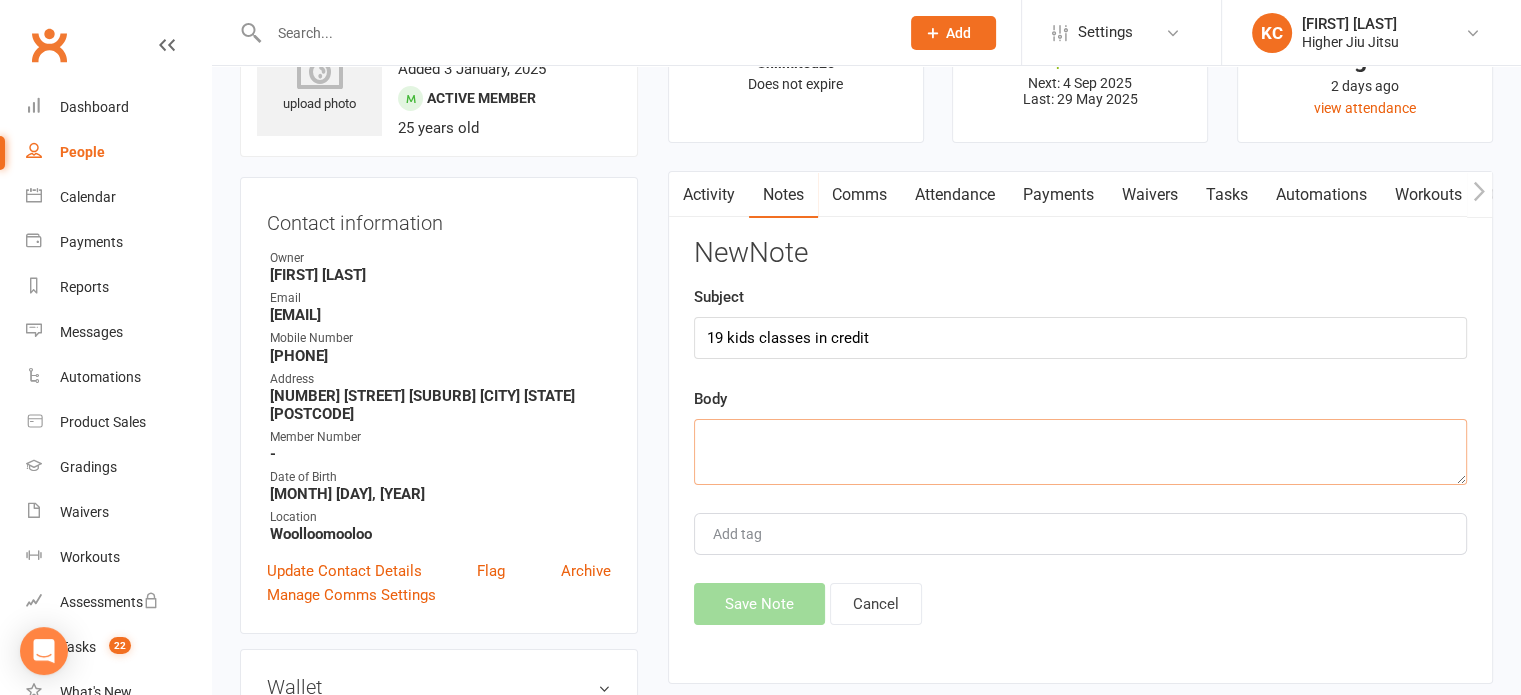 click 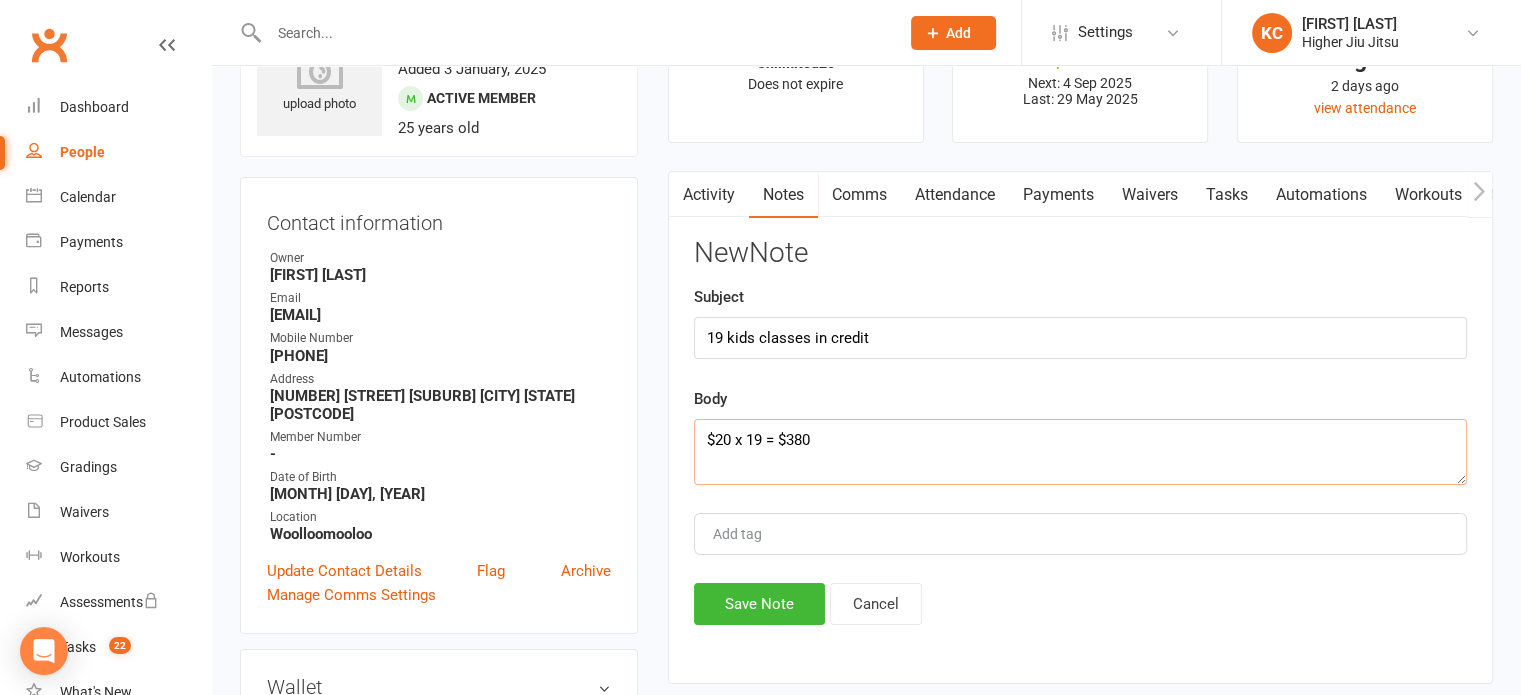 paste on "done for classes done till [DATE]" 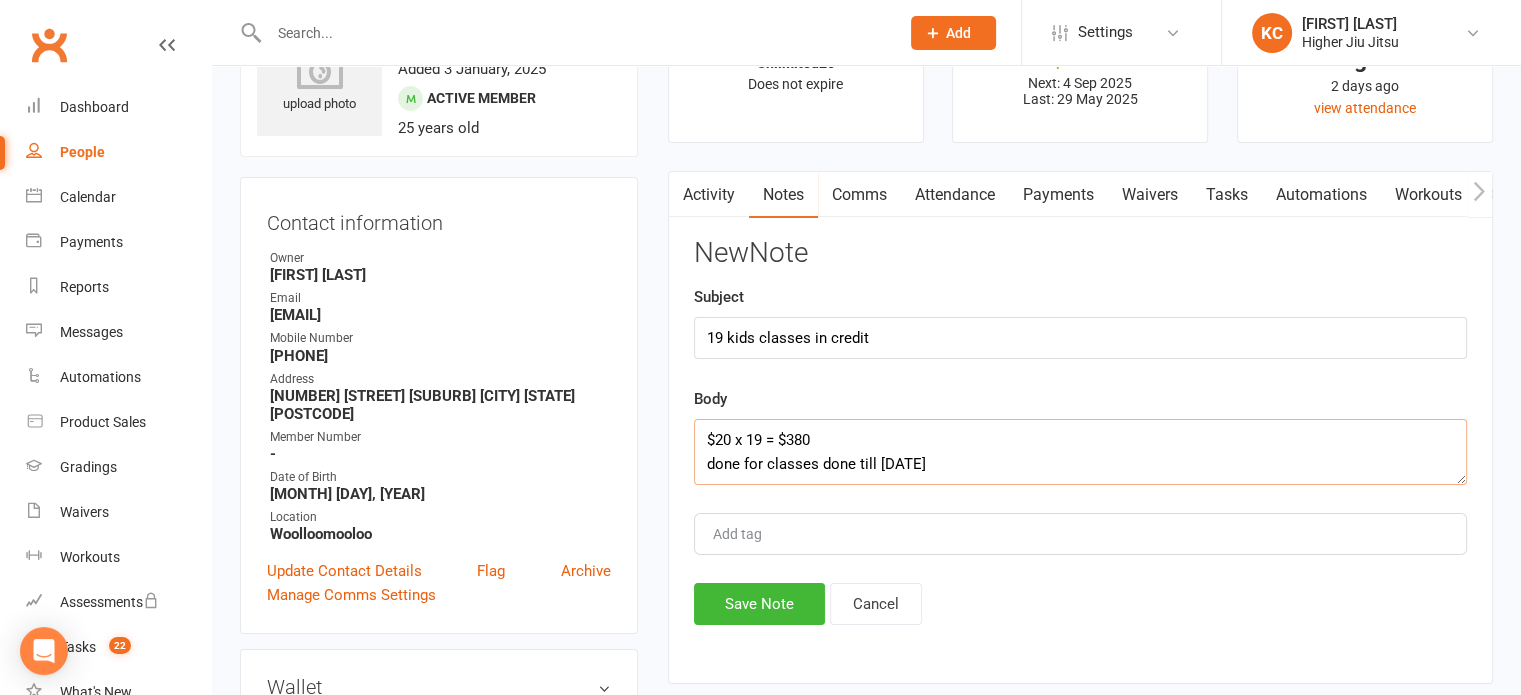 click on "$20 x 19 = $380
done for classes done till [DATE]" 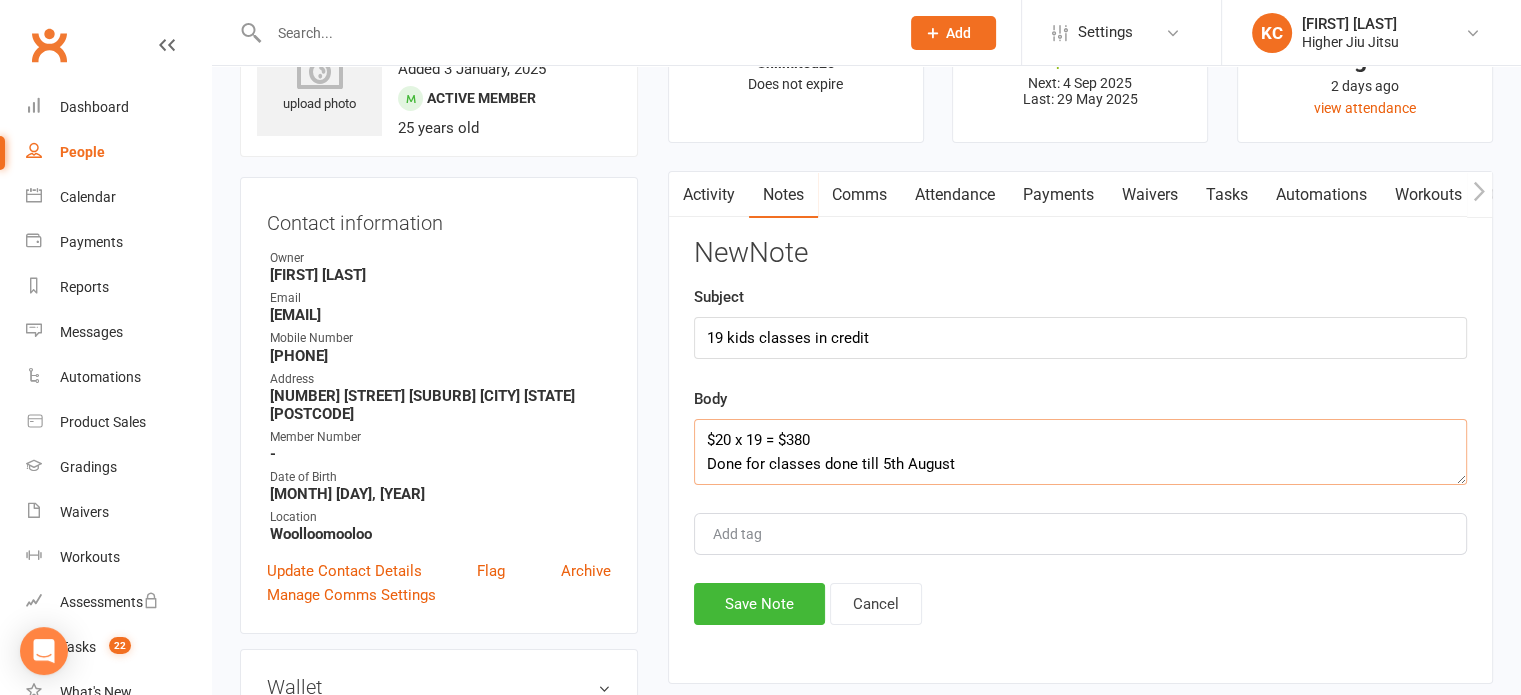 drag, startPoint x: 820, startPoint y: 467, endPoint x: 856, endPoint y: 467, distance: 36 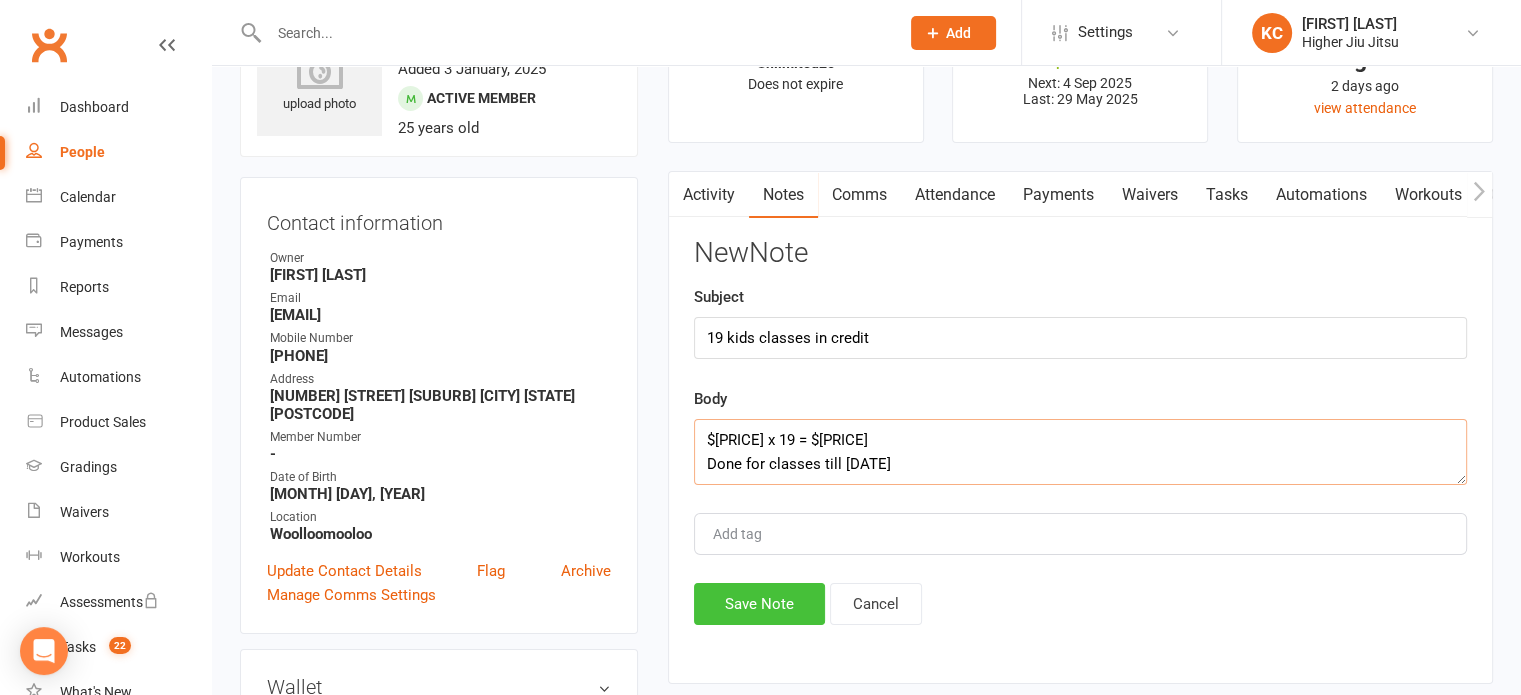 type on "$[PRICE] x 19 = $[PRICE]
Done for classes till [DATE]" 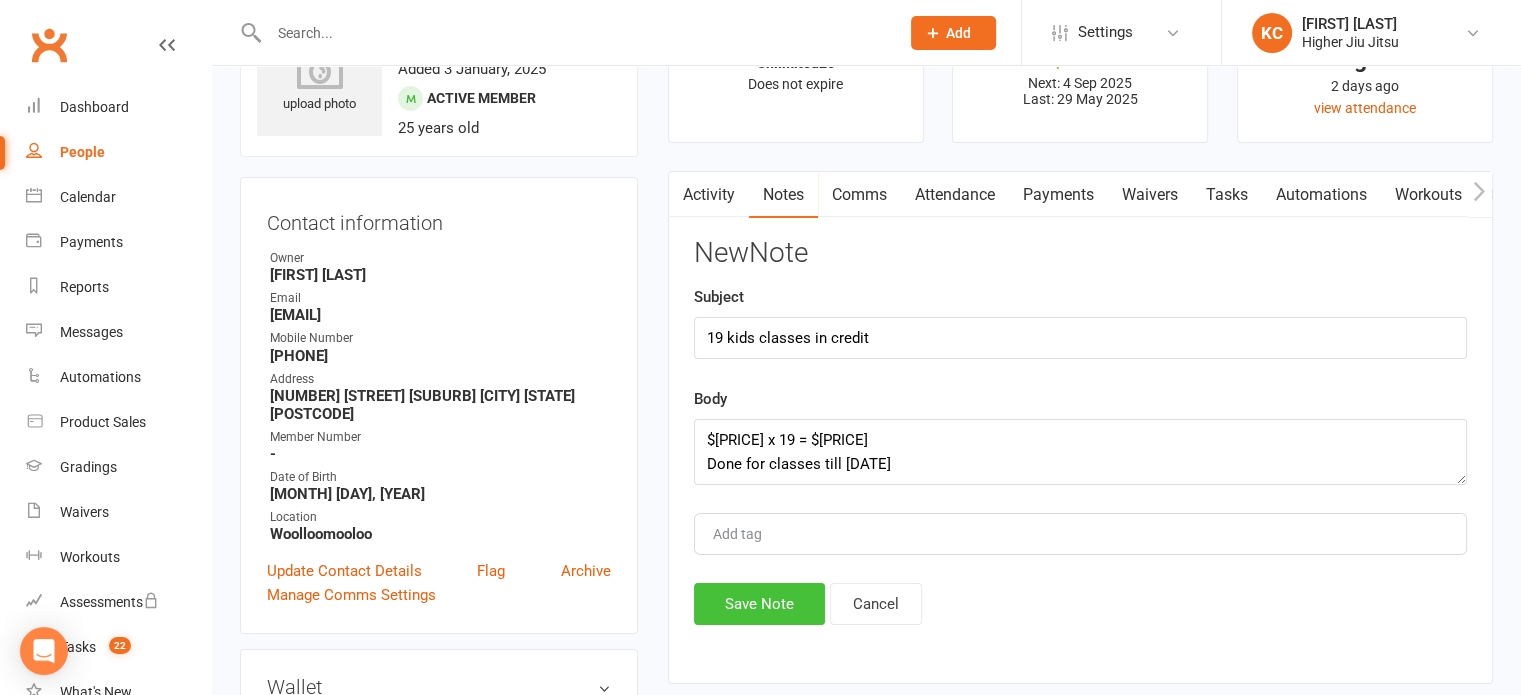 click on "Save Note" 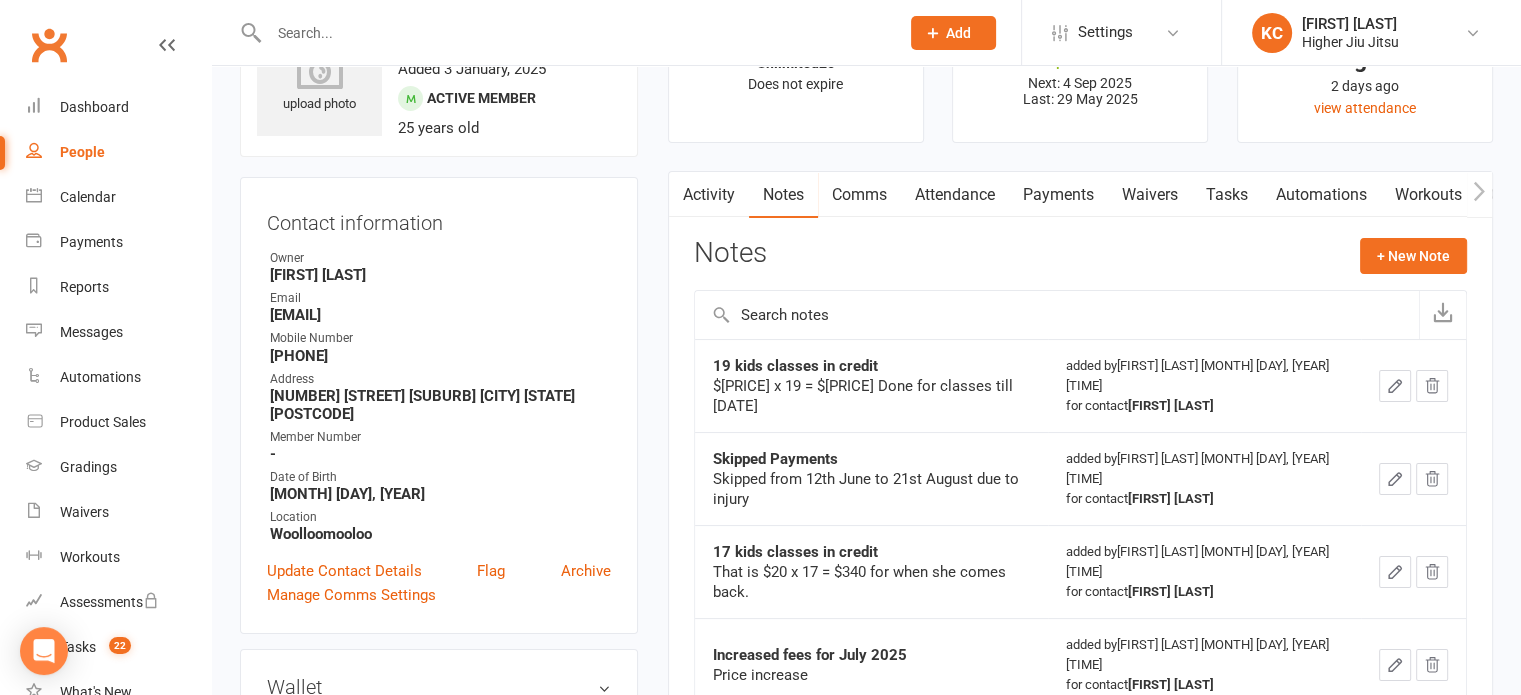 click on "Attendance" at bounding box center [955, 195] 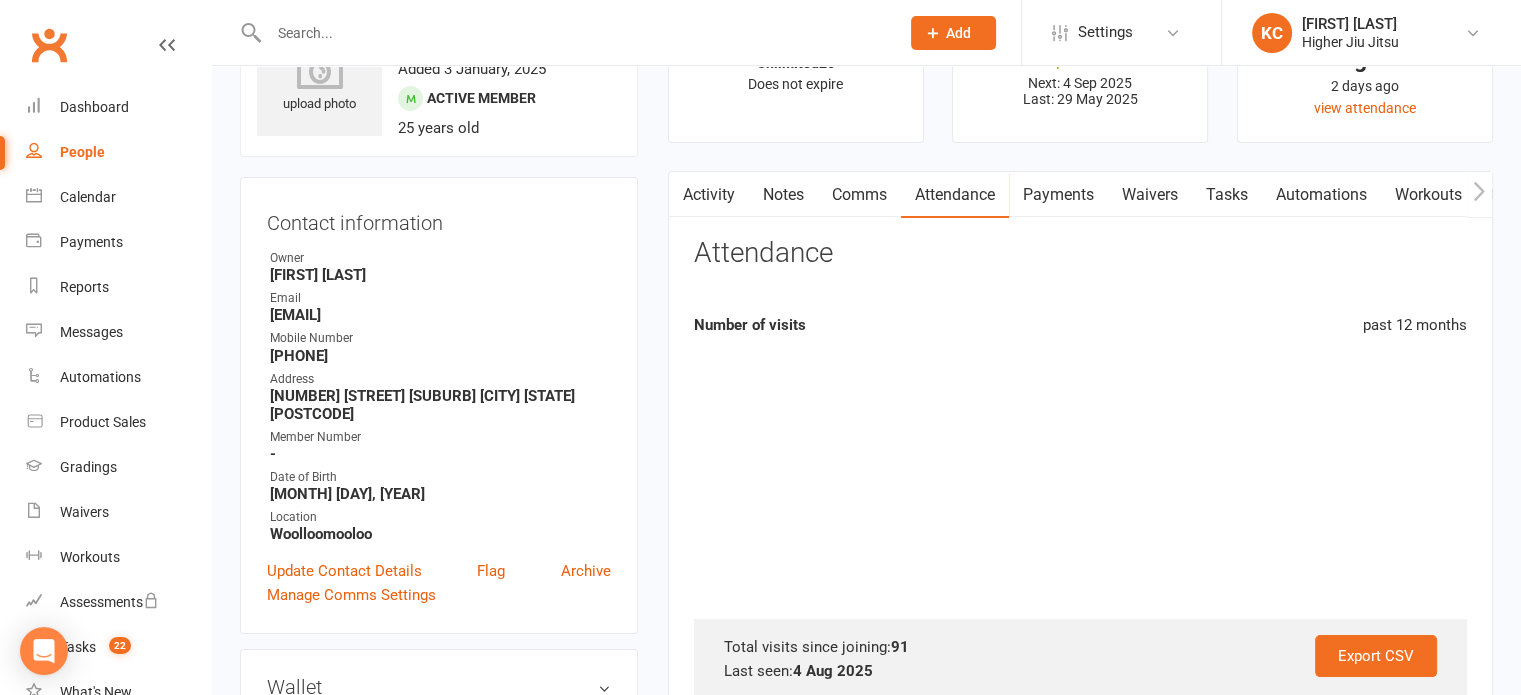 click on "Payments" at bounding box center [1058, 195] 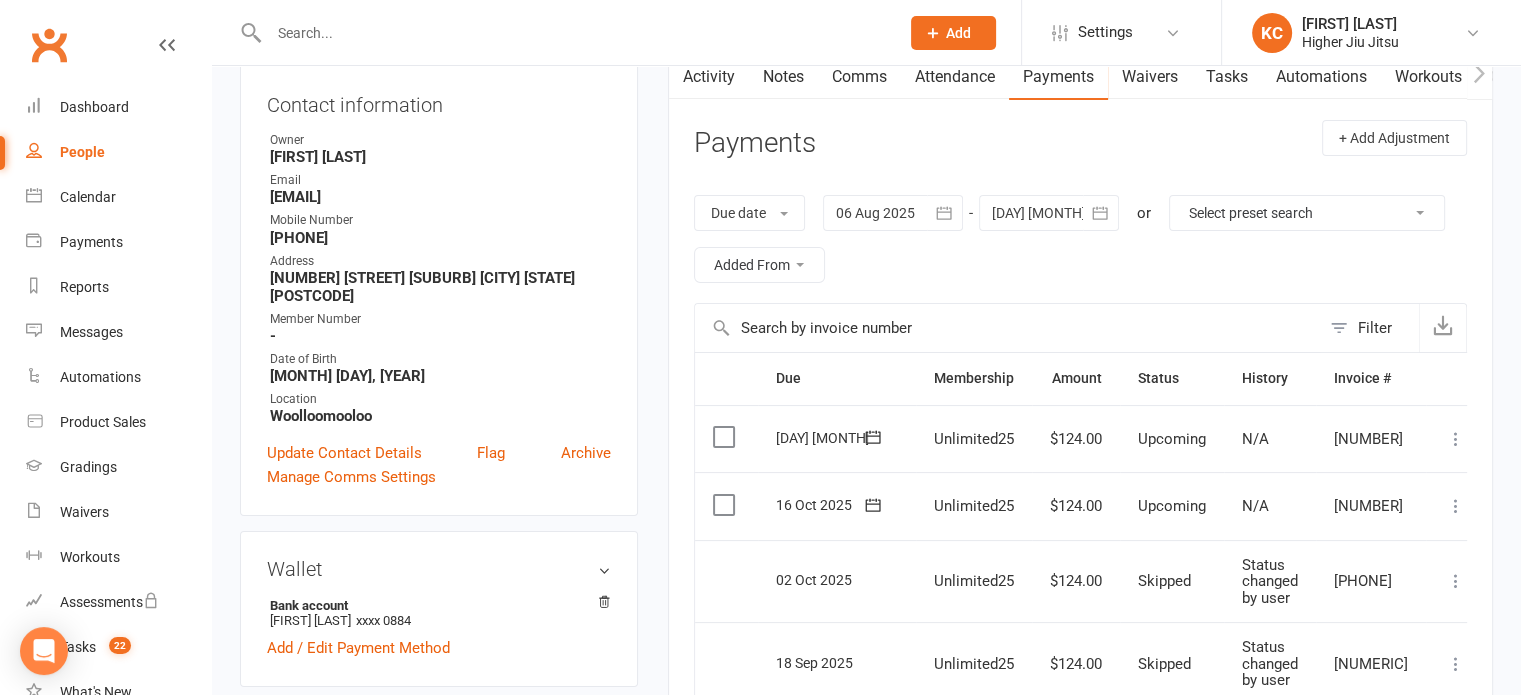 scroll, scrollTop: 200, scrollLeft: 0, axis: vertical 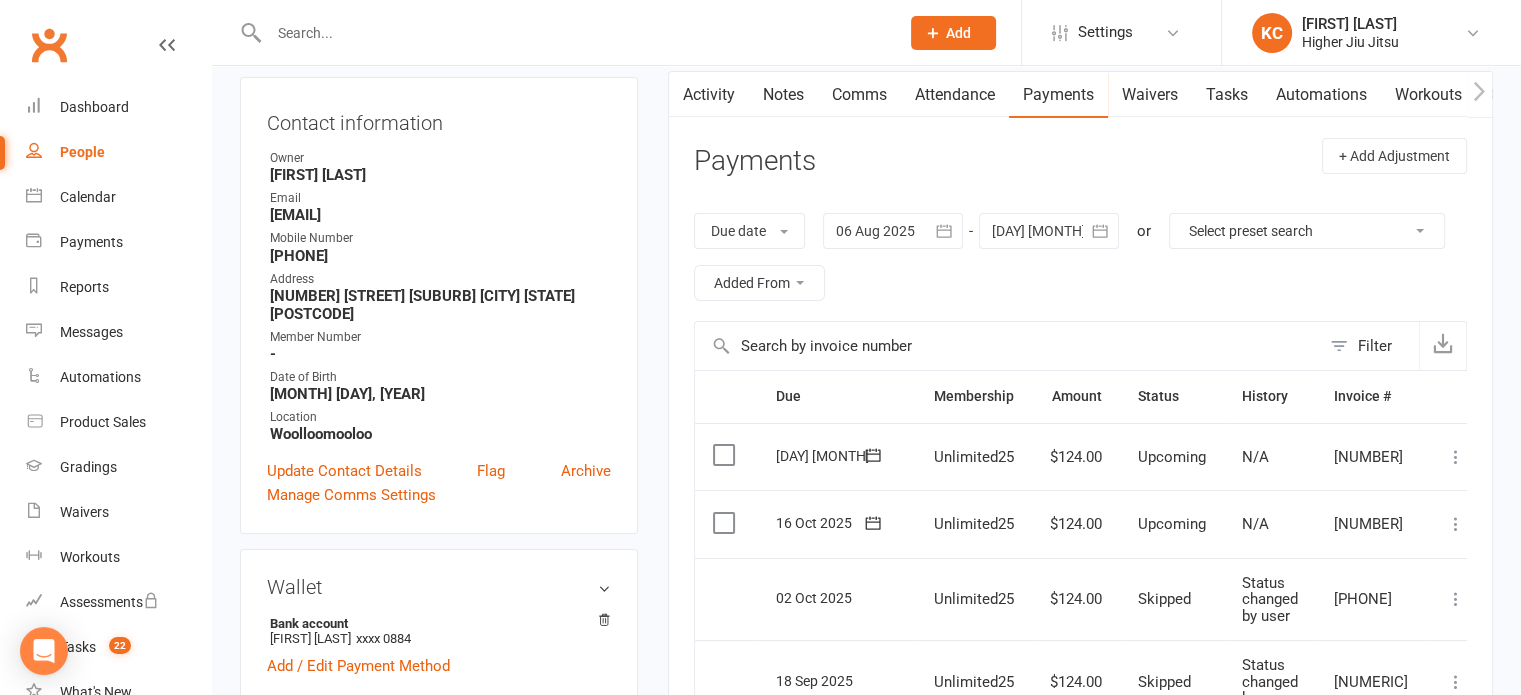 click on "Notes" at bounding box center (783, 95) 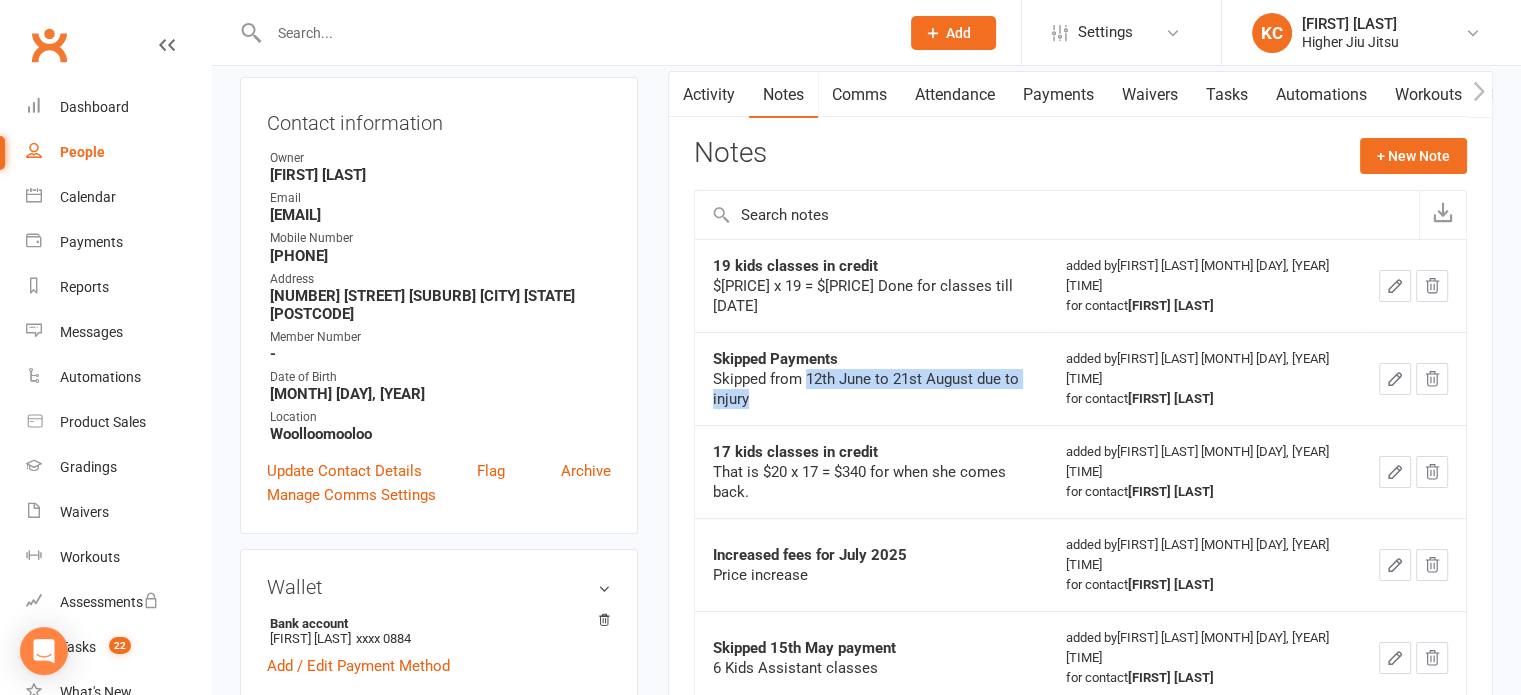 drag, startPoint x: 805, startPoint y: 359, endPoint x: 982, endPoint y: 376, distance: 177.81451 